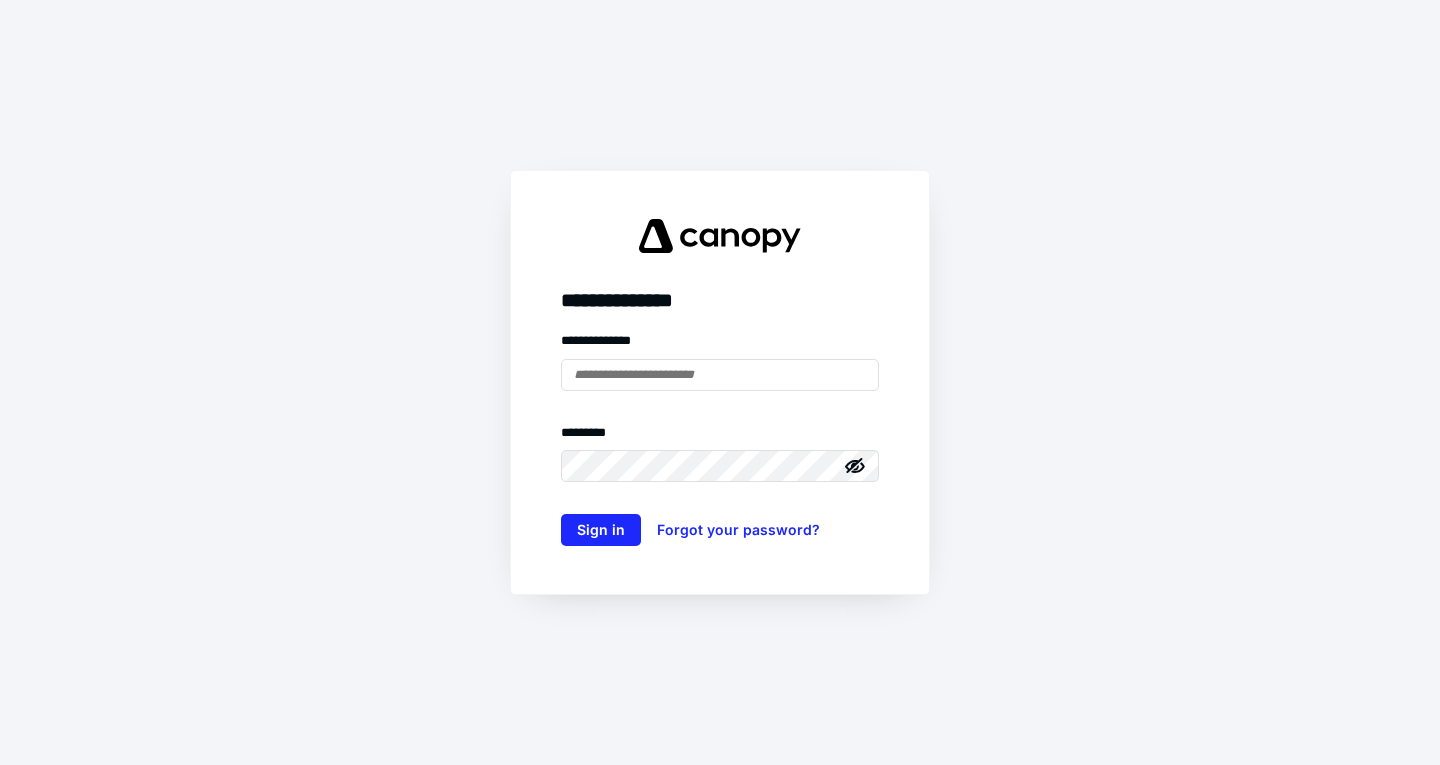 scroll, scrollTop: 0, scrollLeft: 0, axis: both 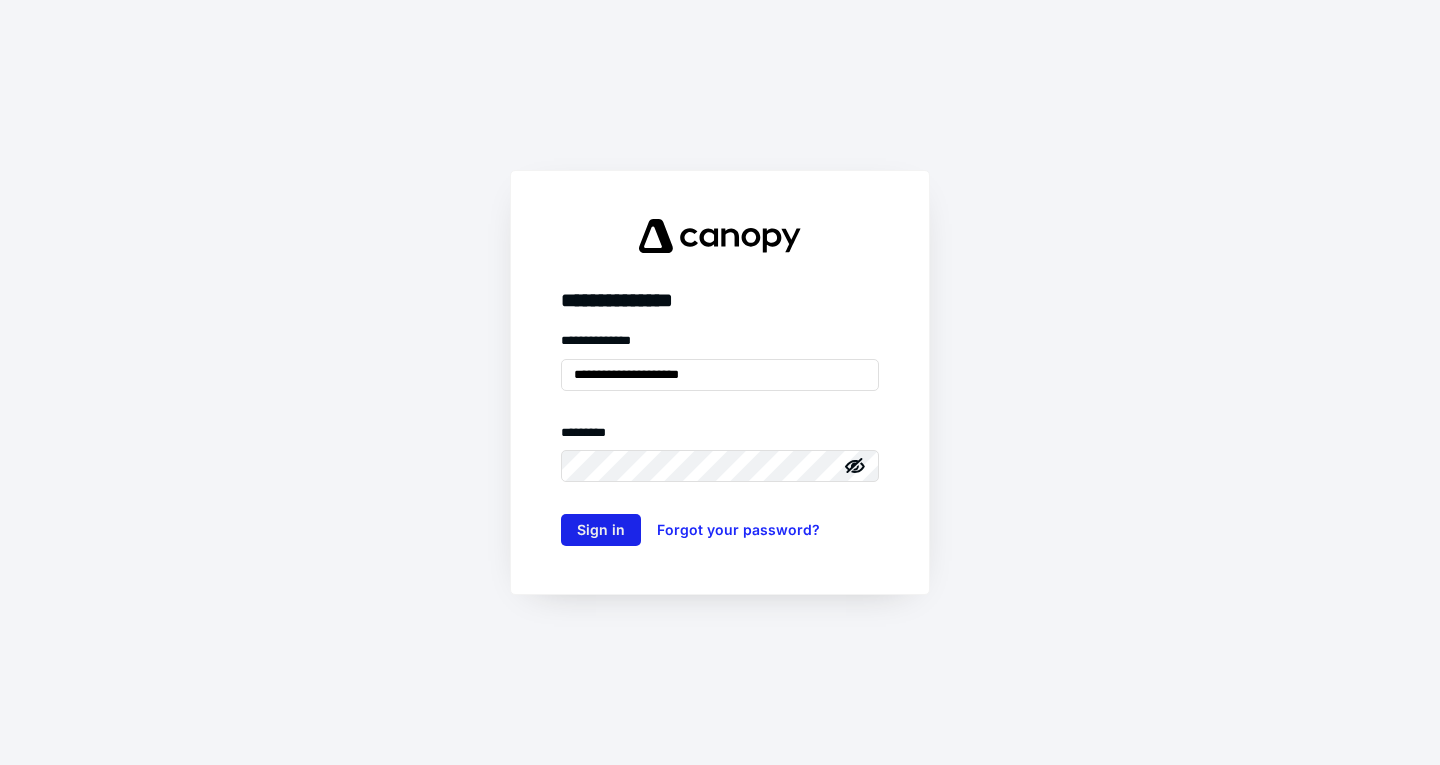 drag, startPoint x: 546, startPoint y: 511, endPoint x: 563, endPoint y: 527, distance: 23.345236 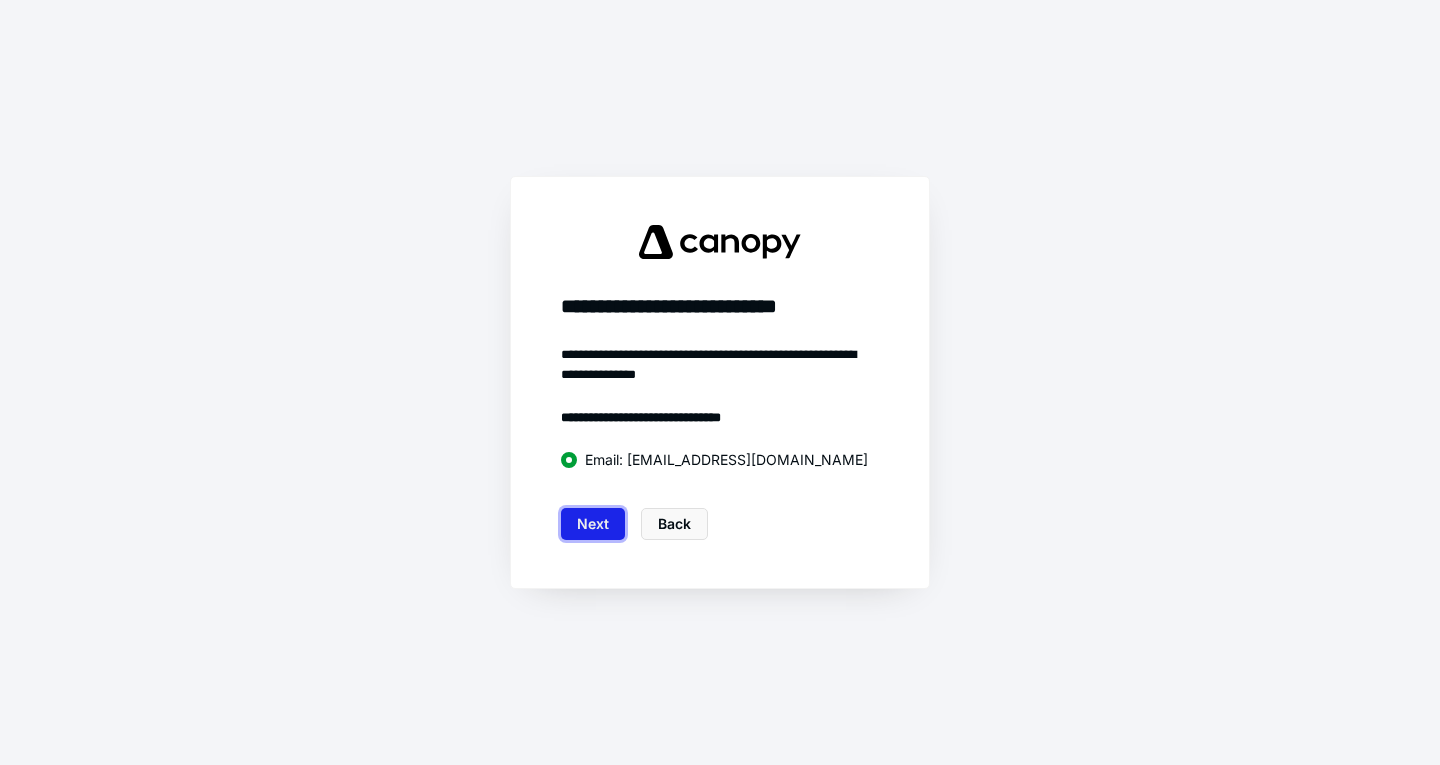click on "Next" at bounding box center [593, 524] 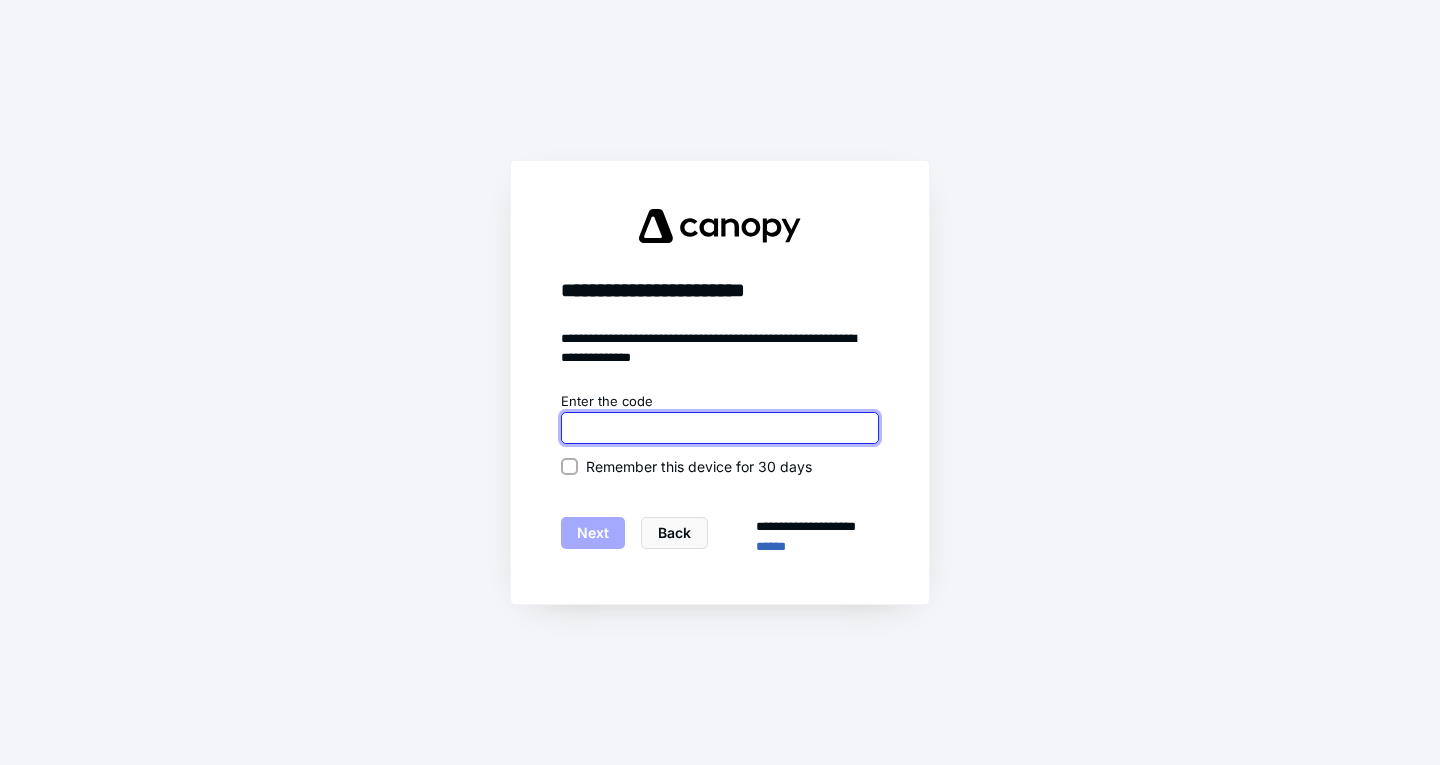 click at bounding box center [720, 428] 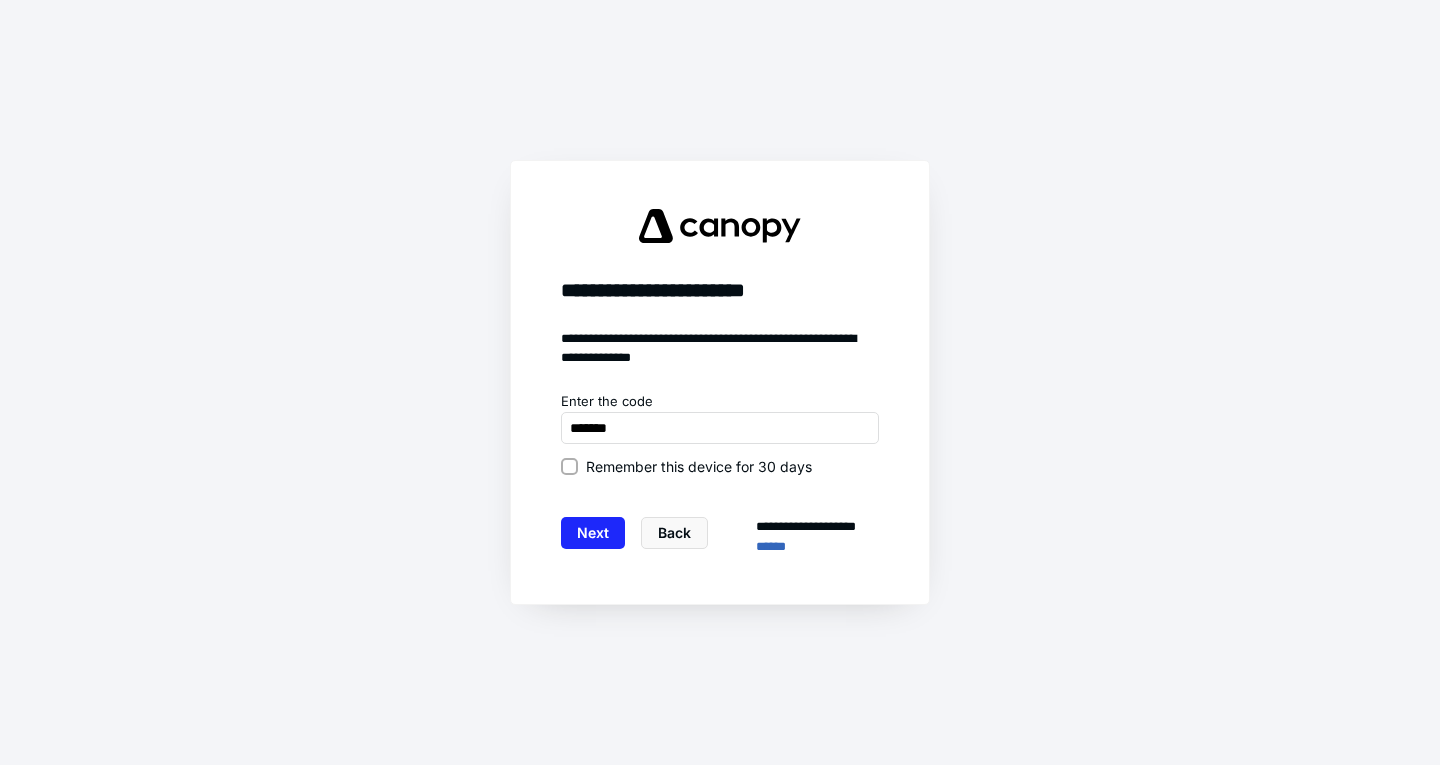 type on "******" 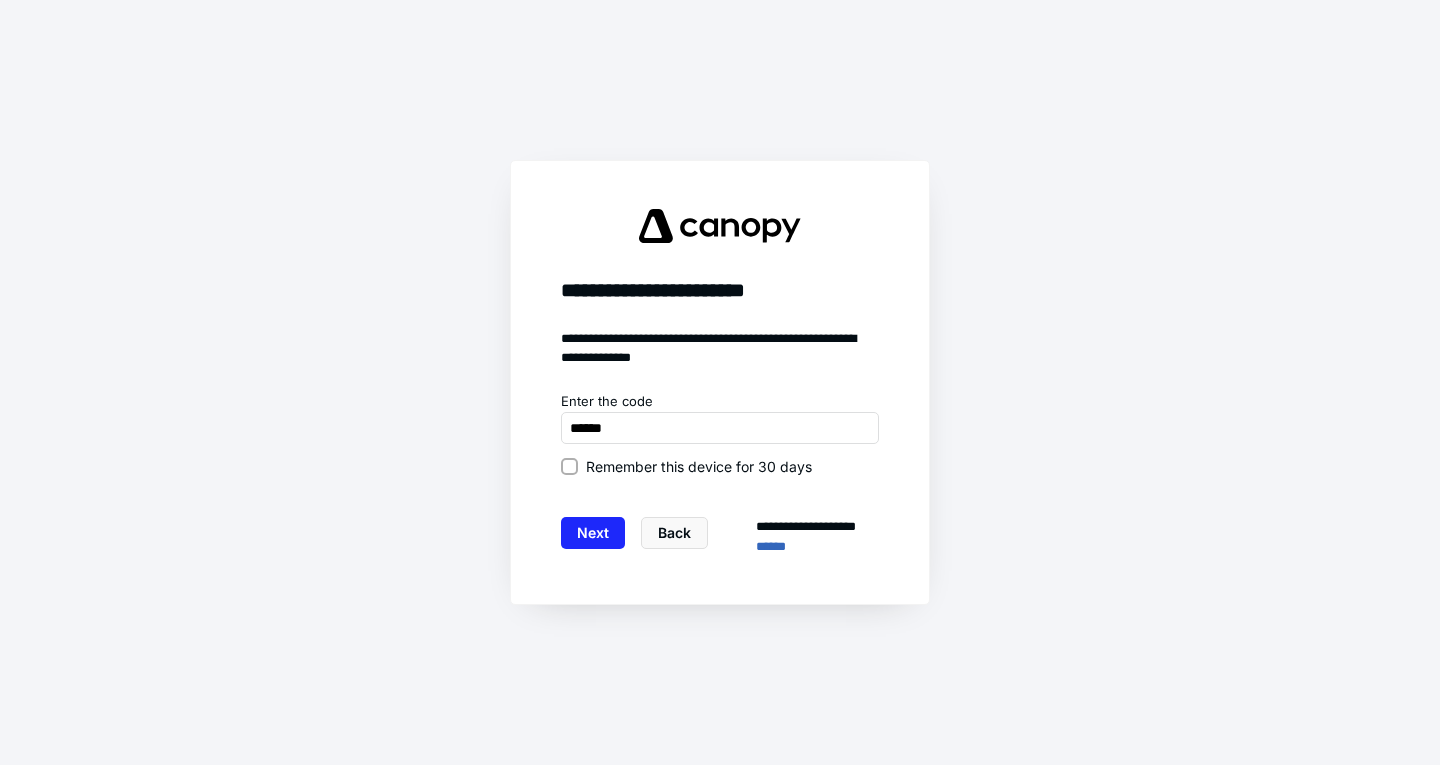 click on "**********" at bounding box center (720, 474) 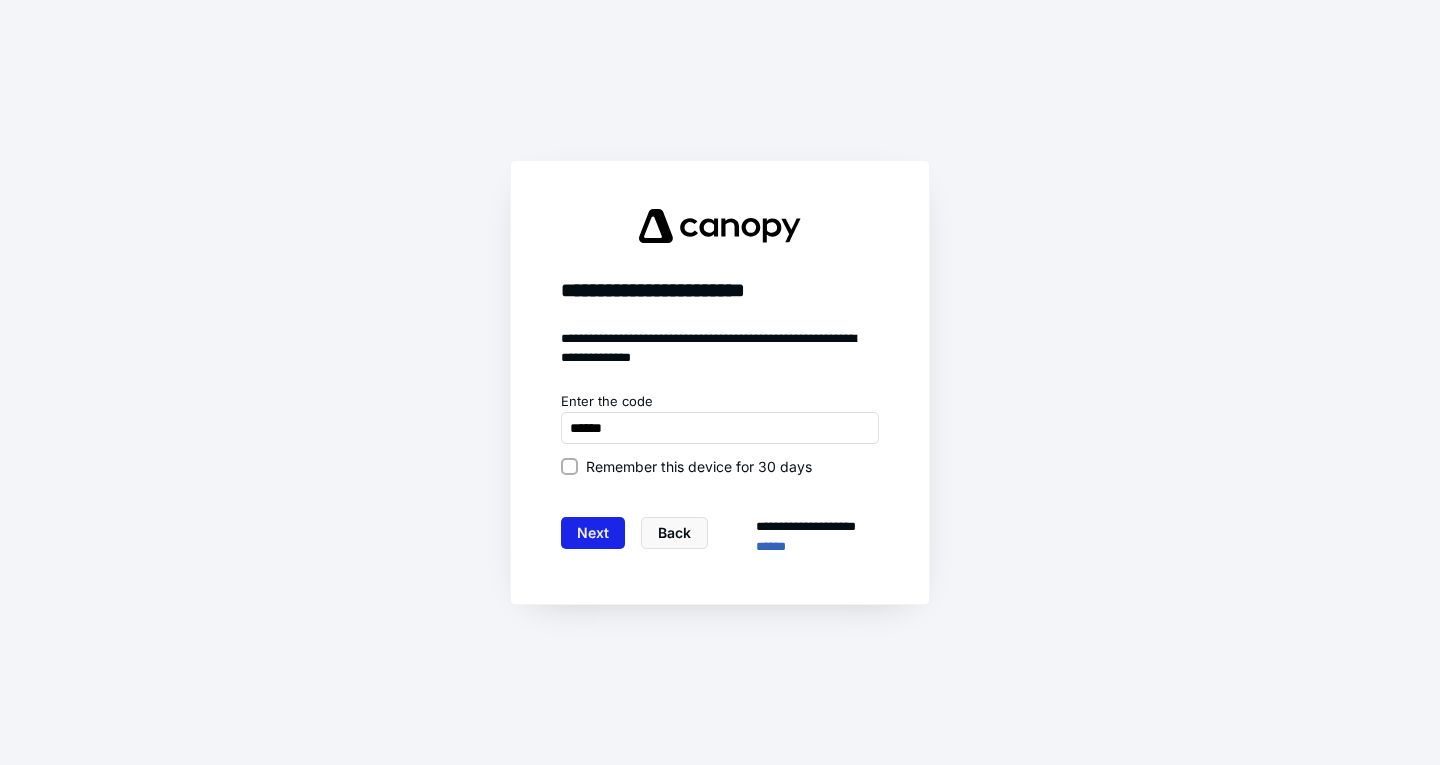 click on "Next" at bounding box center (593, 533) 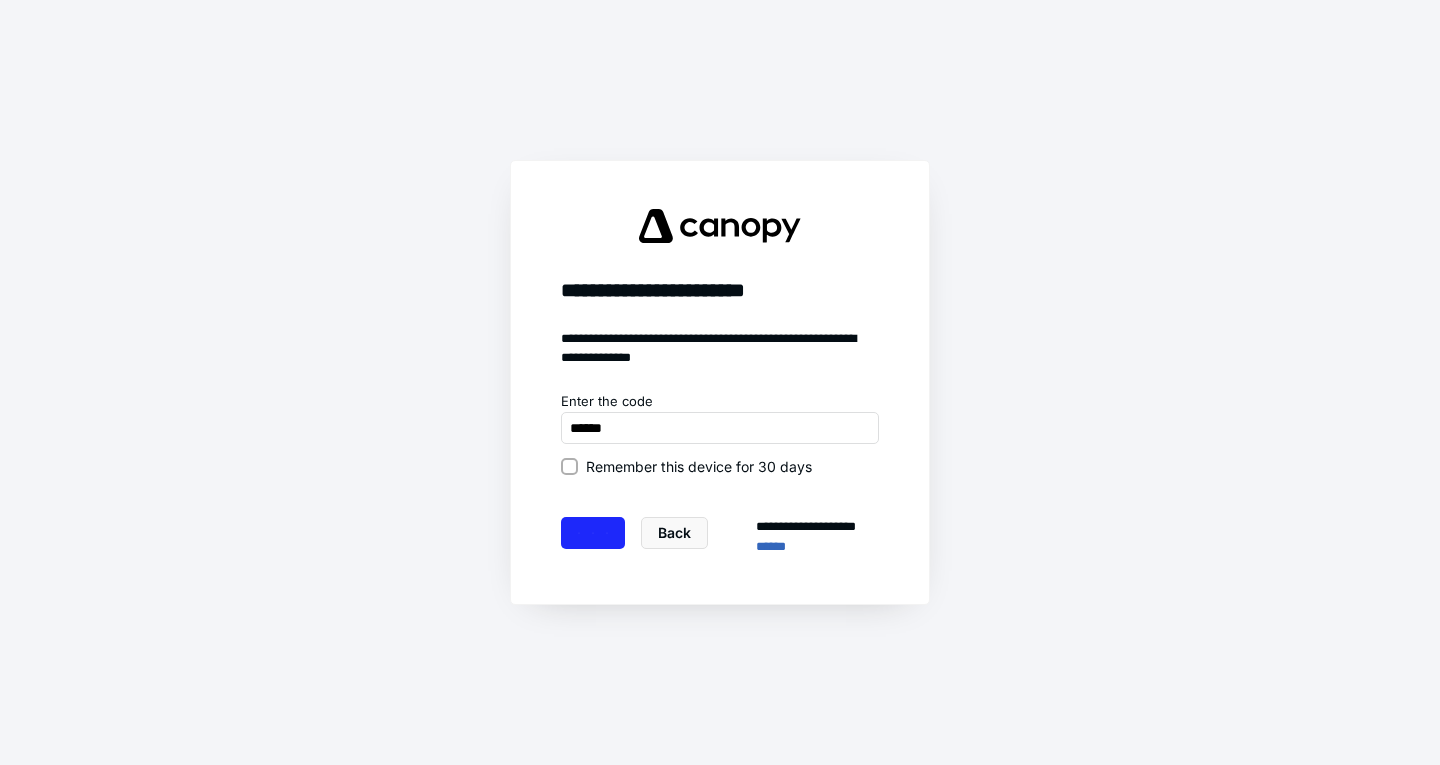 type 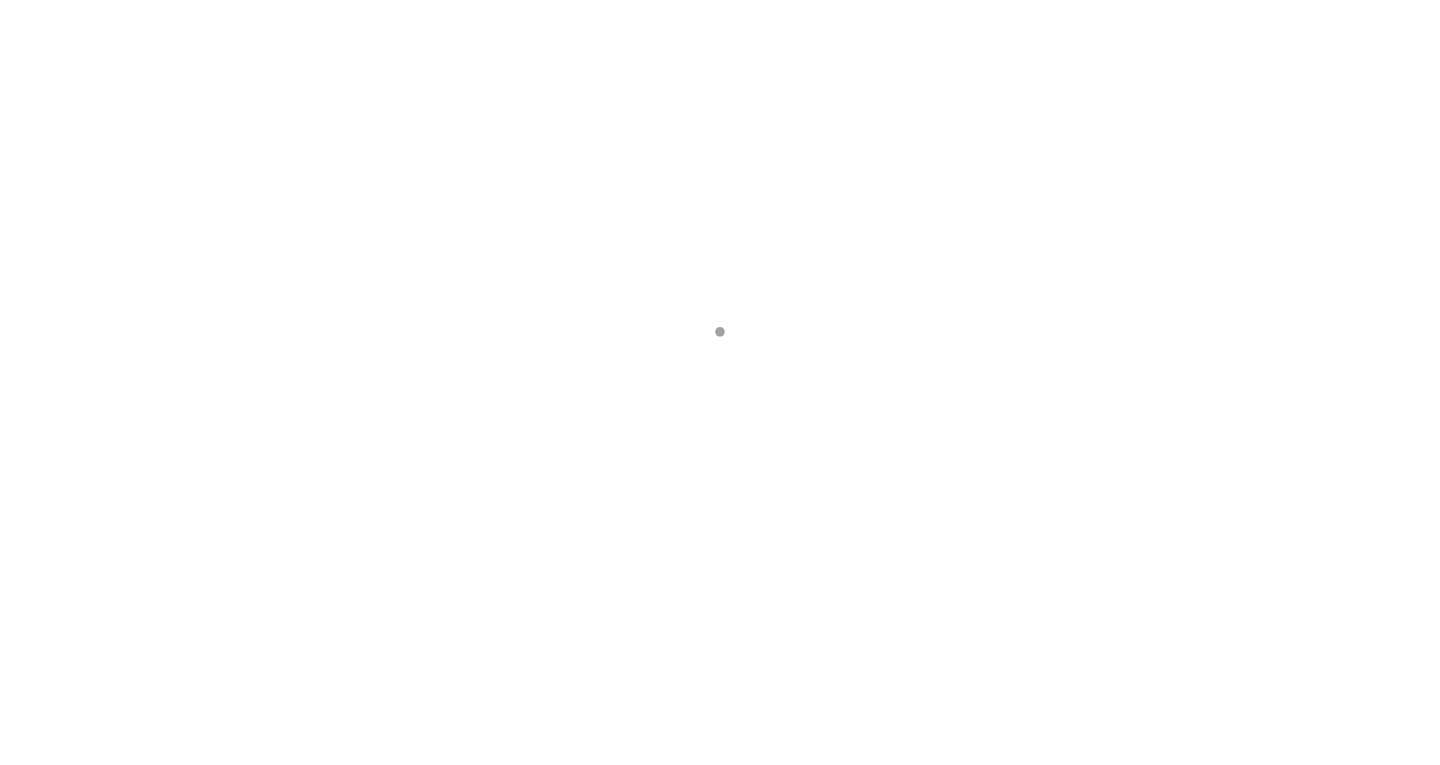 scroll, scrollTop: 0, scrollLeft: 0, axis: both 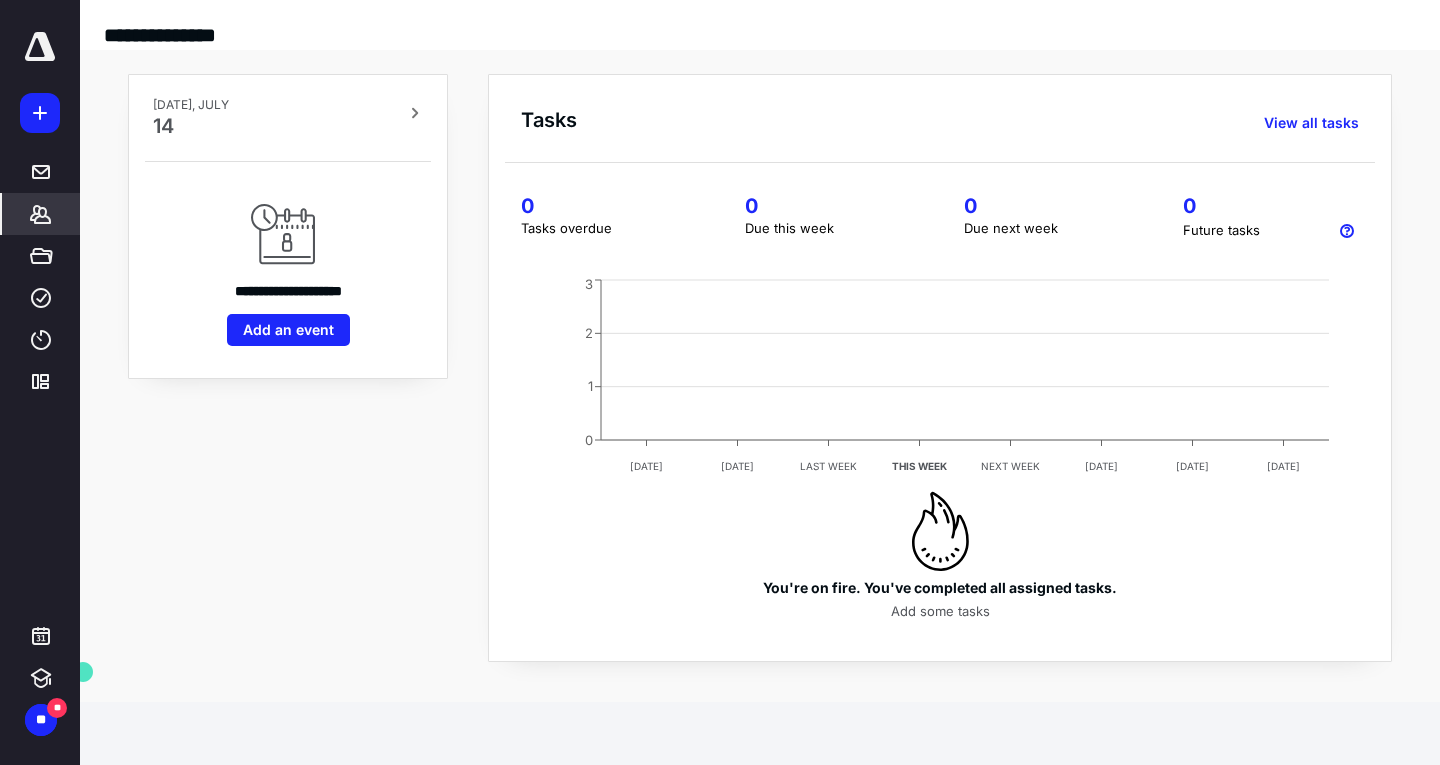 click 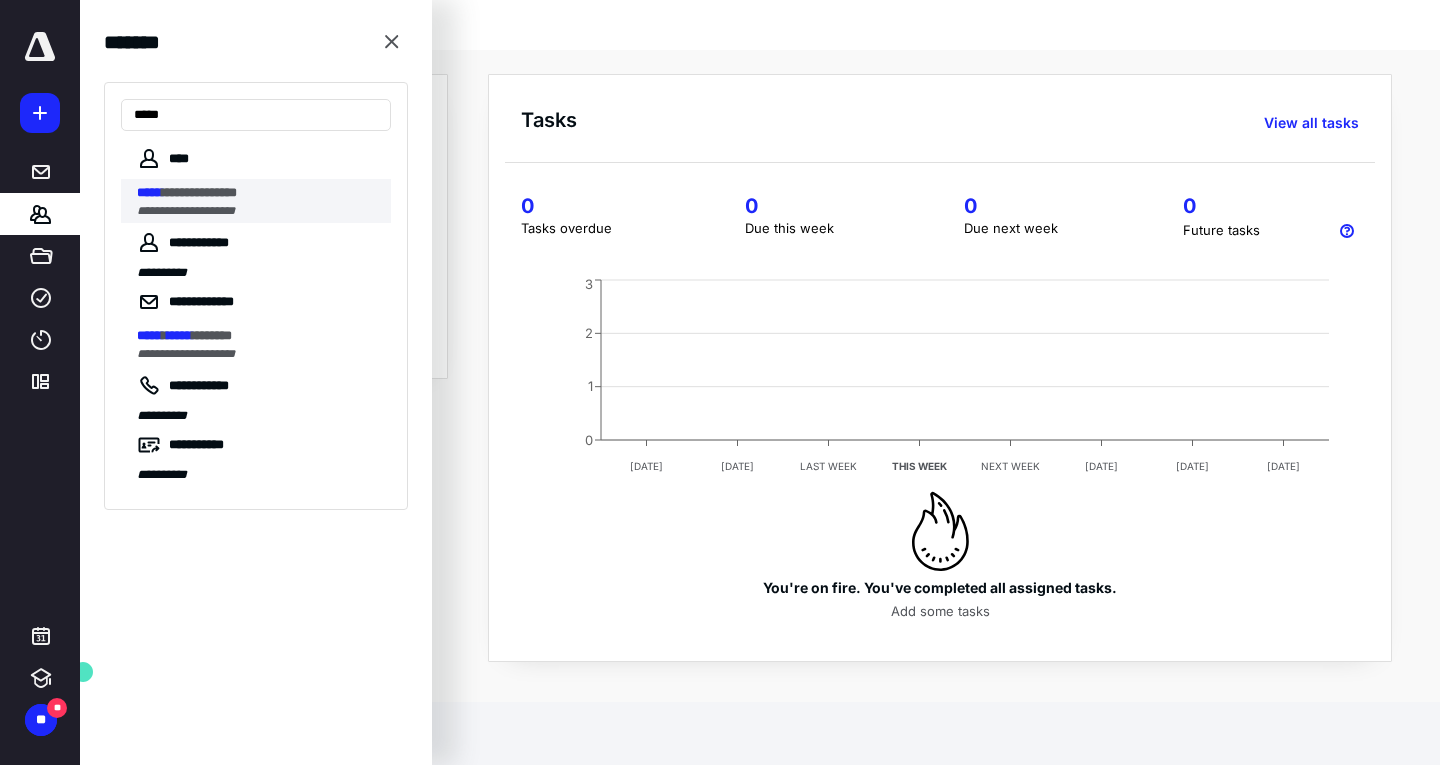 type on "*****" 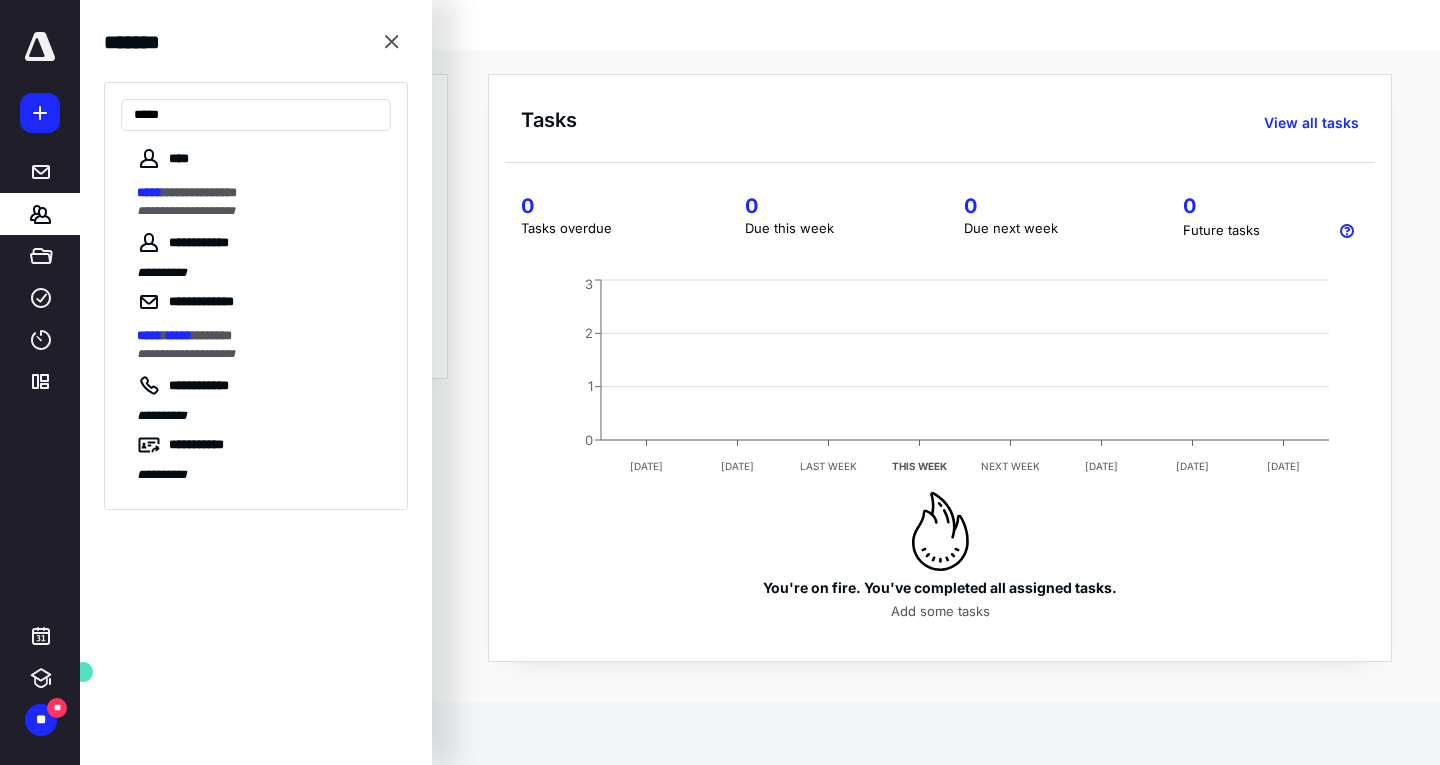 click on "**********" at bounding box center (199, 192) 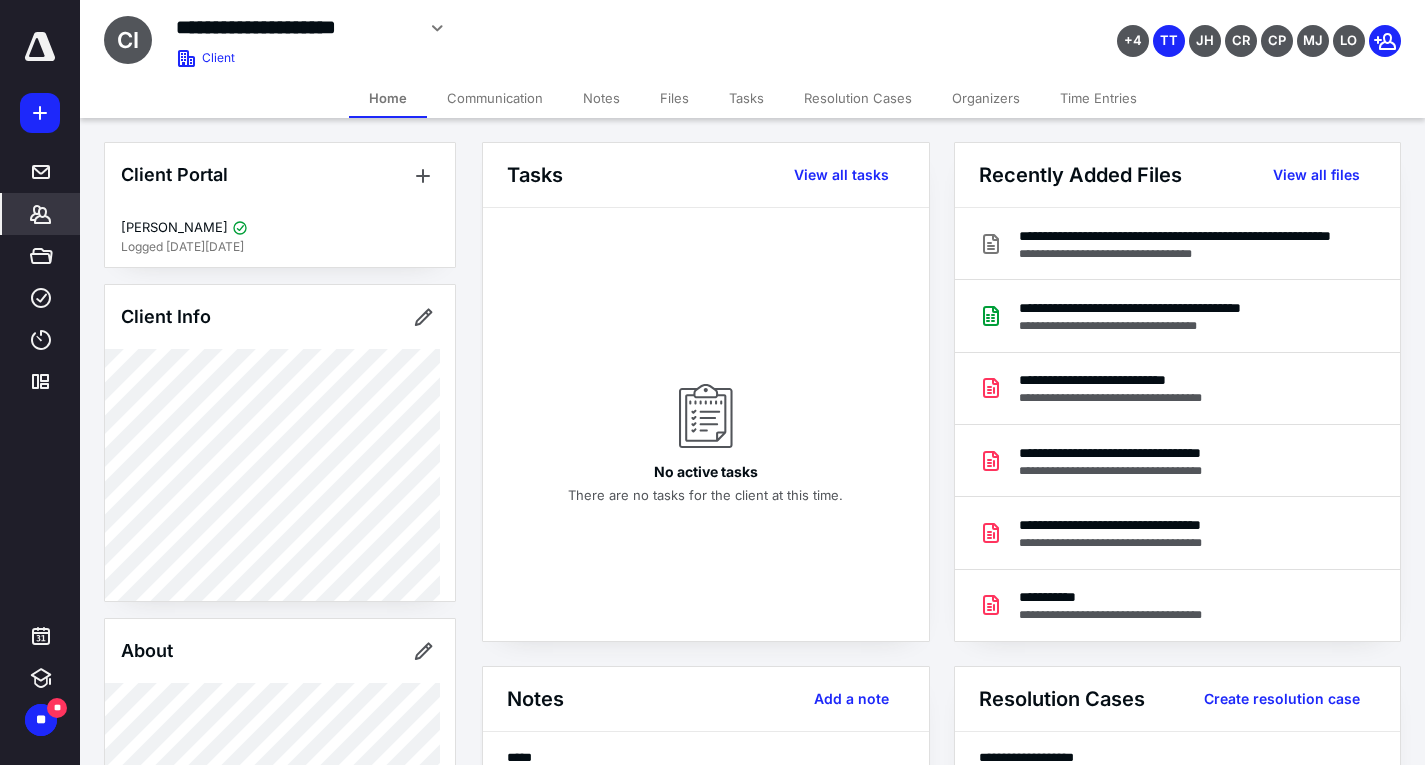 click on "Files" at bounding box center (674, 98) 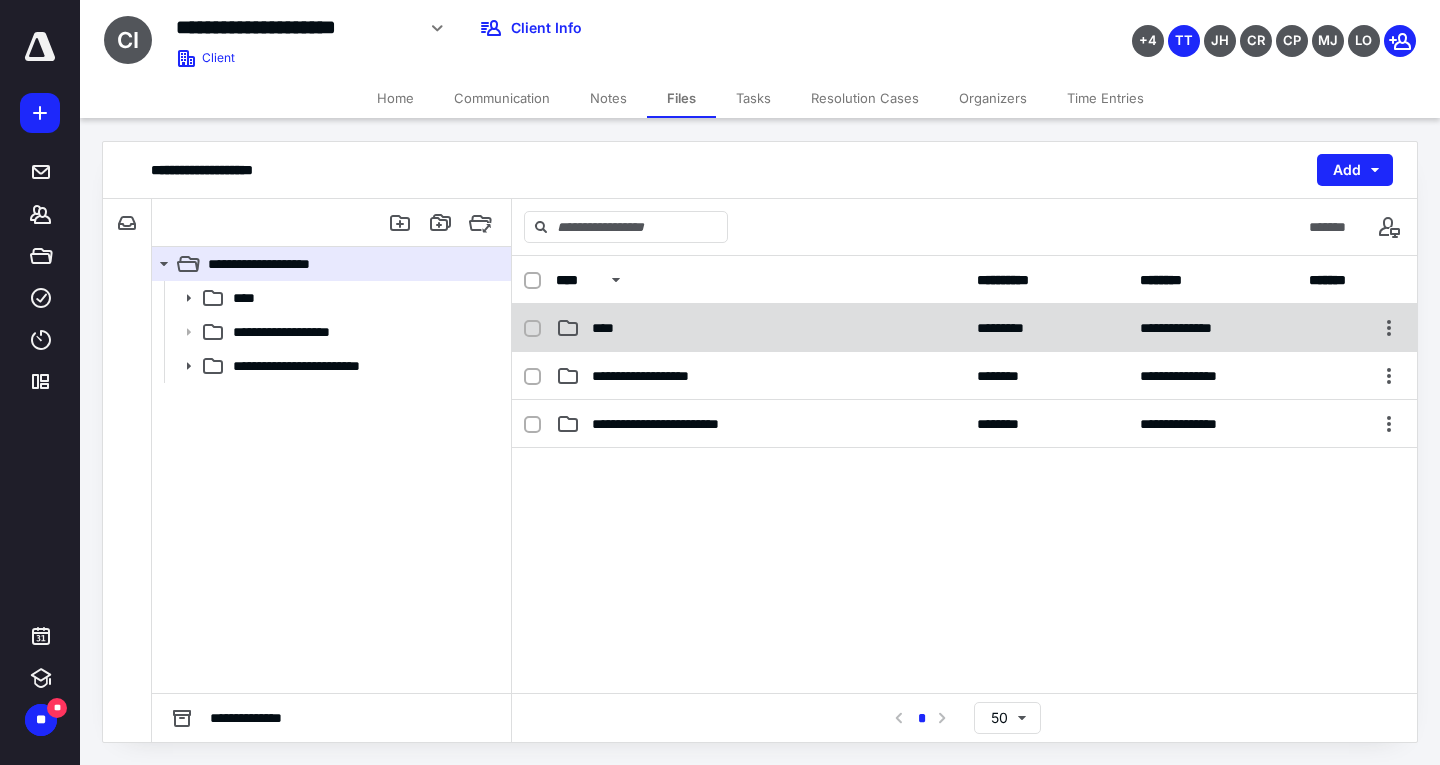 click on "****" at bounding box center (760, 328) 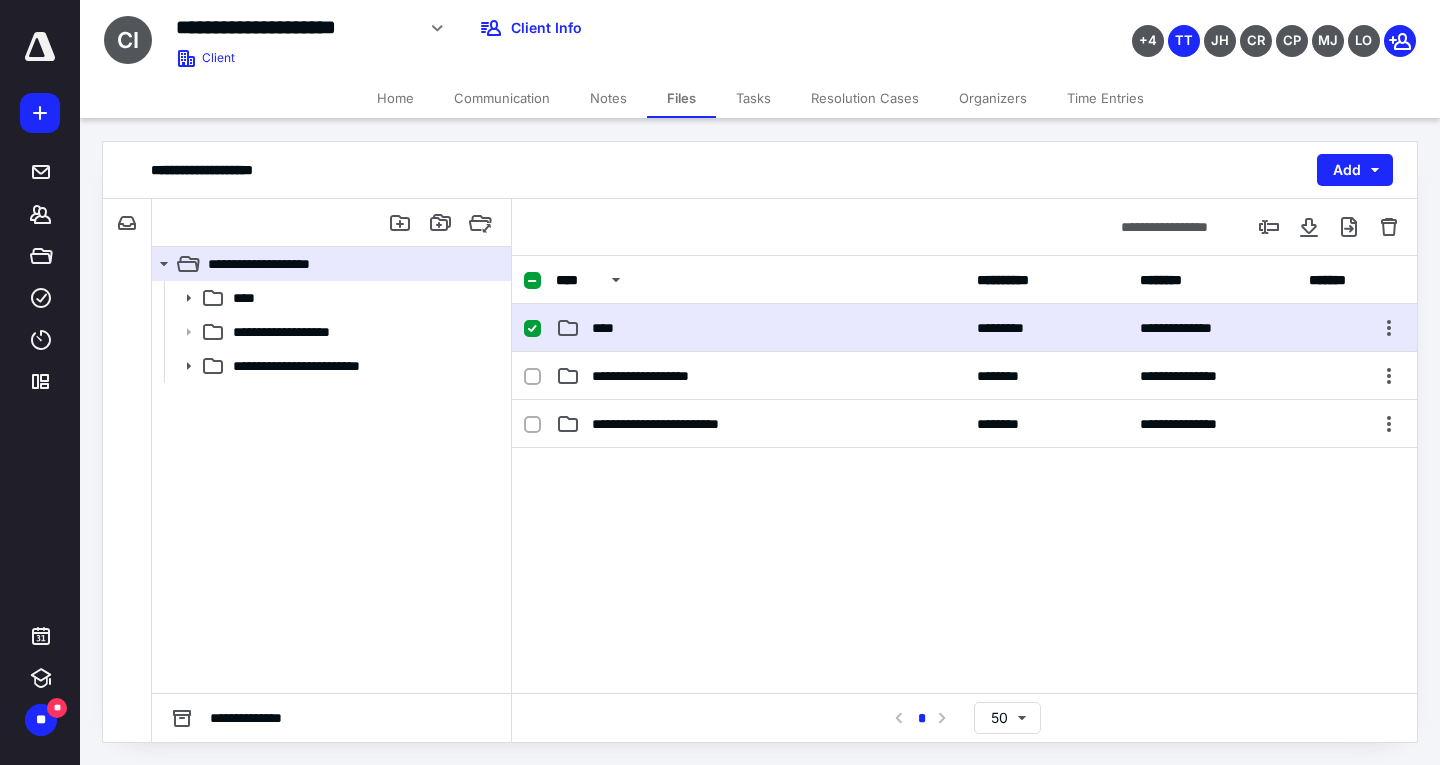click on "****" at bounding box center [760, 328] 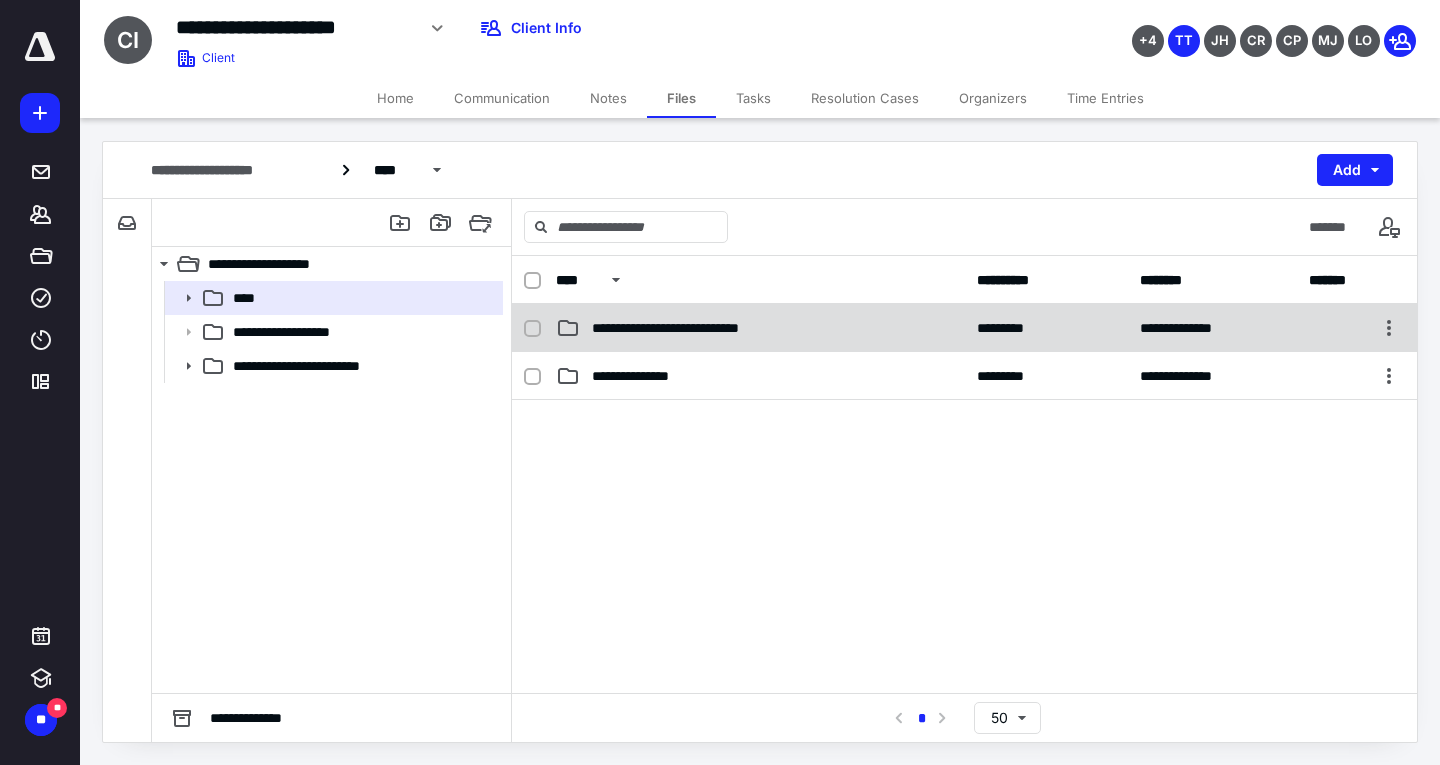 click on "**********" at bounding box center (701, 328) 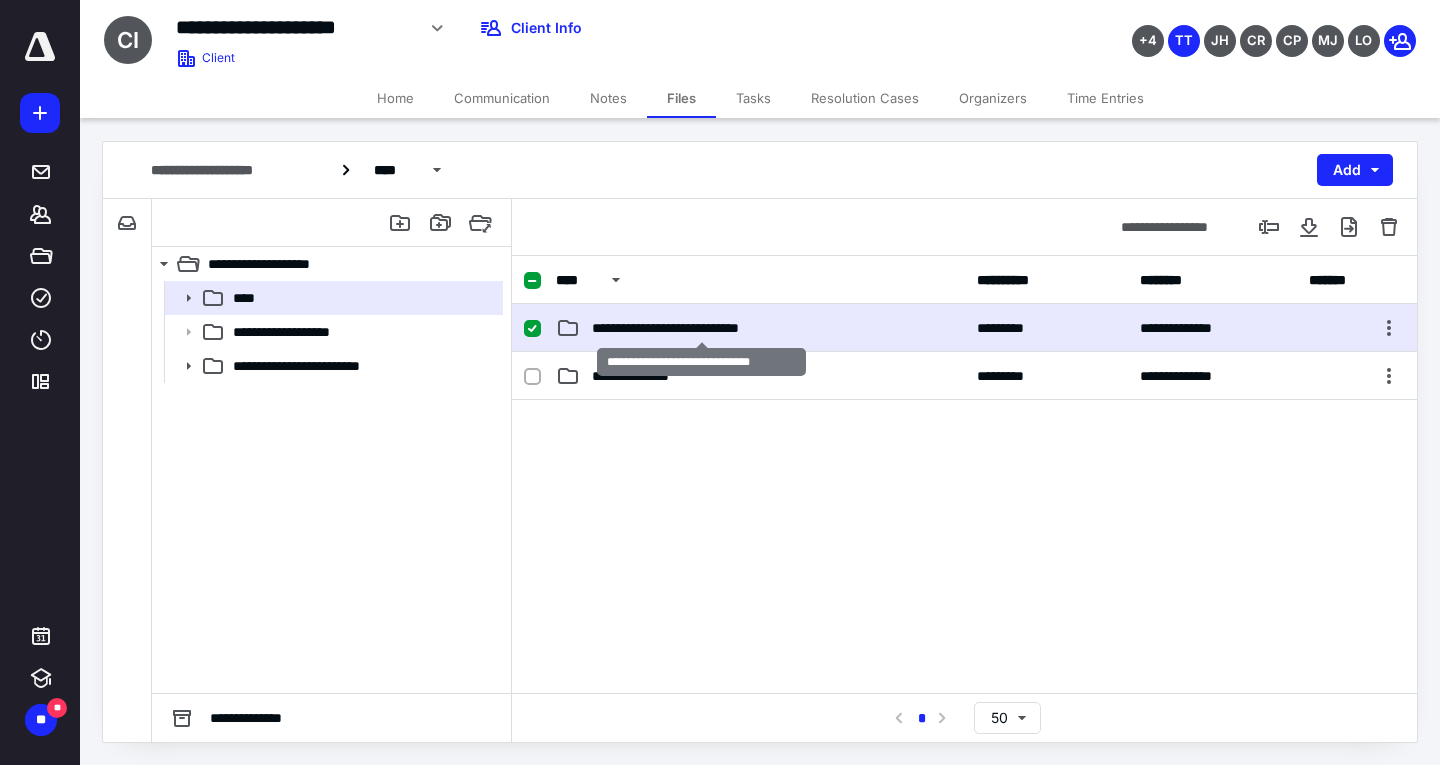 click on "**********" at bounding box center [701, 328] 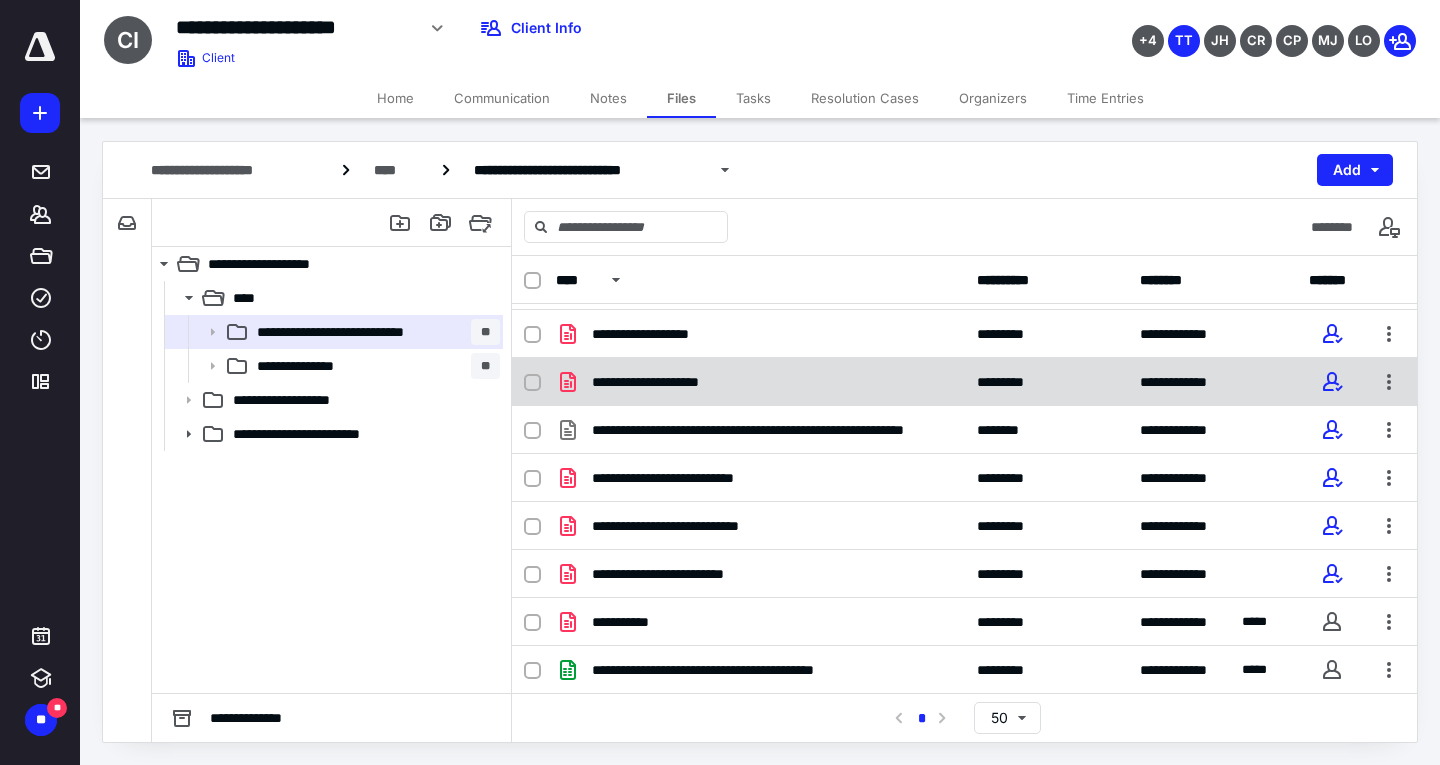 scroll, scrollTop: 523, scrollLeft: 0, axis: vertical 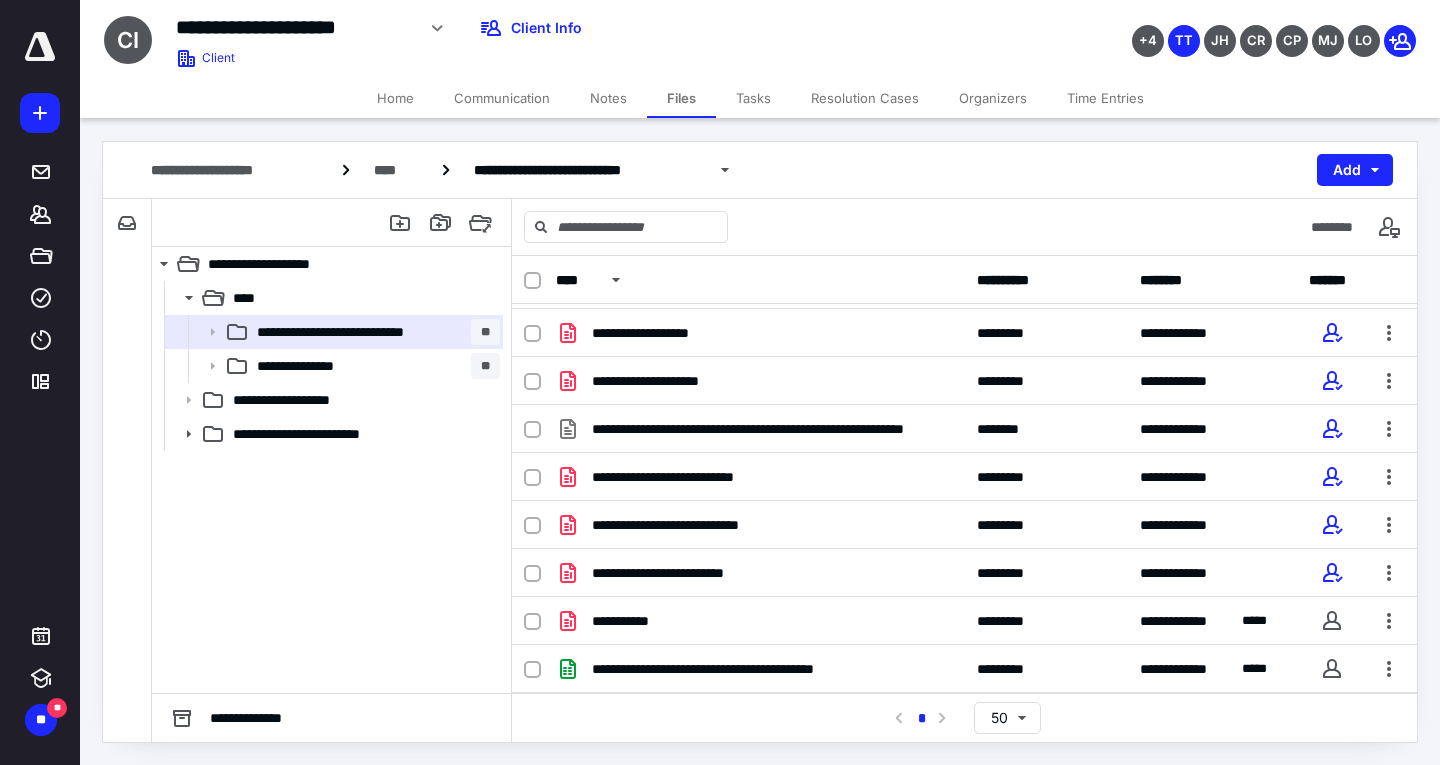 click on "Home" at bounding box center (395, 98) 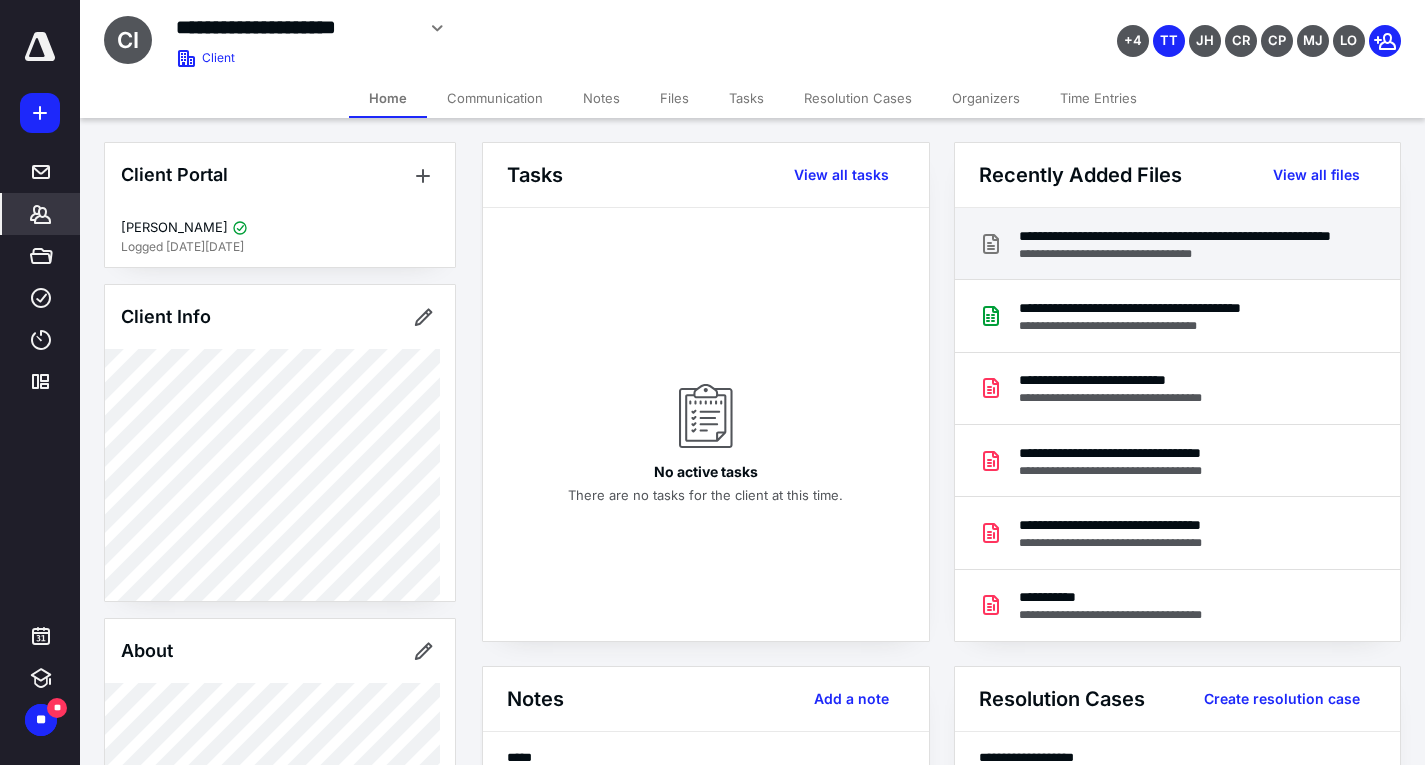 click on "**********" at bounding box center (1178, 236) 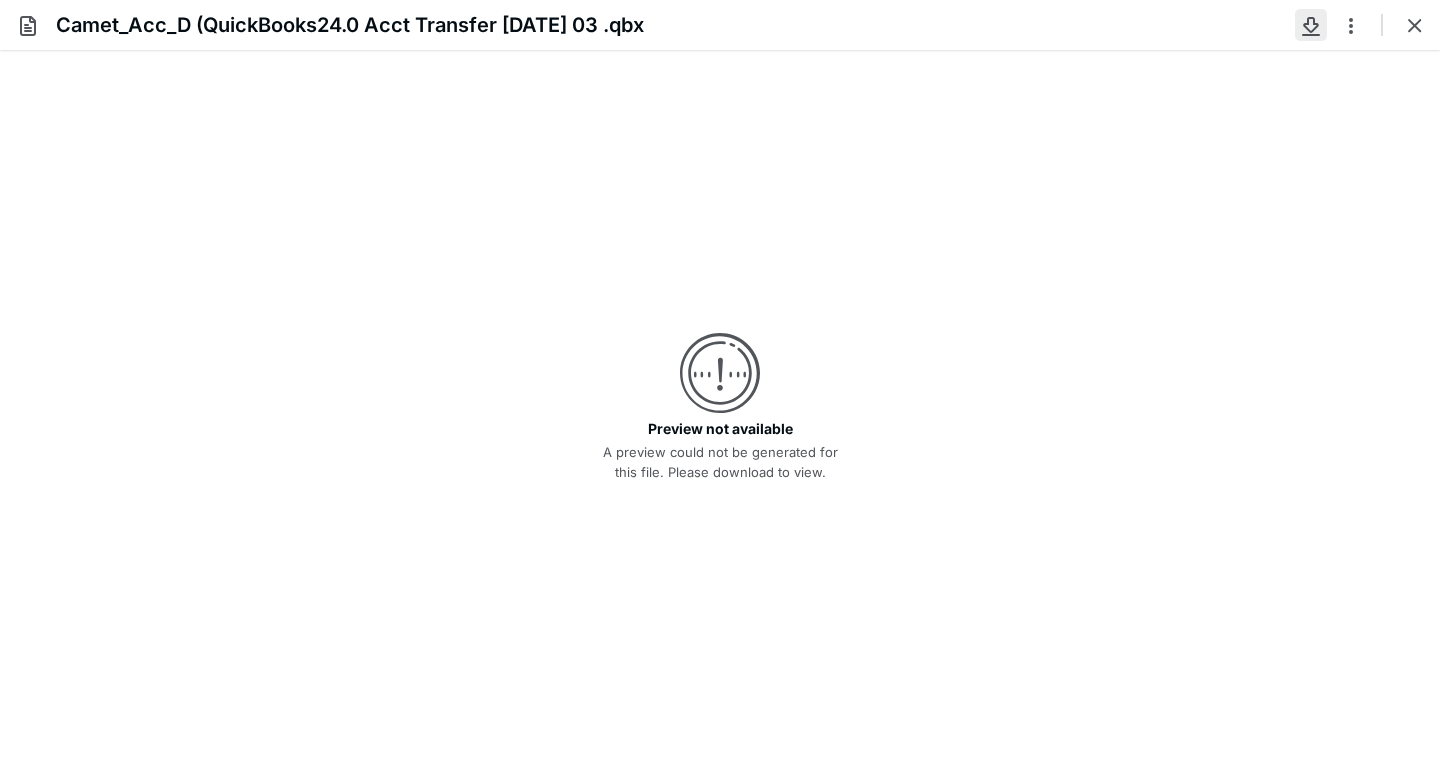 click at bounding box center (1311, 25) 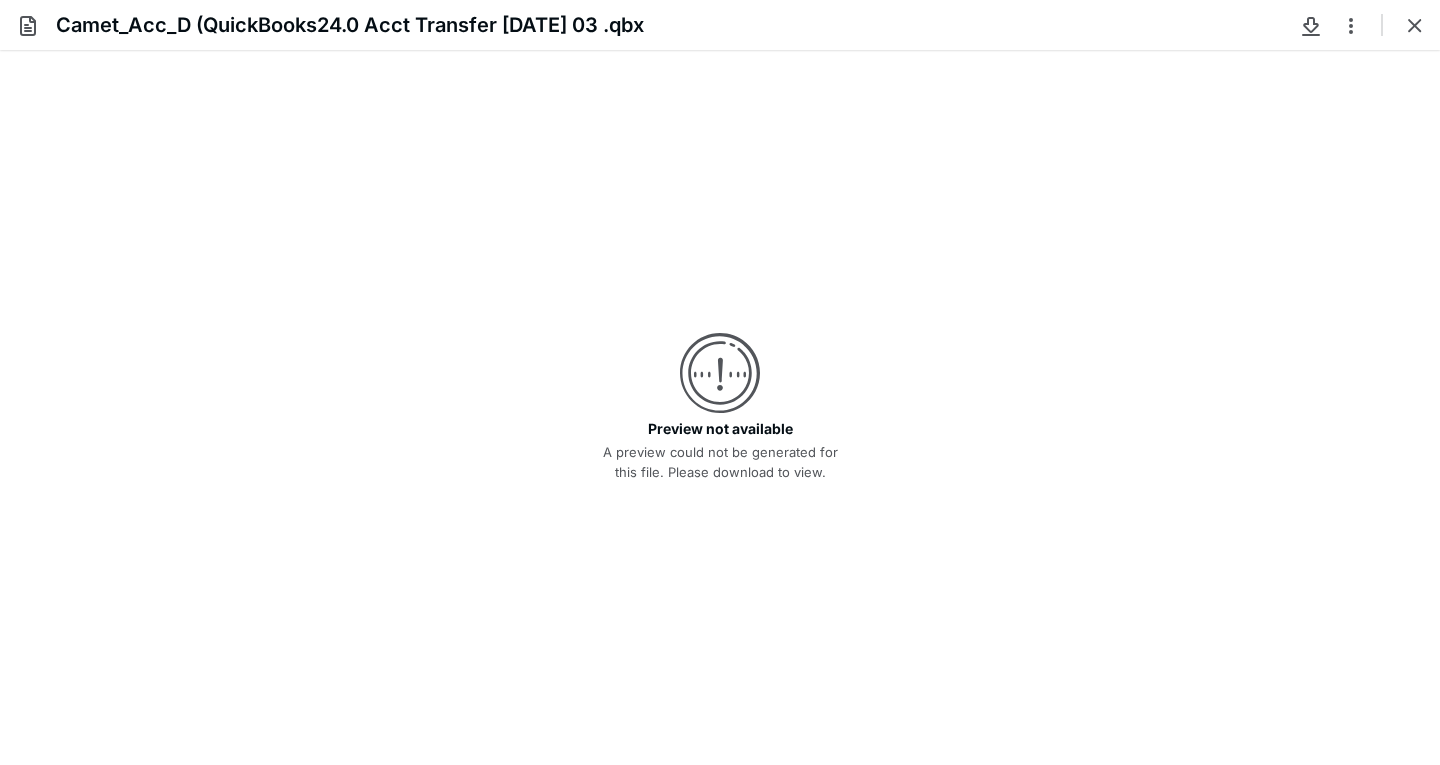 type 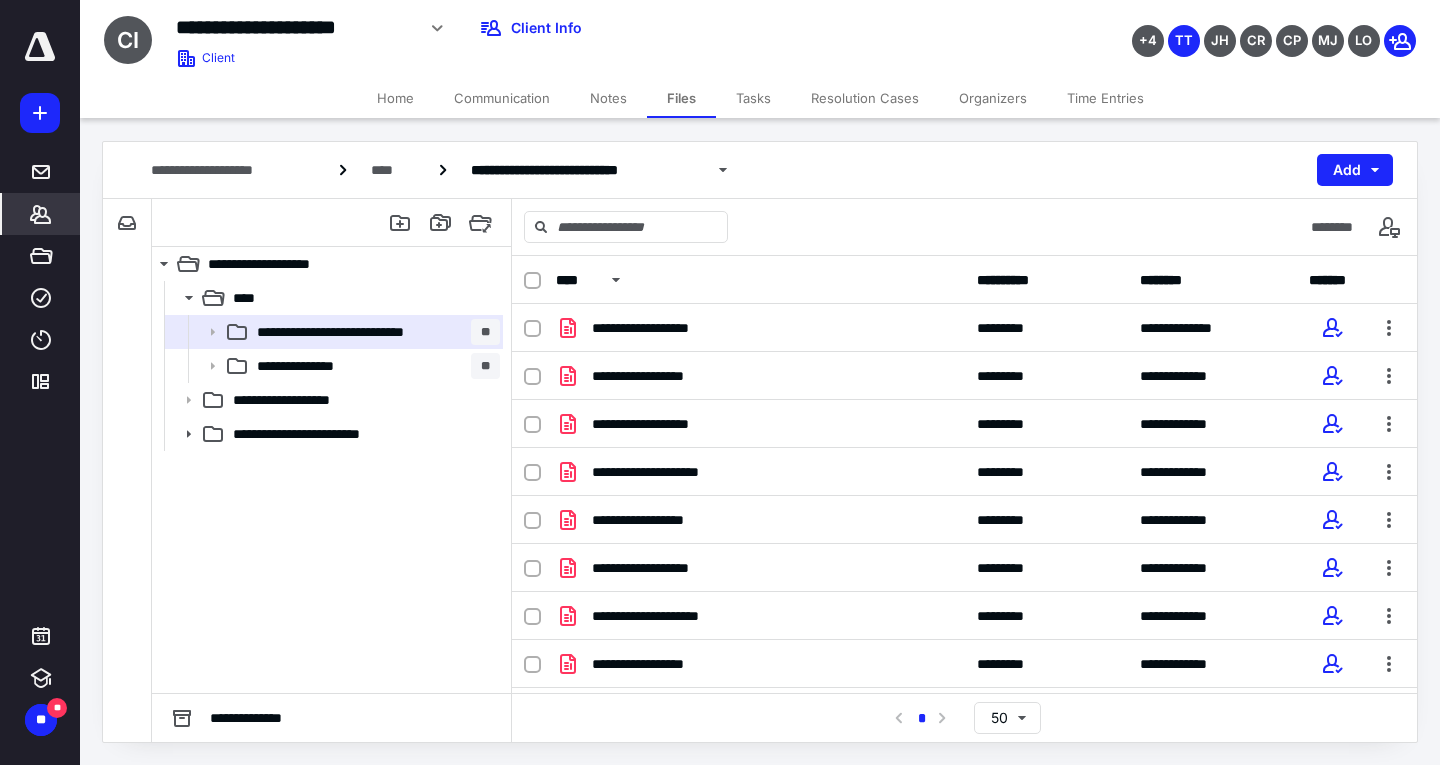click on "*******" at bounding box center [41, 214] 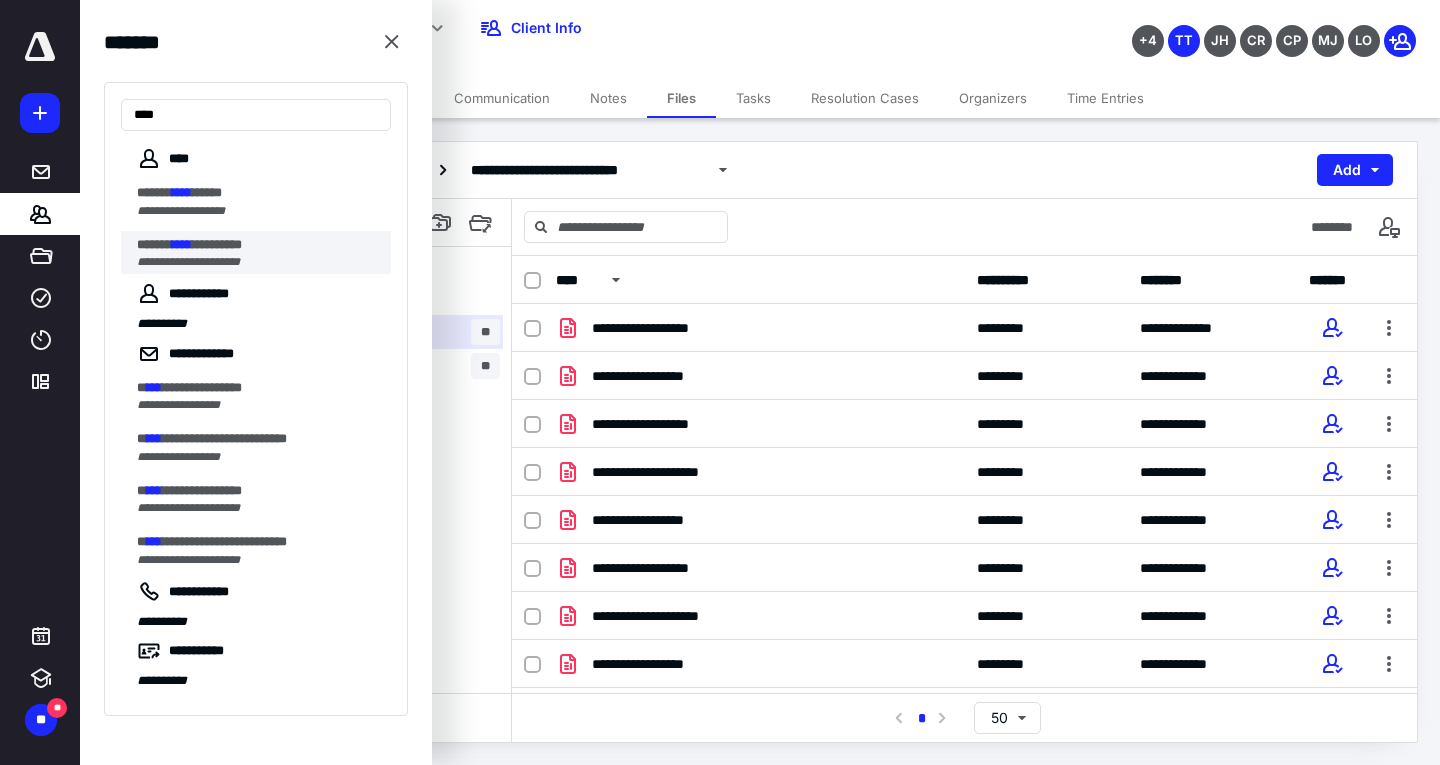 type on "****" 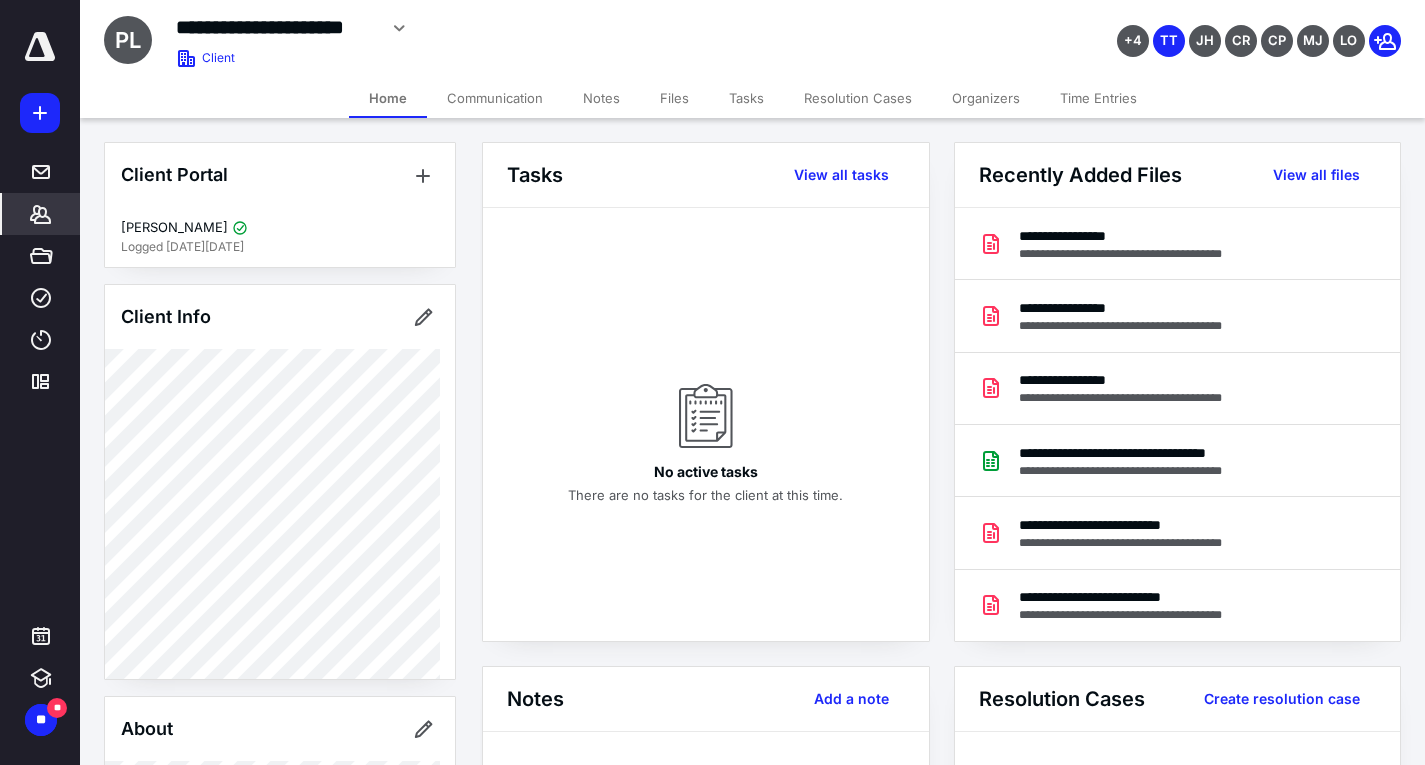 click on "Files" at bounding box center [674, 98] 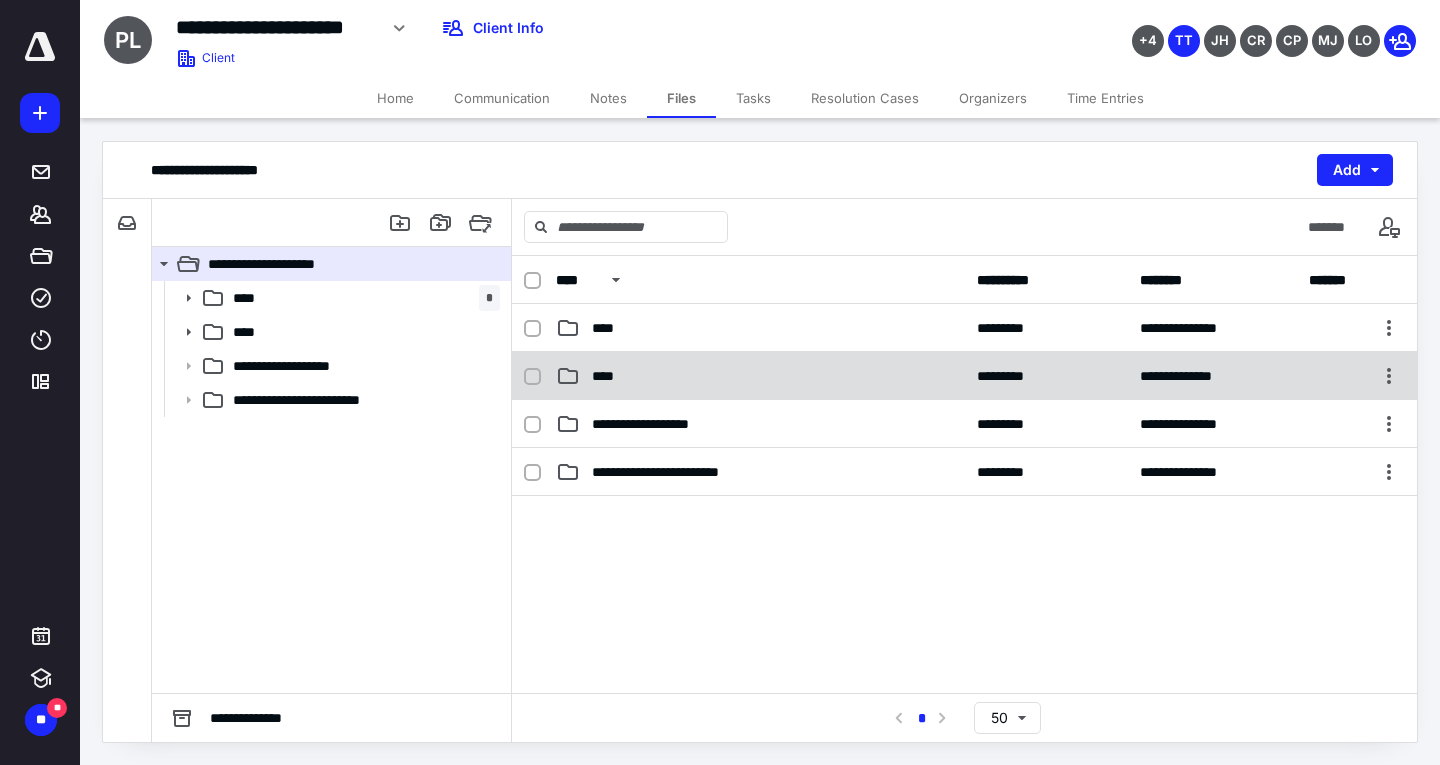 click on "****" at bounding box center [760, 376] 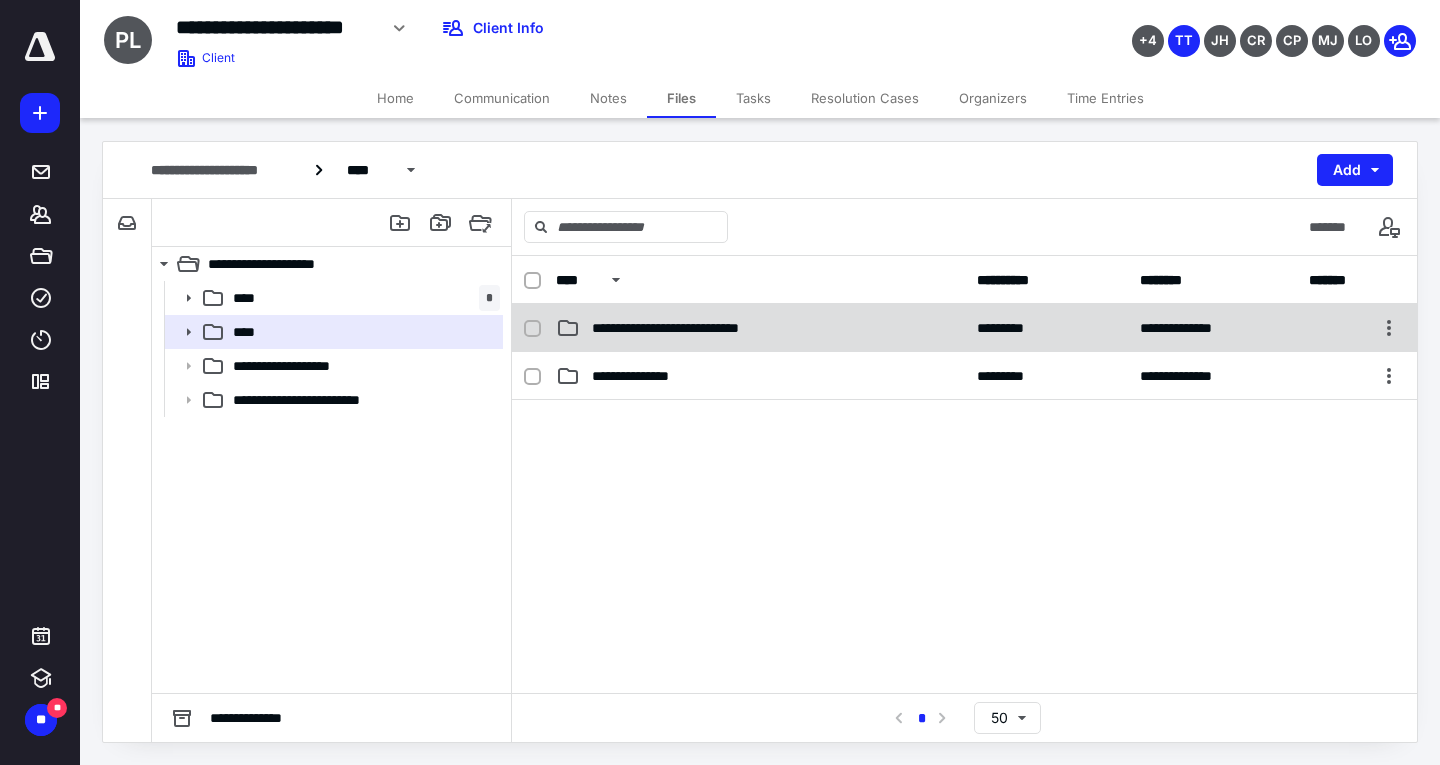 click on "**********" at bounding box center [701, 328] 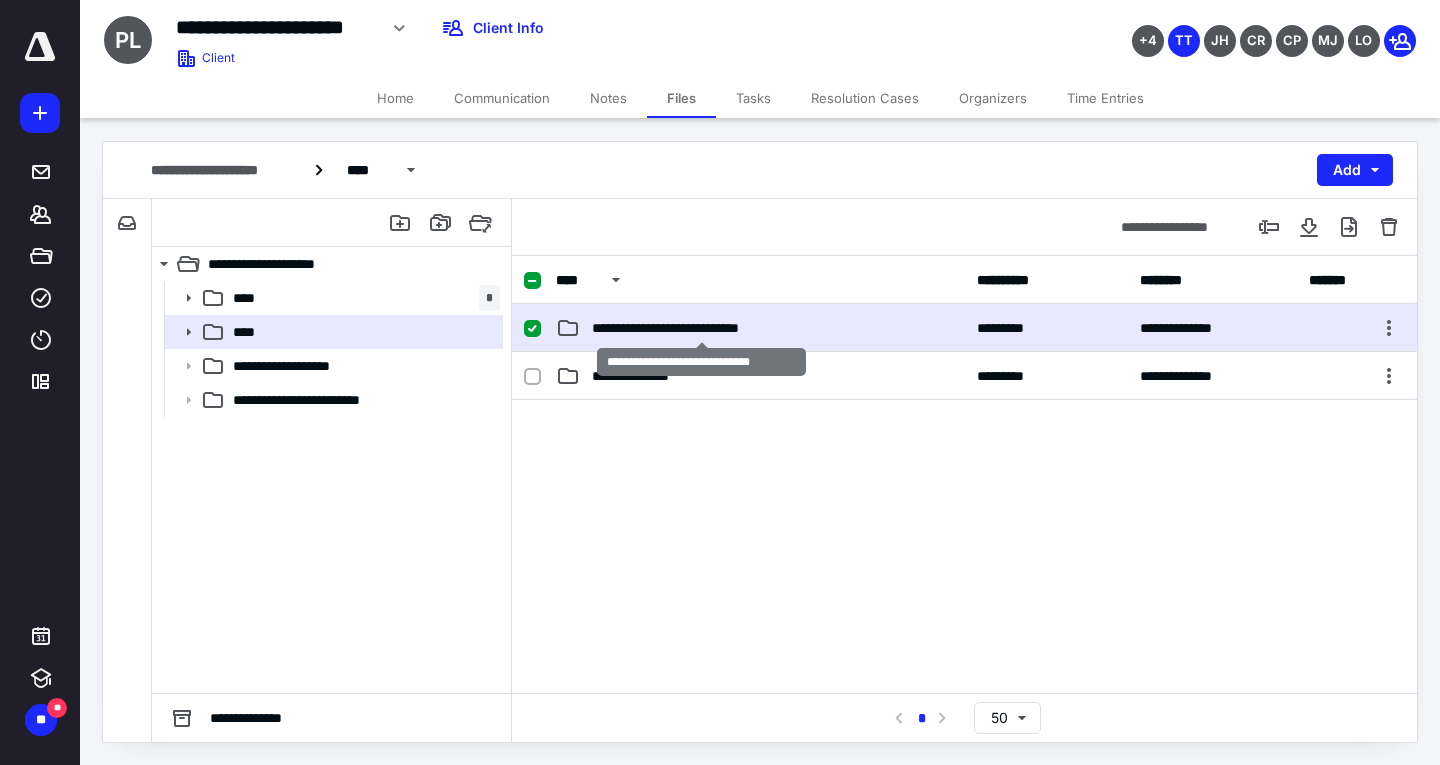 click on "**********" at bounding box center [701, 328] 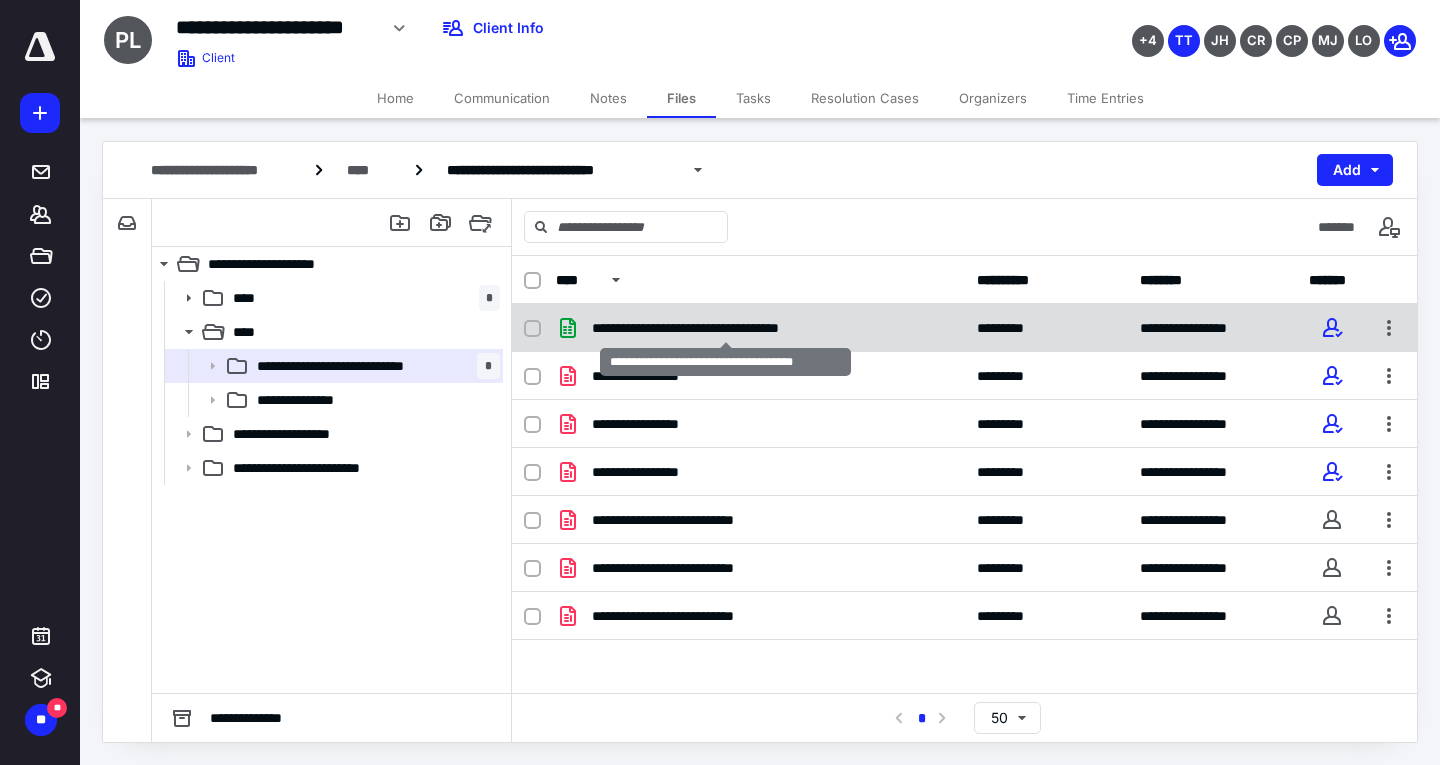 click on "**********" at bounding box center [725, 328] 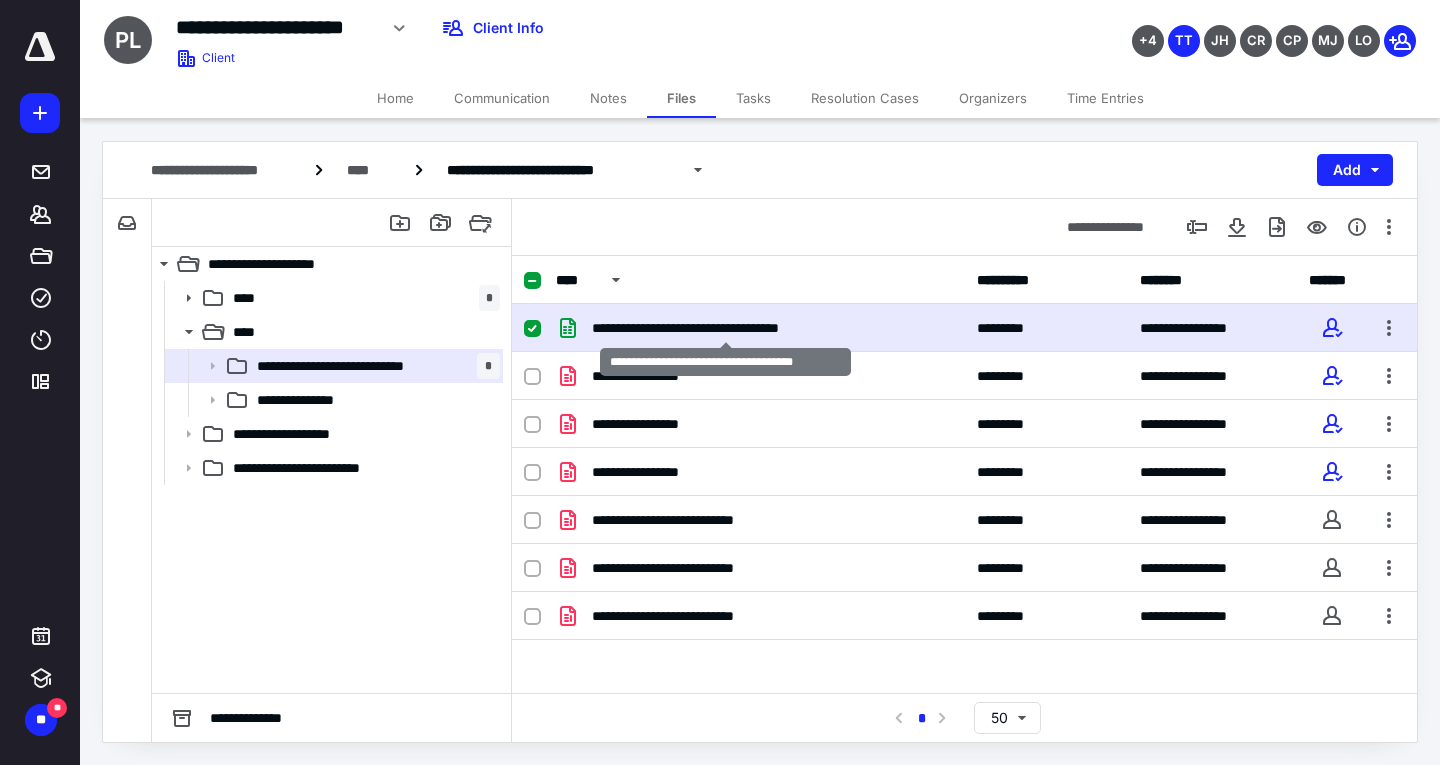 click on "**********" at bounding box center (725, 328) 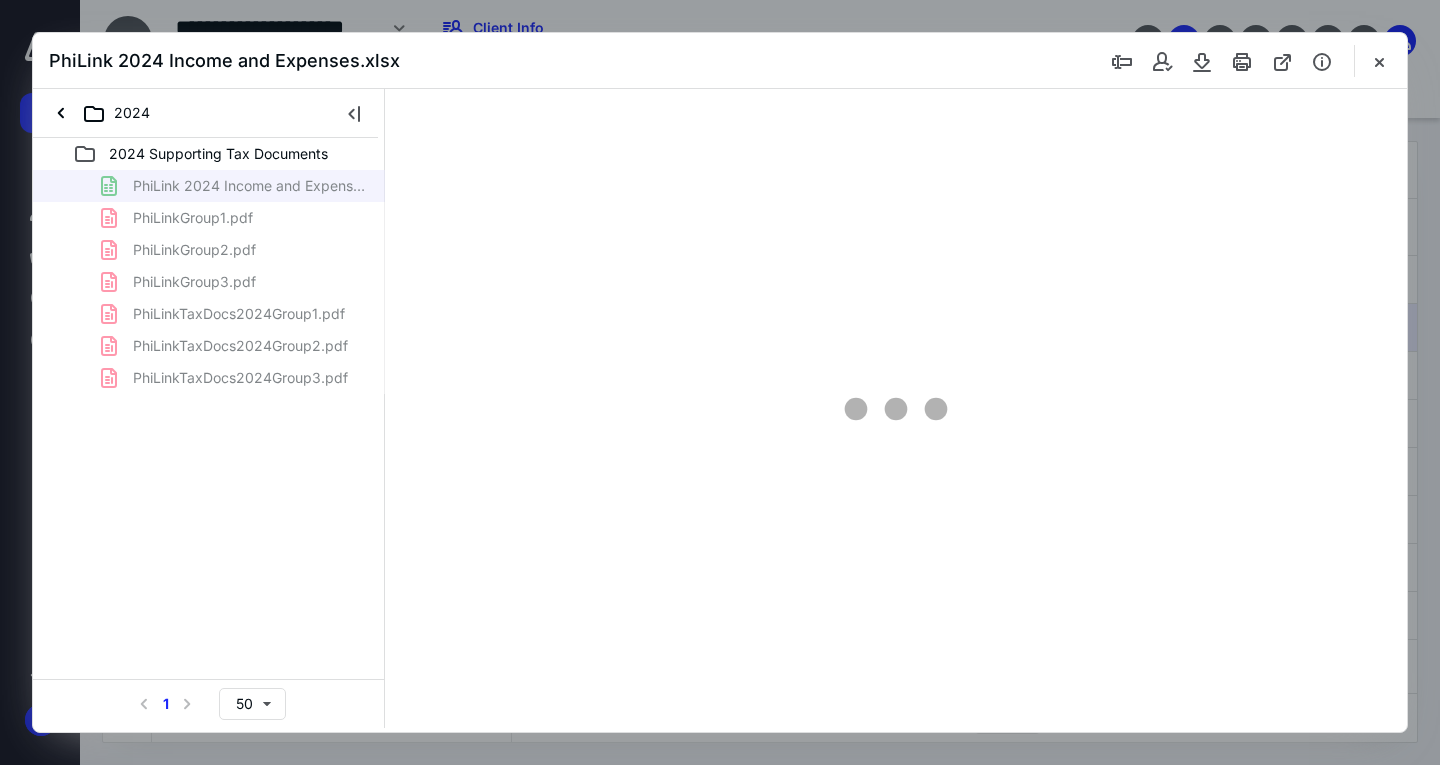 scroll, scrollTop: 0, scrollLeft: 0, axis: both 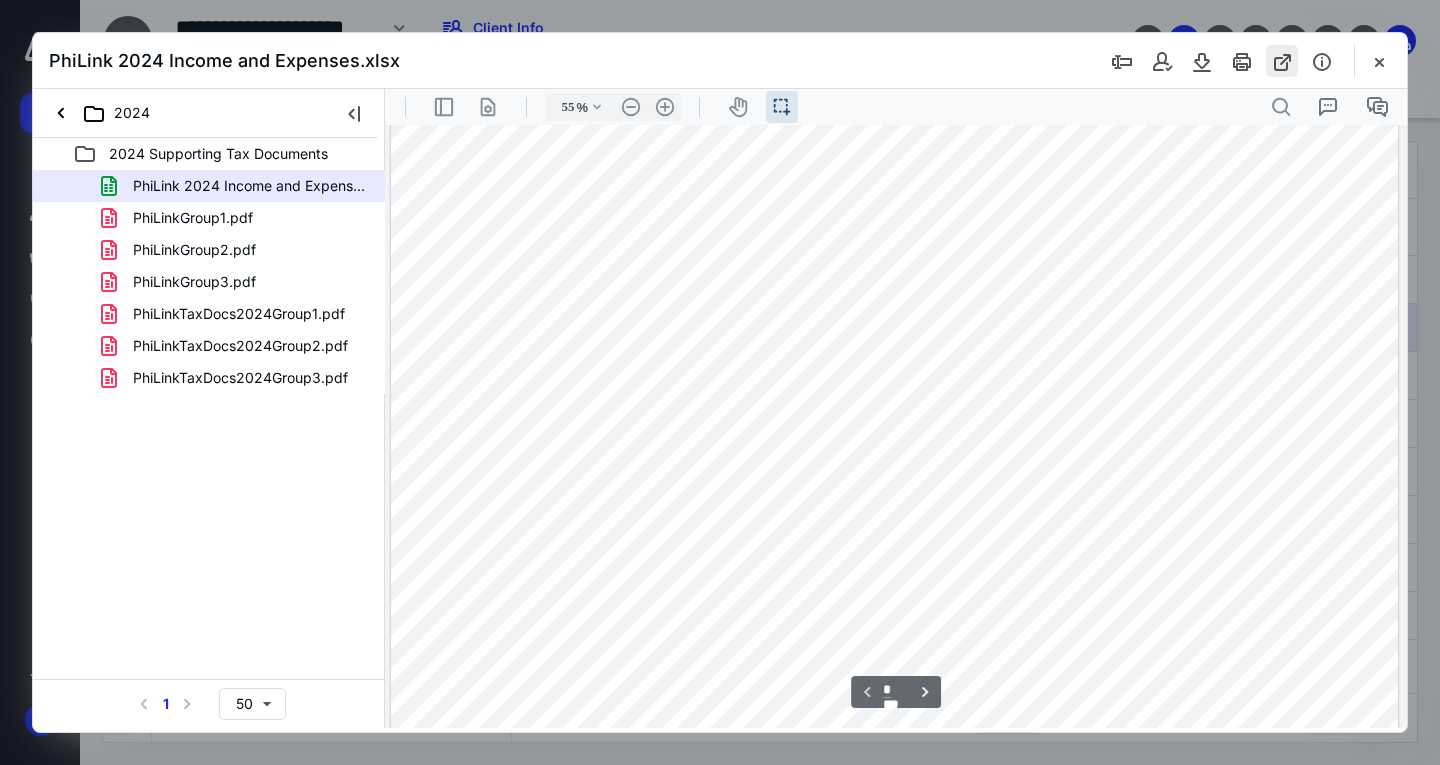 click at bounding box center [1282, 61] 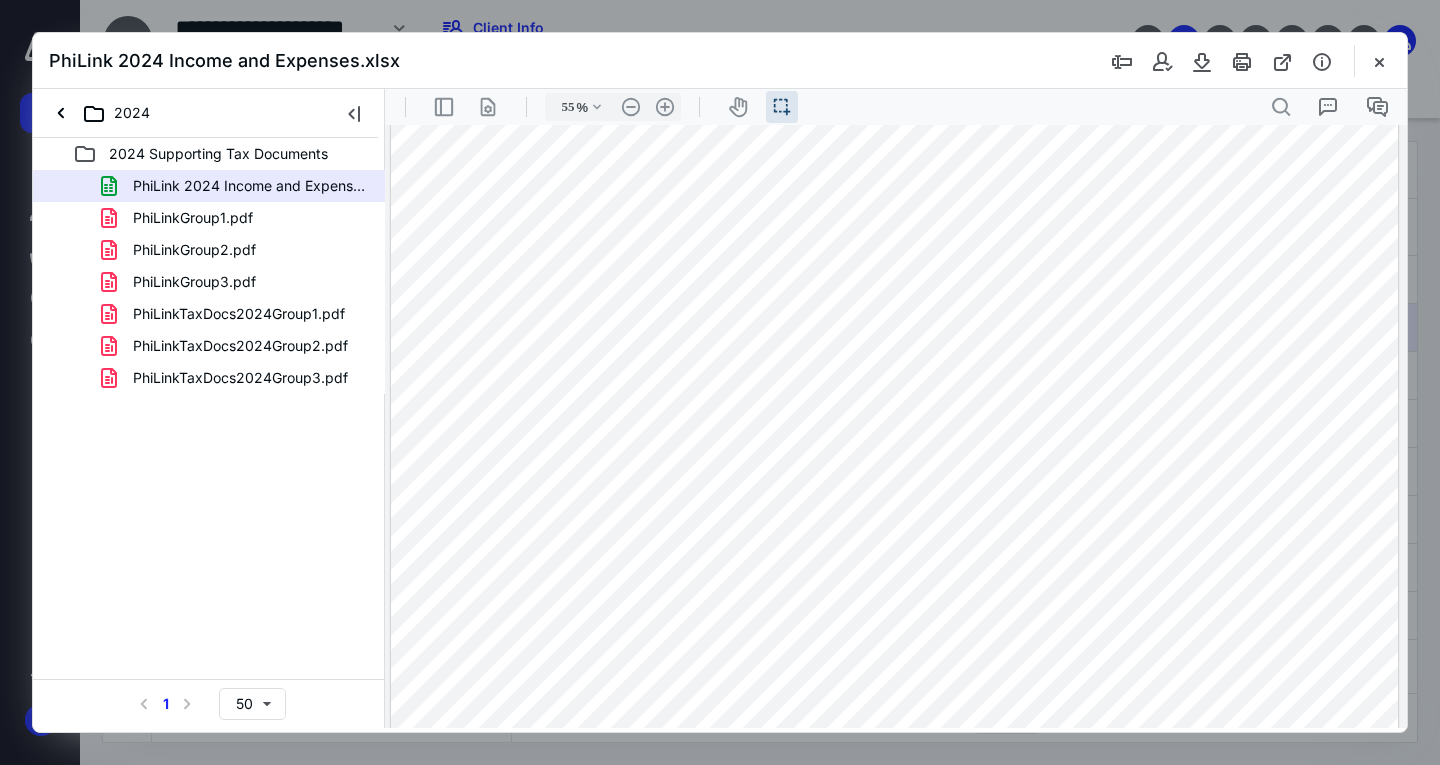 type 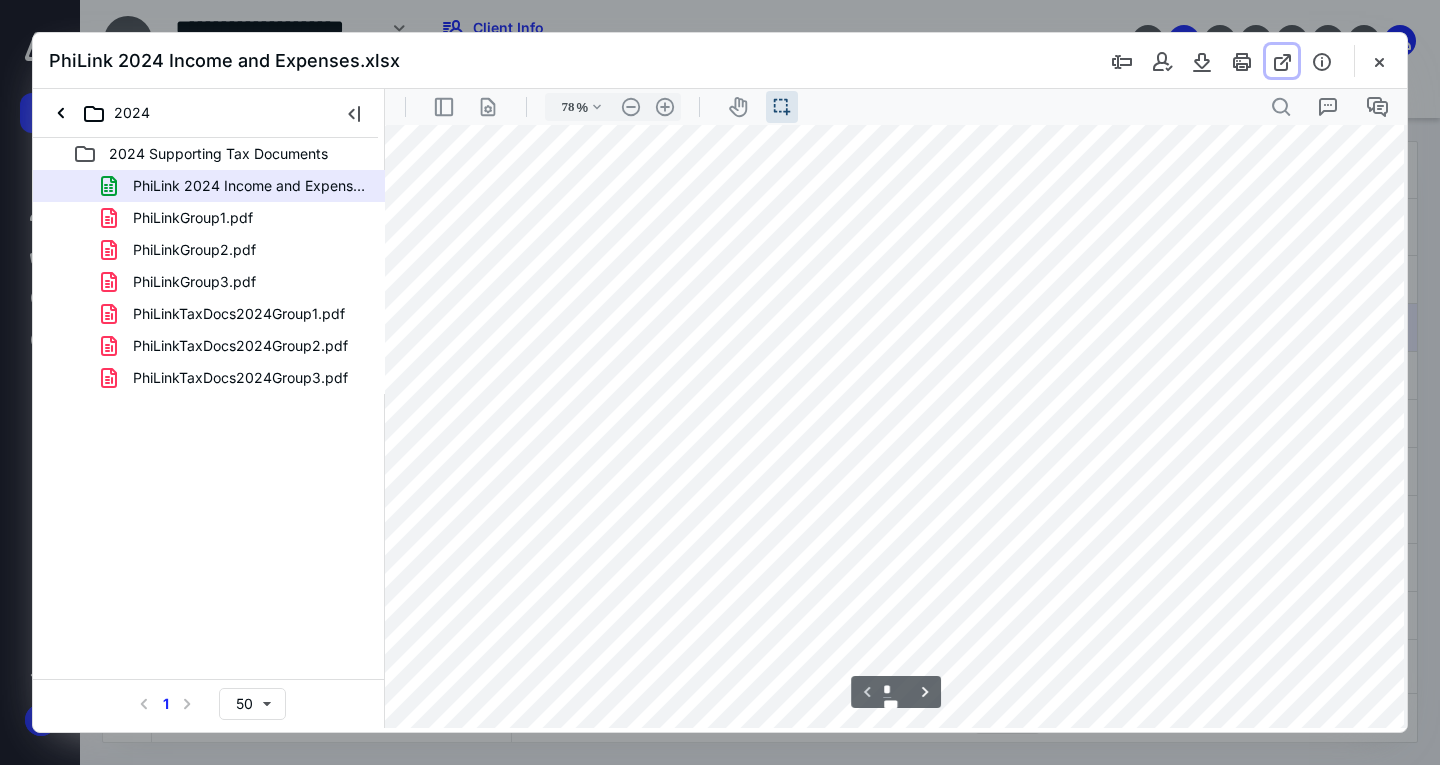 scroll, scrollTop: 0, scrollLeft: 232, axis: horizontal 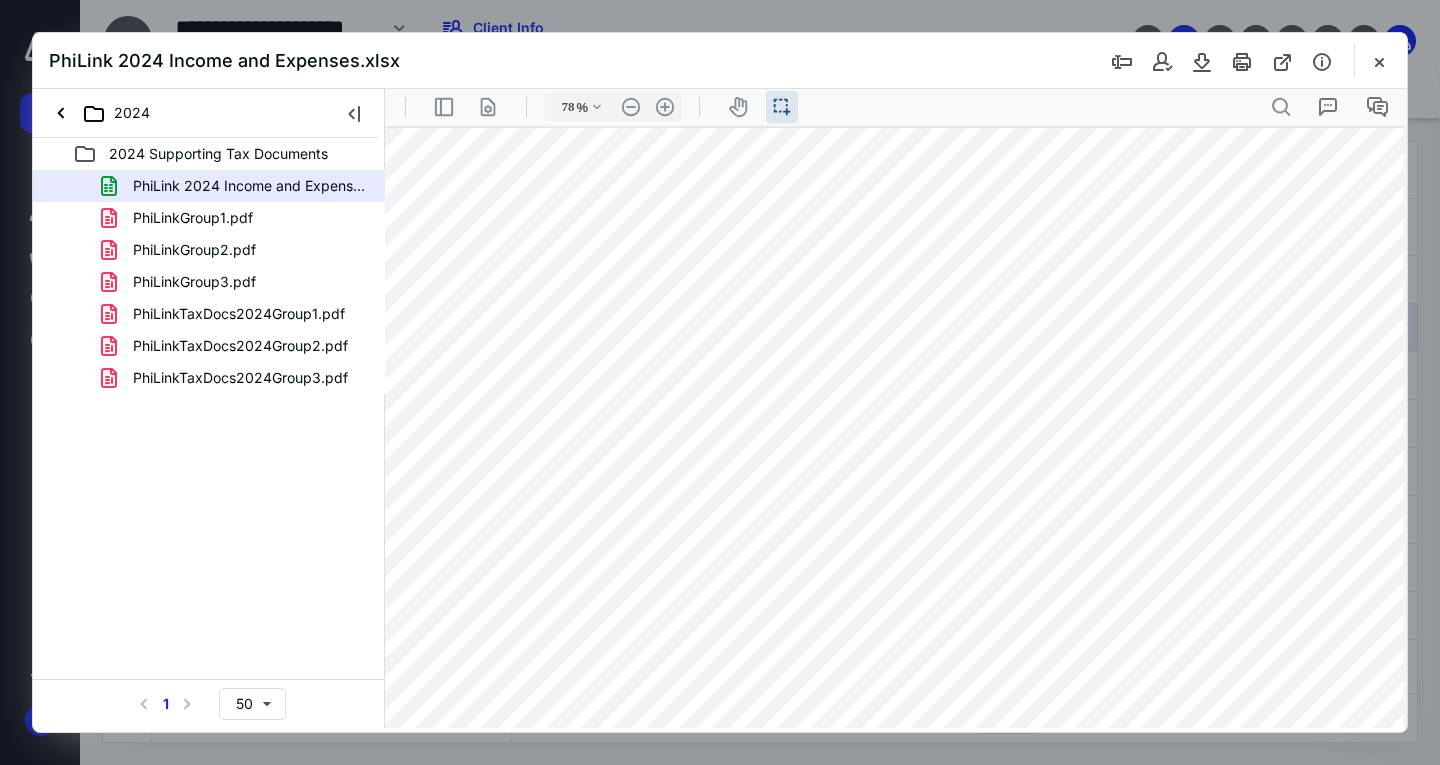 type on "85" 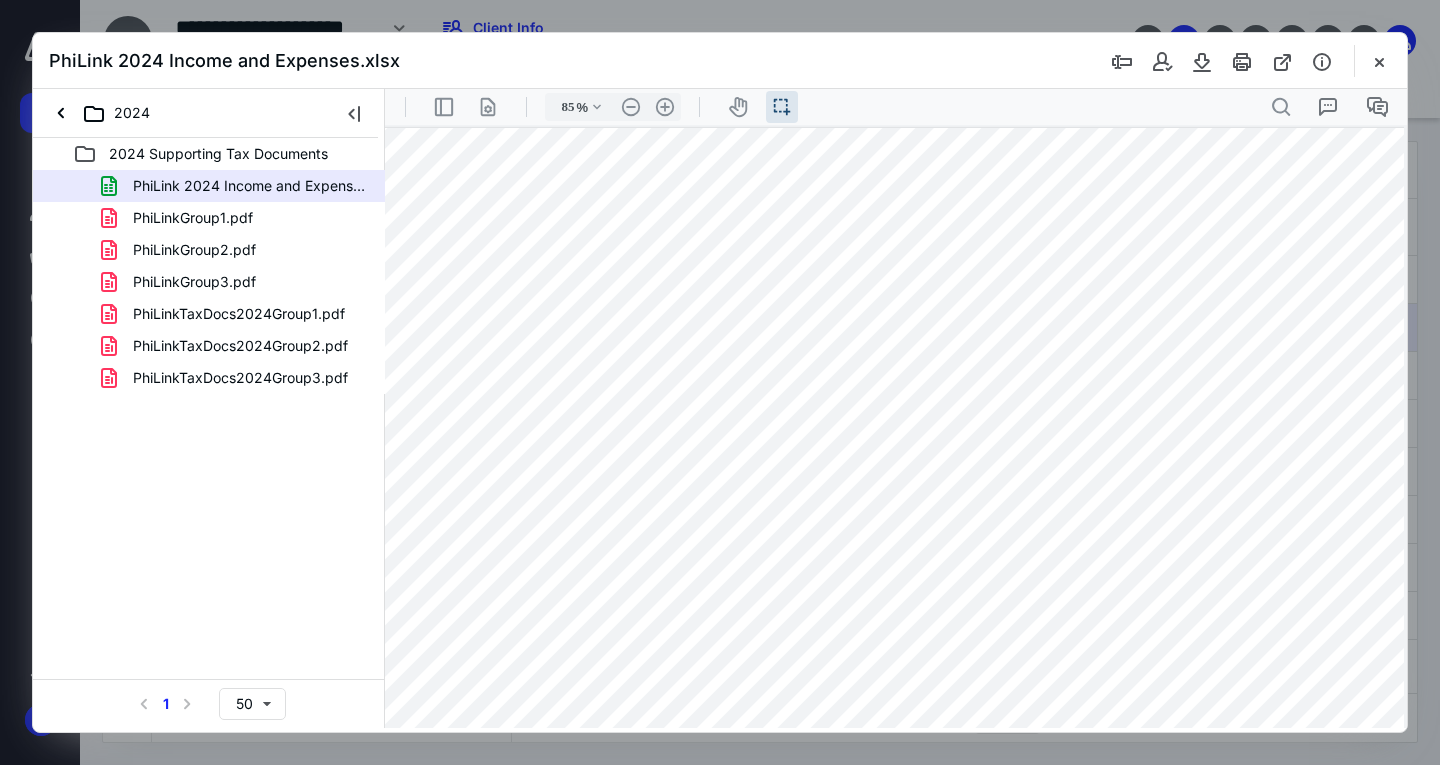 scroll, scrollTop: 34, scrollLeft: 320, axis: both 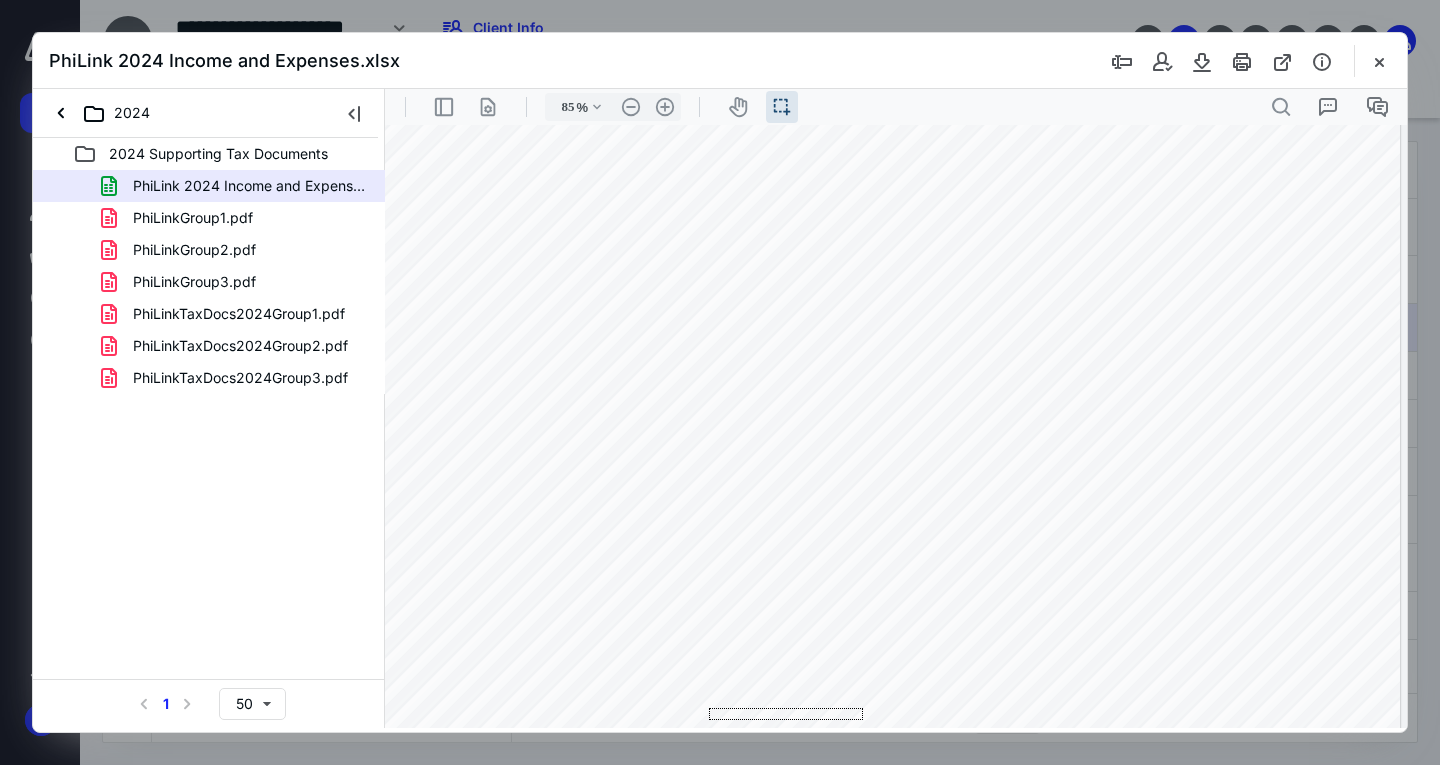 drag, startPoint x: 863, startPoint y: 720, endPoint x: 487, endPoint y: 614, distance: 390.65585 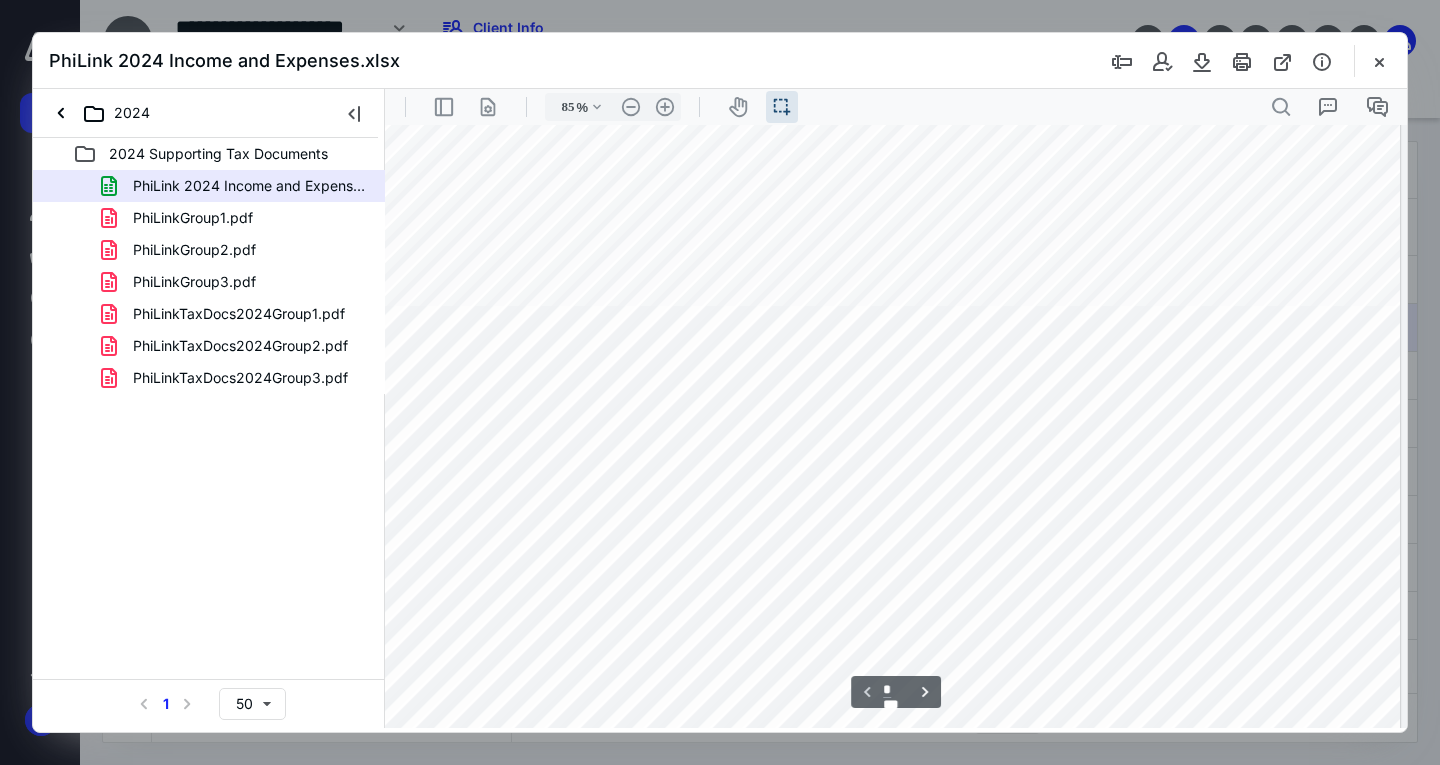 scroll, scrollTop: 0, scrollLeft: 554, axis: horizontal 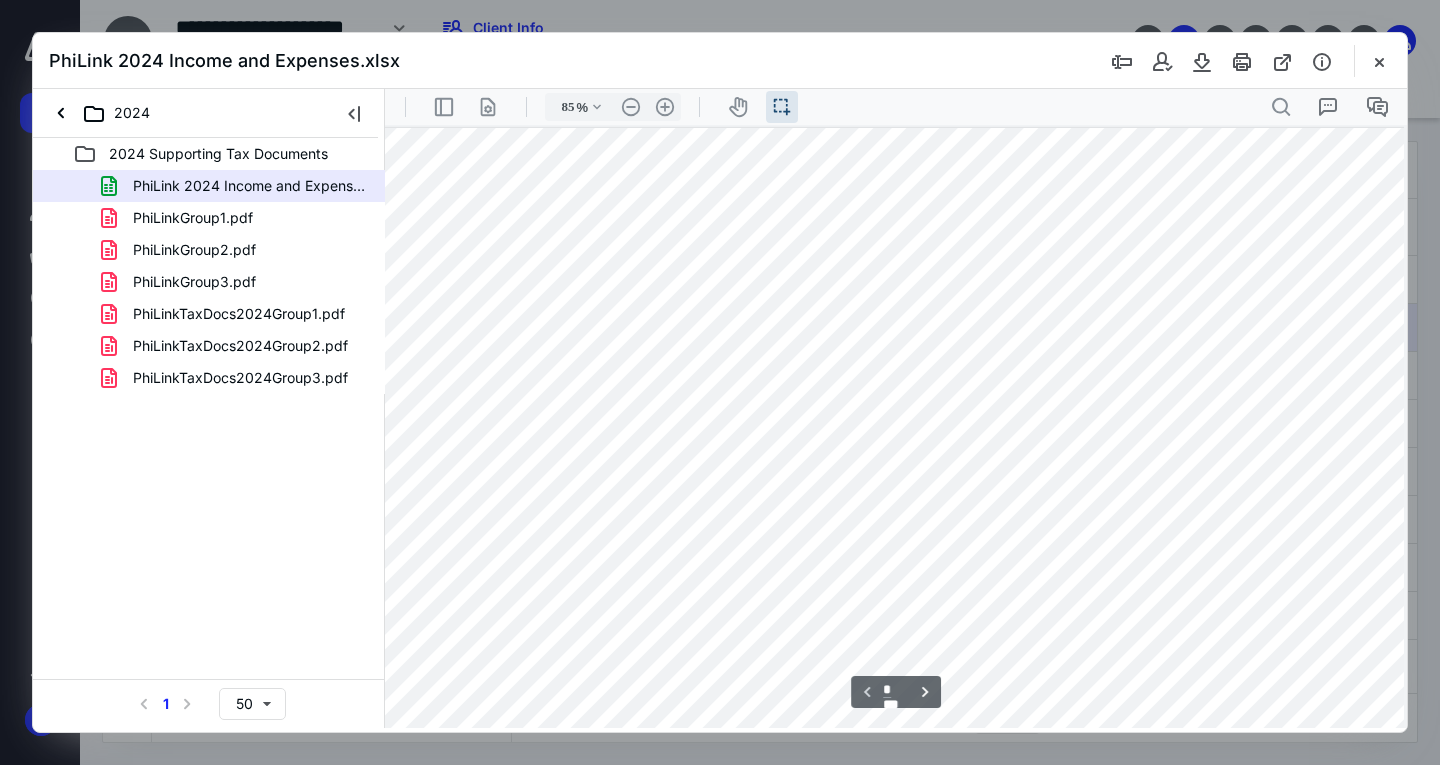 click at bounding box center (1379, 61) 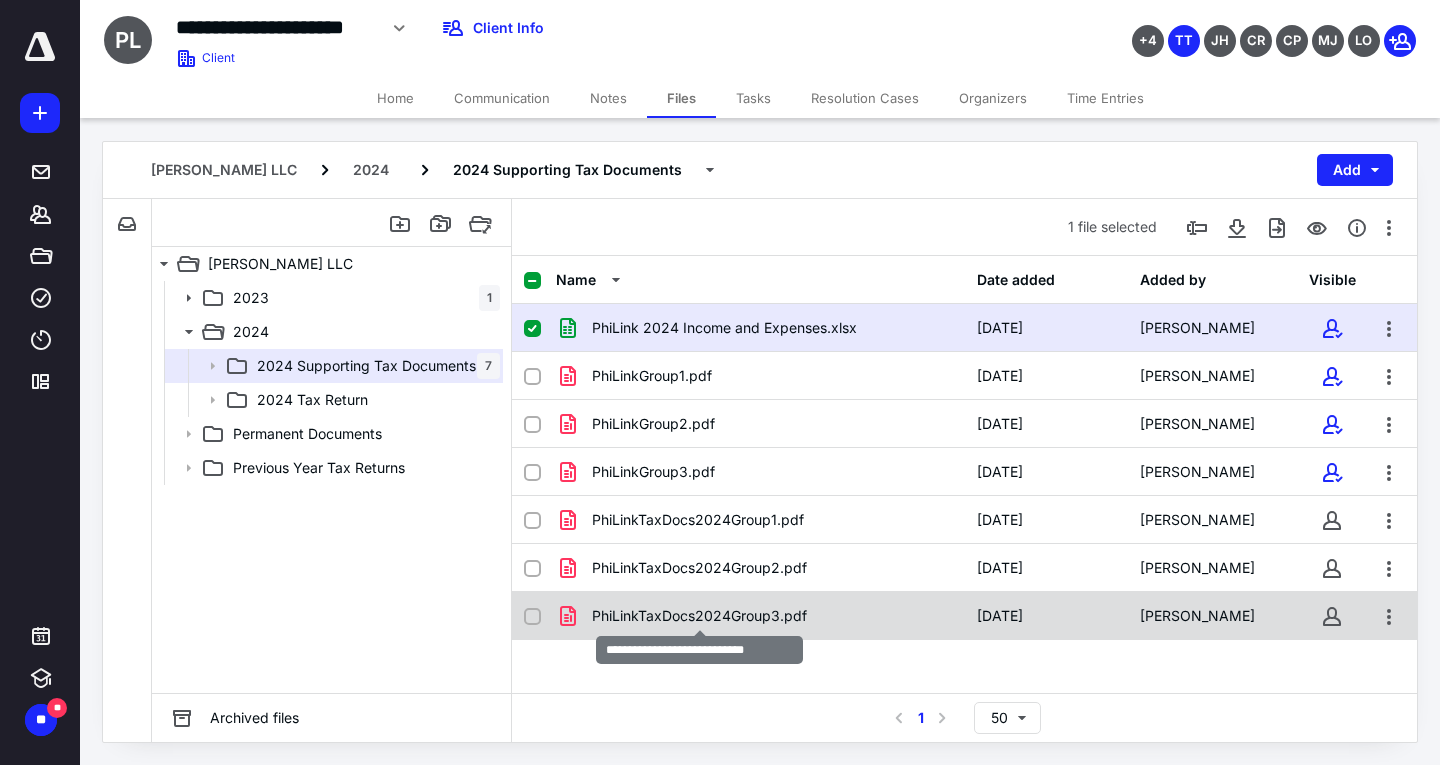 click on "PhiLinkTaxDocs2024Group3.pdf" at bounding box center [699, 616] 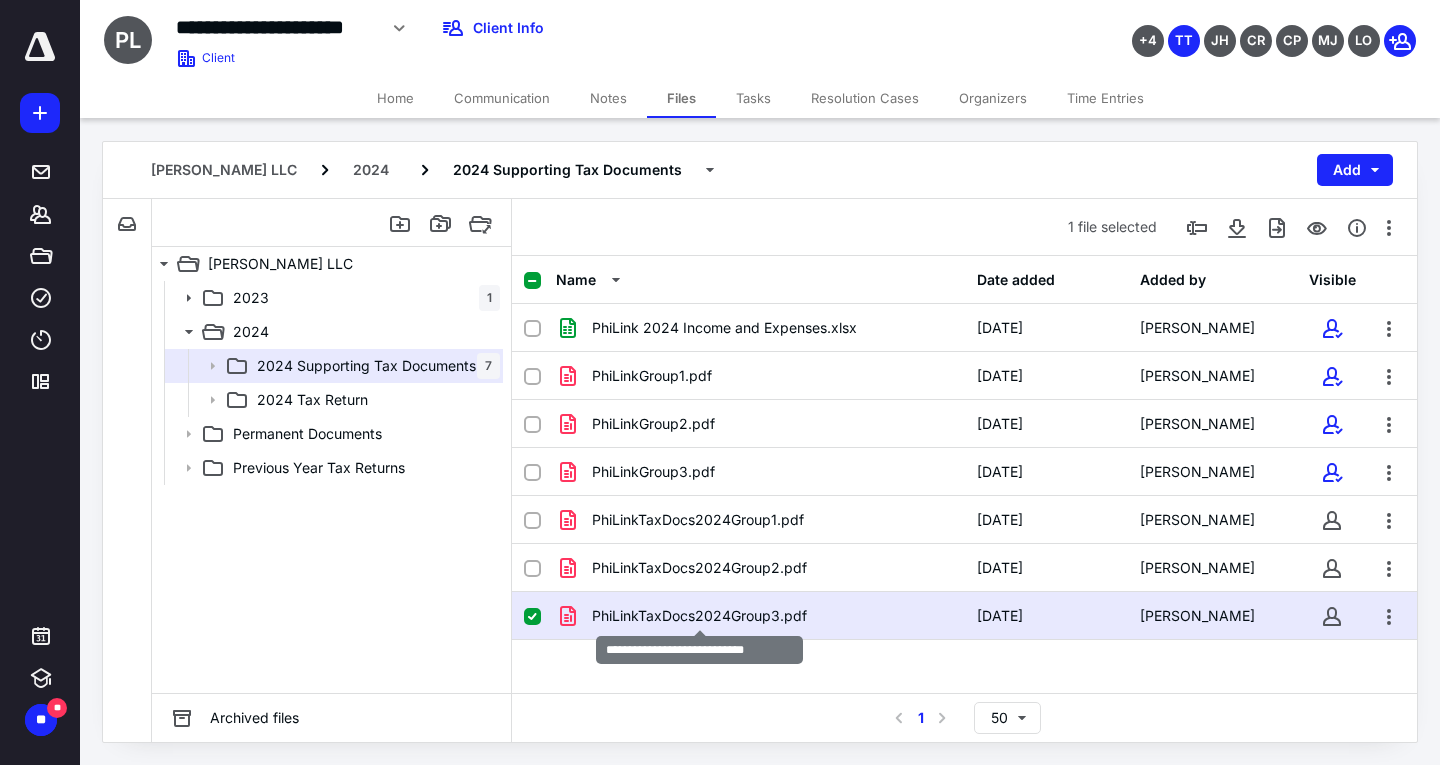 click on "PhiLinkTaxDocs2024Group3.pdf" at bounding box center [699, 616] 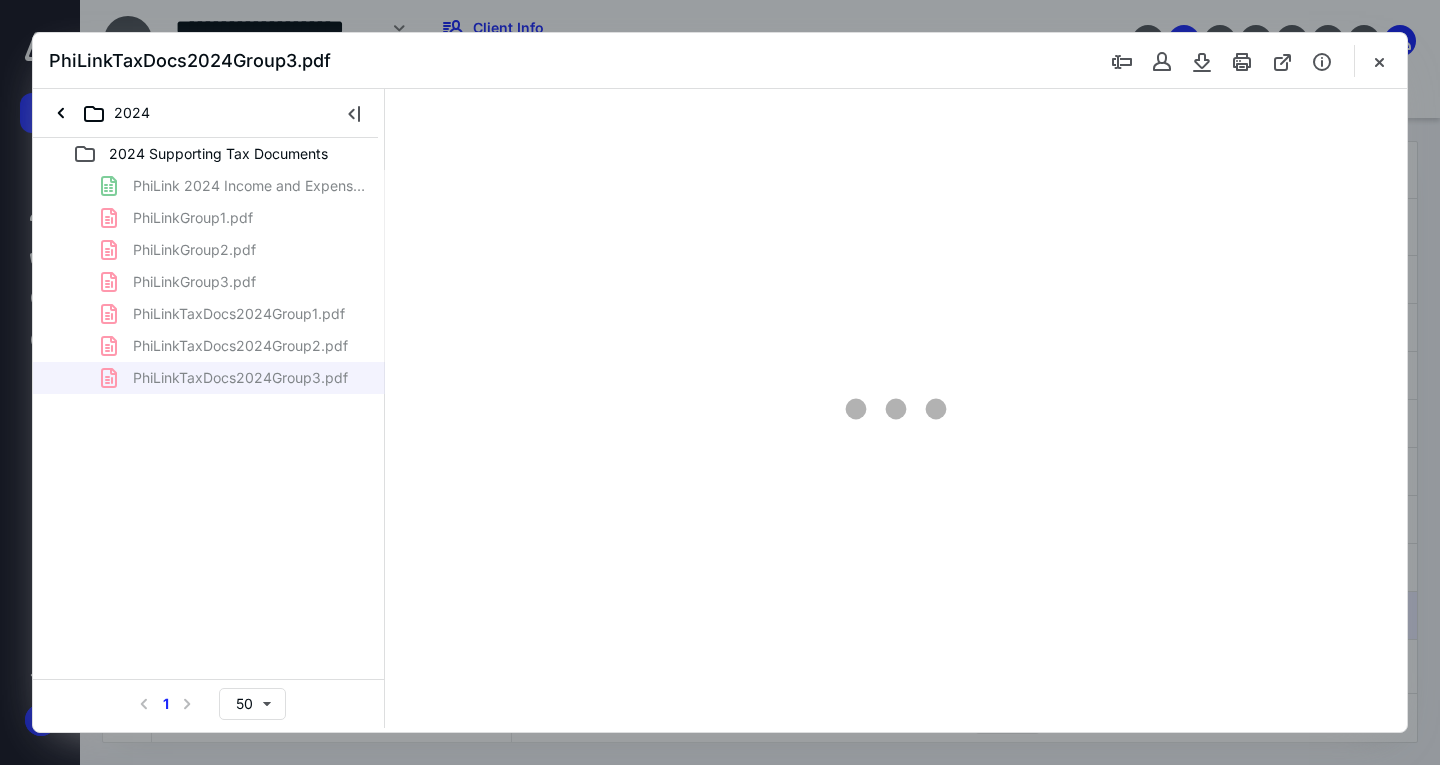 scroll, scrollTop: 0, scrollLeft: 0, axis: both 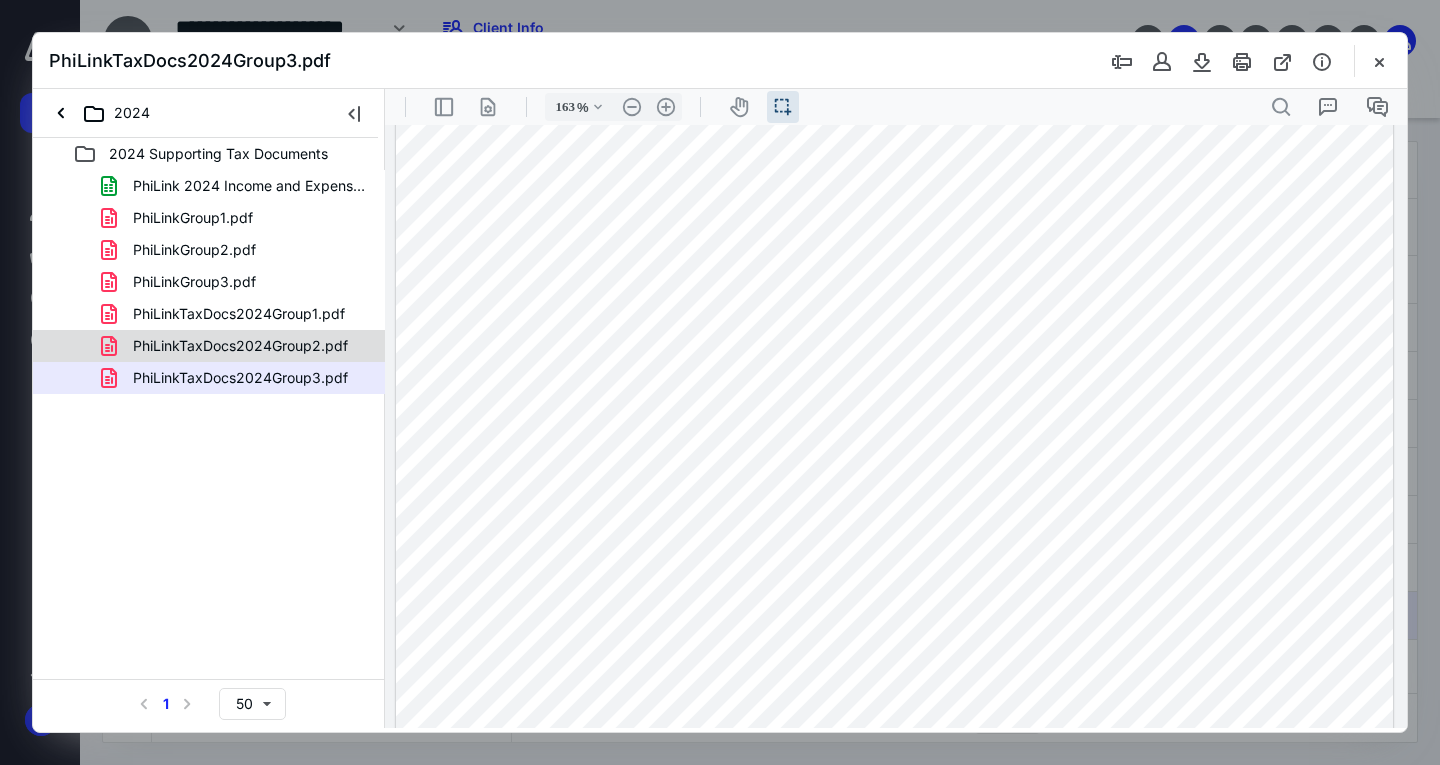 click on "PhiLinkTaxDocs2024Group2.pdf" at bounding box center [240, 346] 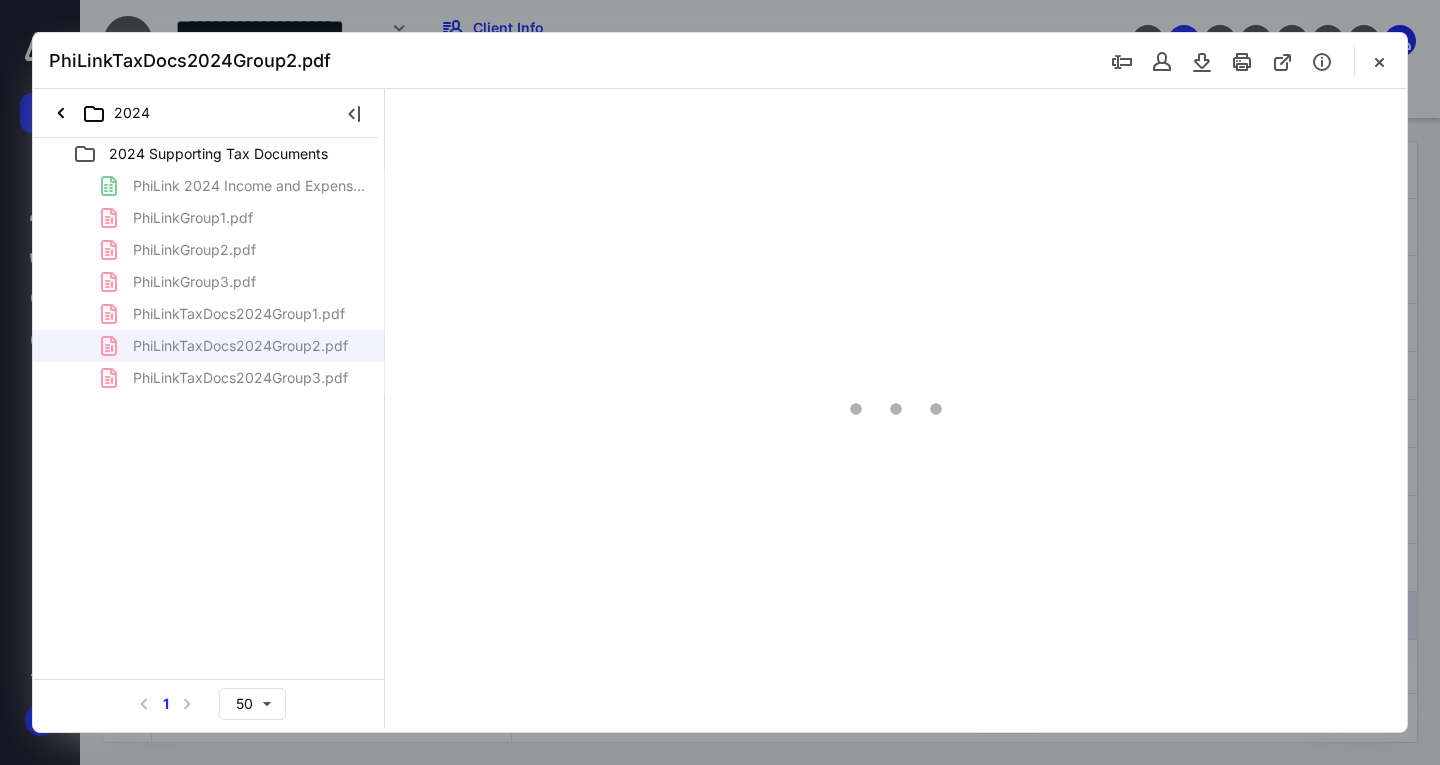 click on "PhiLink 2024 Income and Expenses.xlsx PhiLinkGroup1.pdf PhiLinkGroup2.pdf PhiLinkGroup3.pdf PhiLinkTaxDocs2024Group1.pdf PhiLinkTaxDocs2024Group2.pdf PhiLinkTaxDocs2024Group3.pdf" at bounding box center [209, 282] 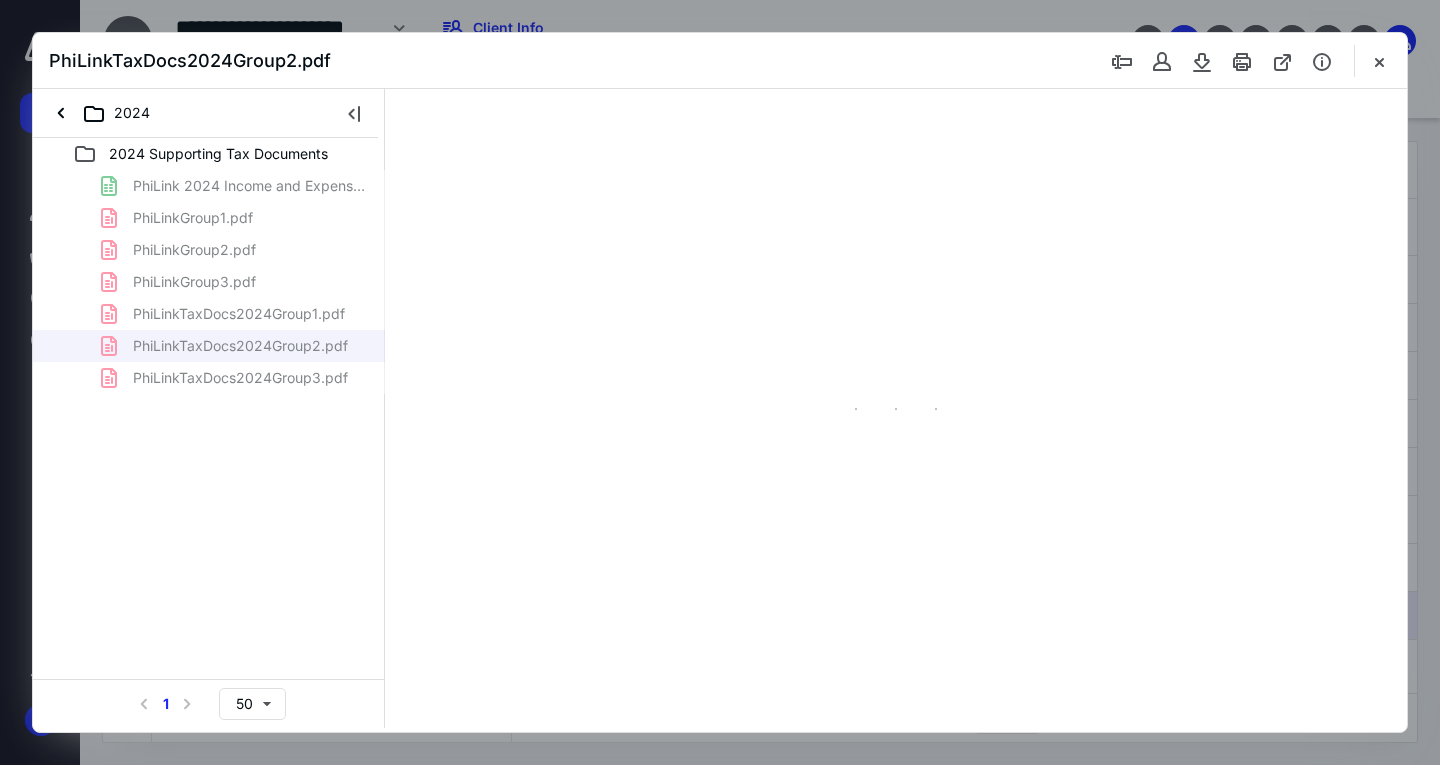 scroll, scrollTop: 41, scrollLeft: 0, axis: vertical 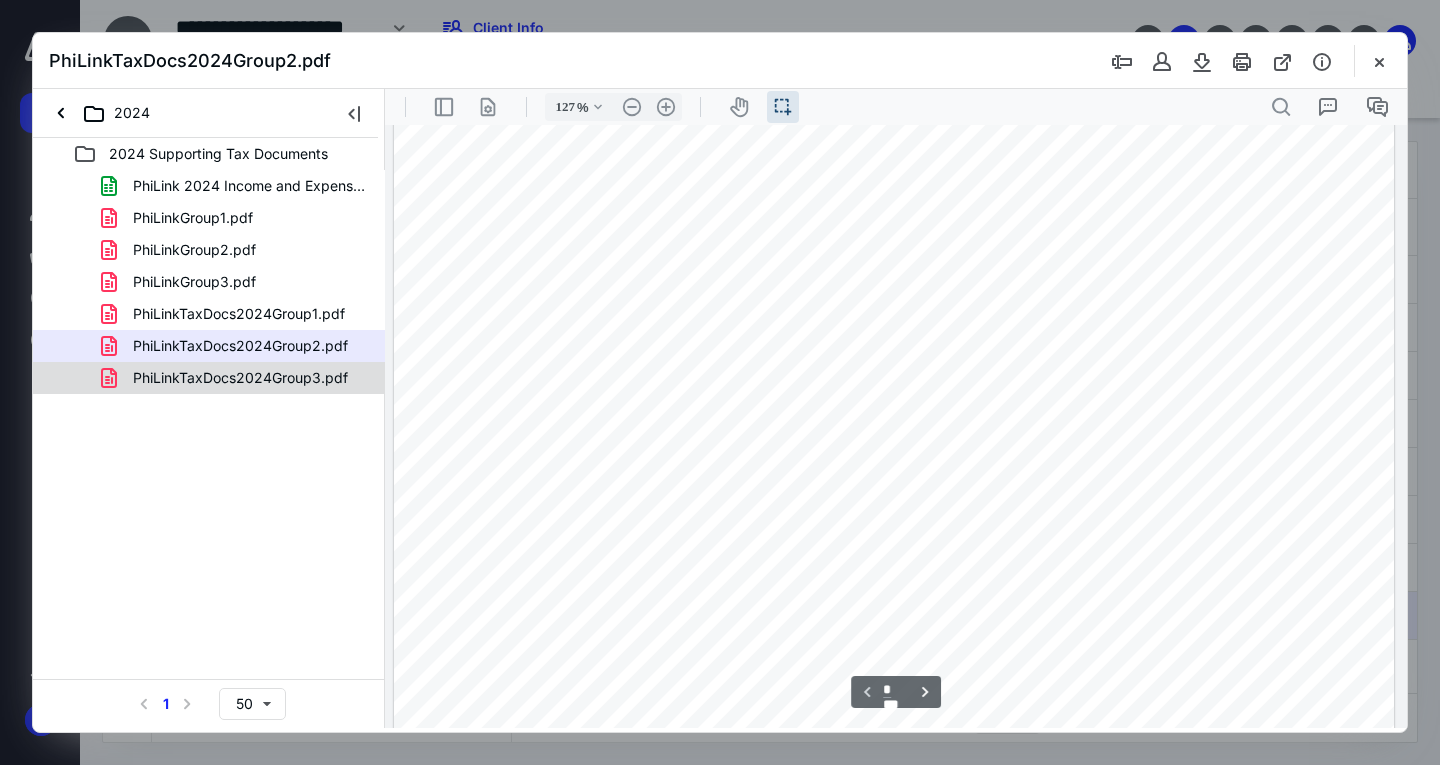 click on "PhiLinkTaxDocs2024Group3.pdf" at bounding box center (240, 378) 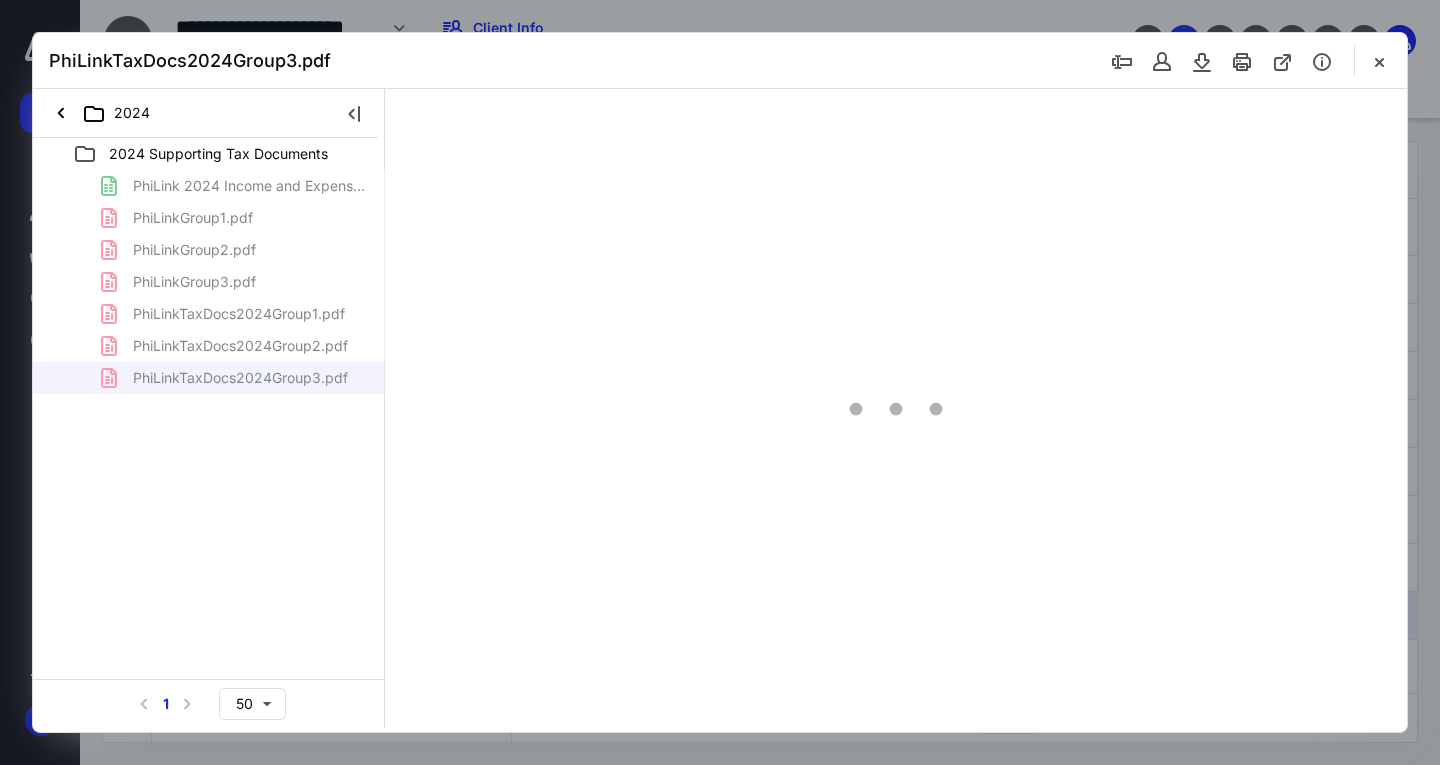 scroll, scrollTop: 43, scrollLeft: 0, axis: vertical 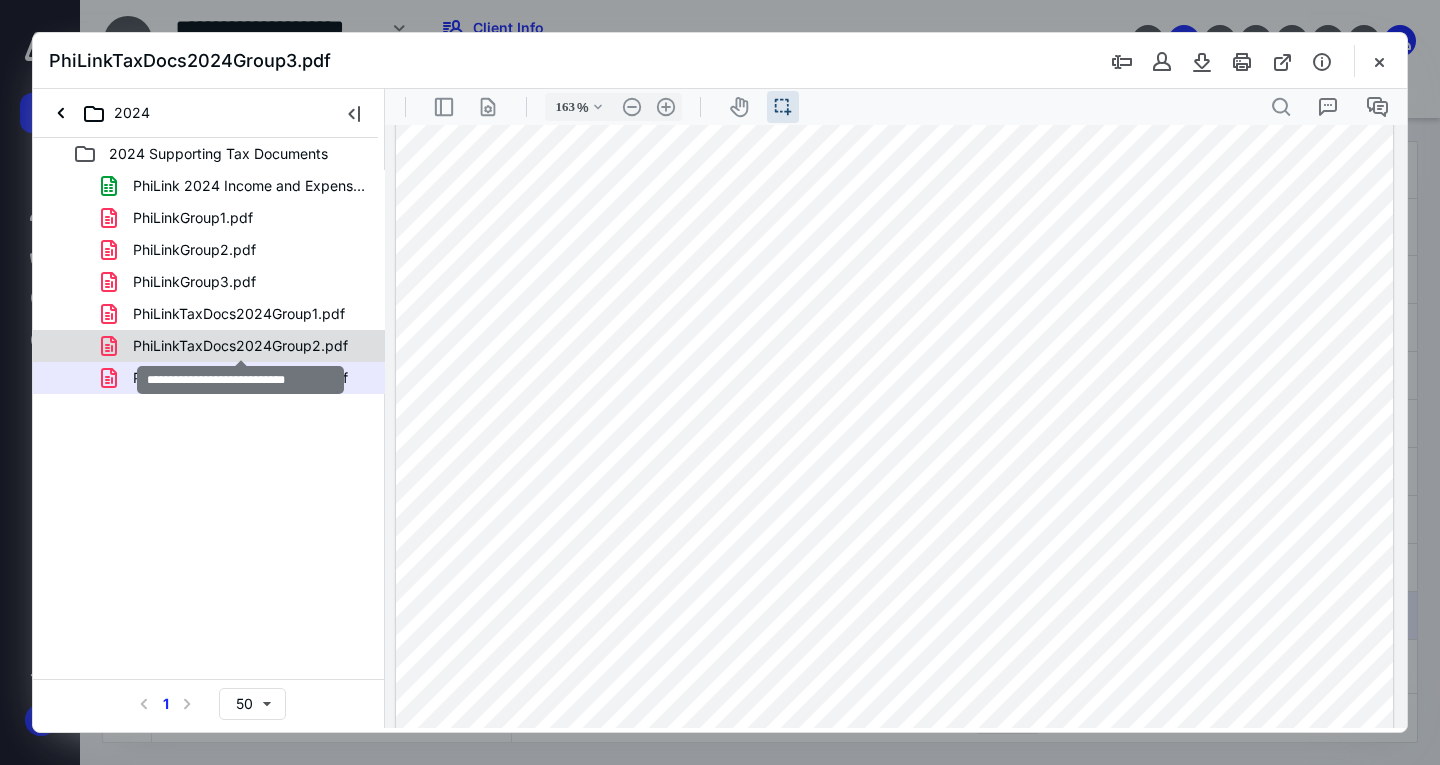 click on "PhiLinkTaxDocs2024Group2.pdf" at bounding box center [240, 346] 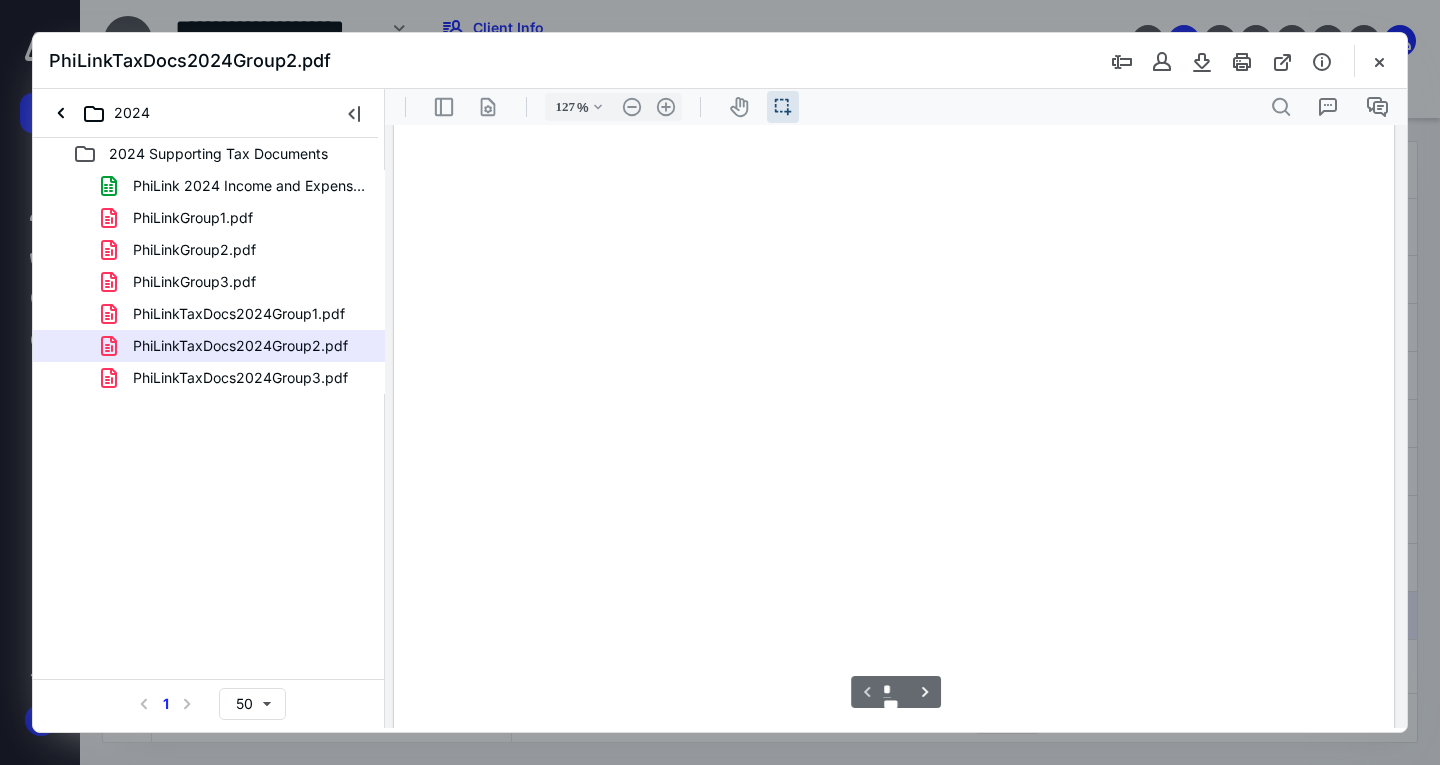 scroll, scrollTop: 41, scrollLeft: 0, axis: vertical 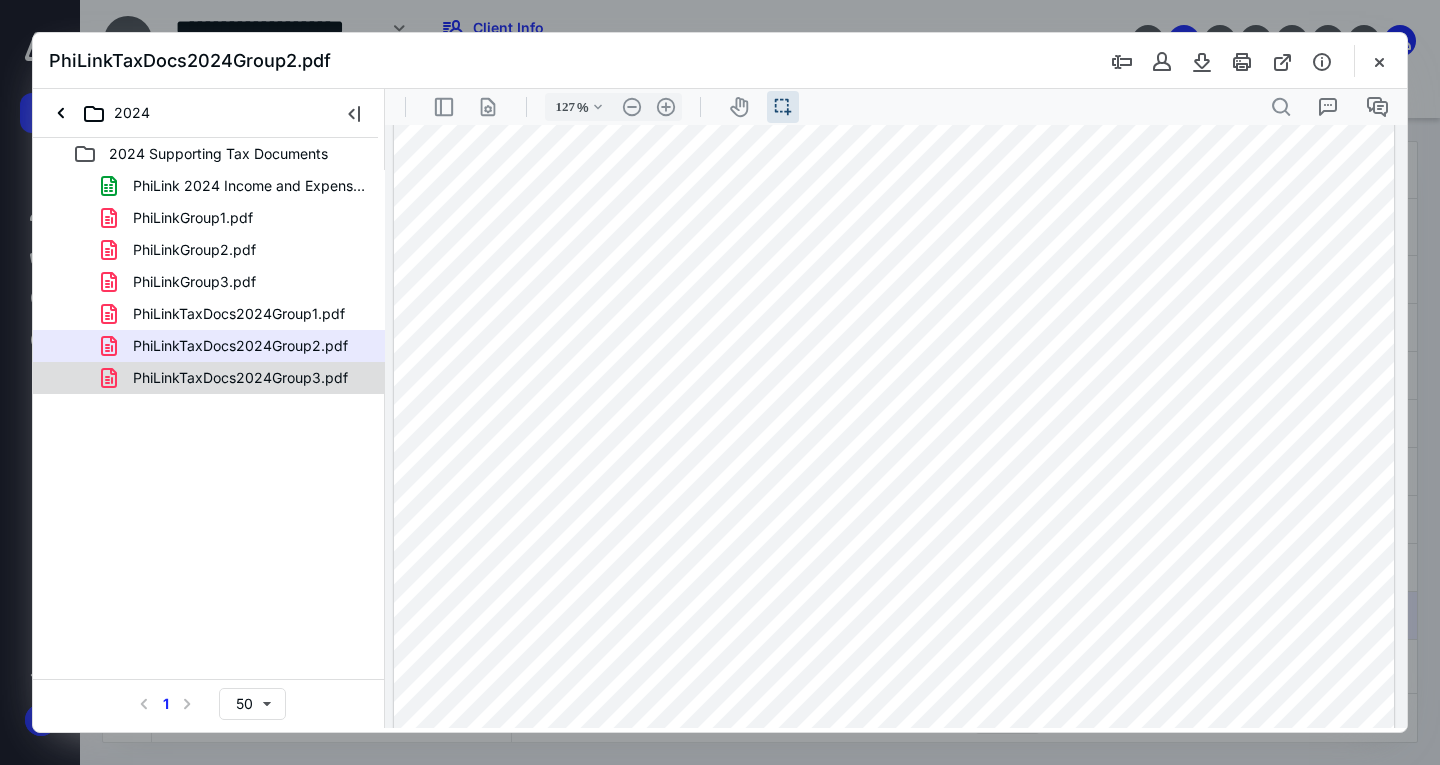 click on "PhiLinkTaxDocs2024Group3.pdf" at bounding box center (240, 378) 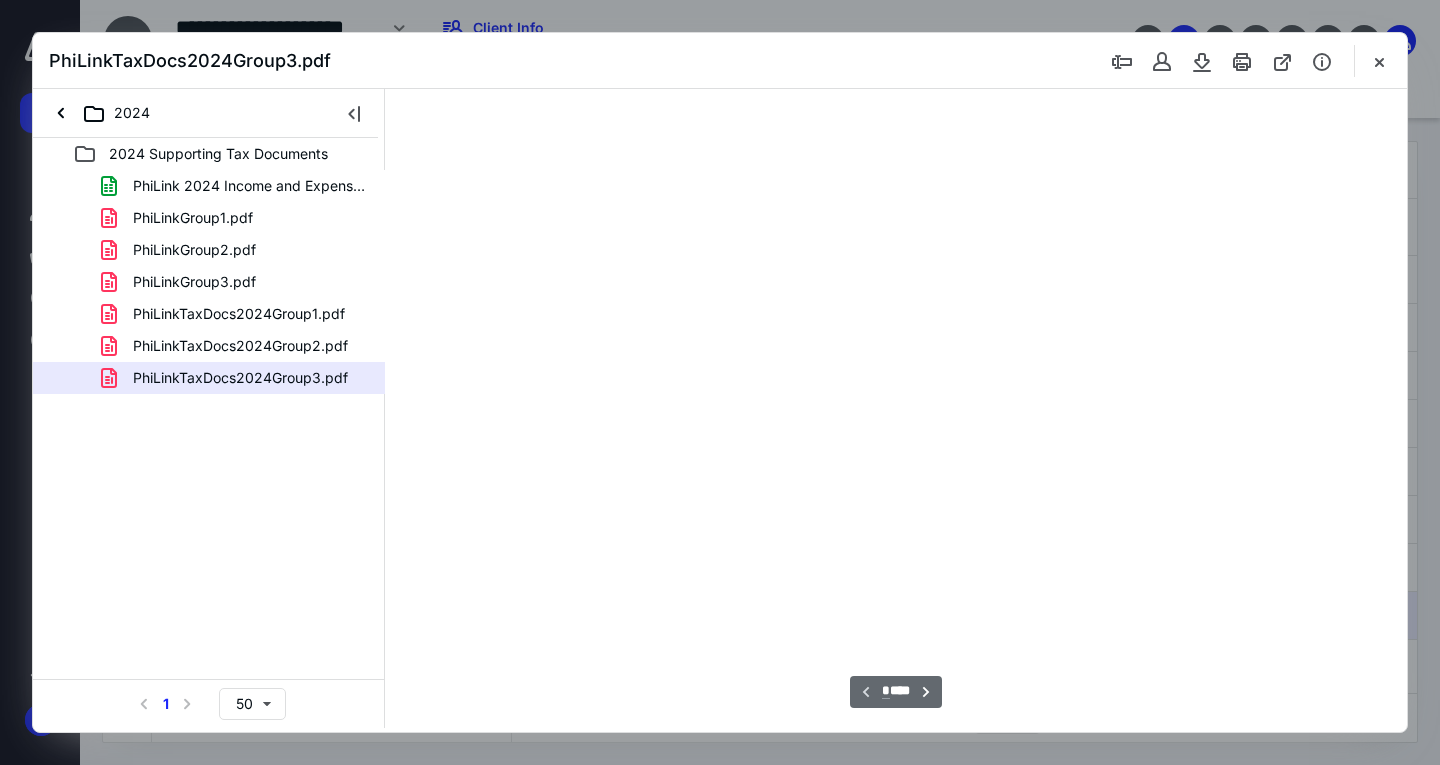 scroll, scrollTop: 43, scrollLeft: 0, axis: vertical 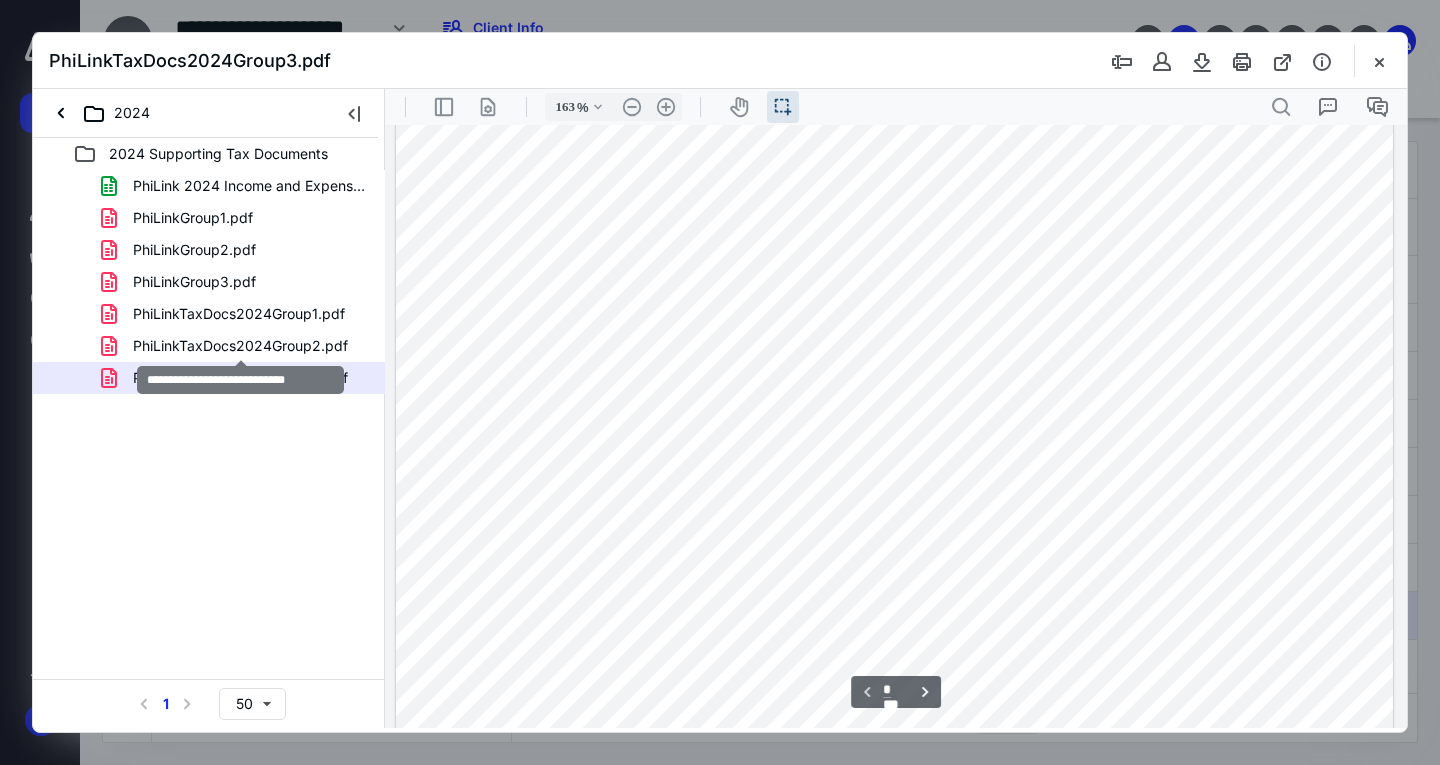 click on "PhiLinkTaxDocs2024Group2.pdf" at bounding box center (240, 346) 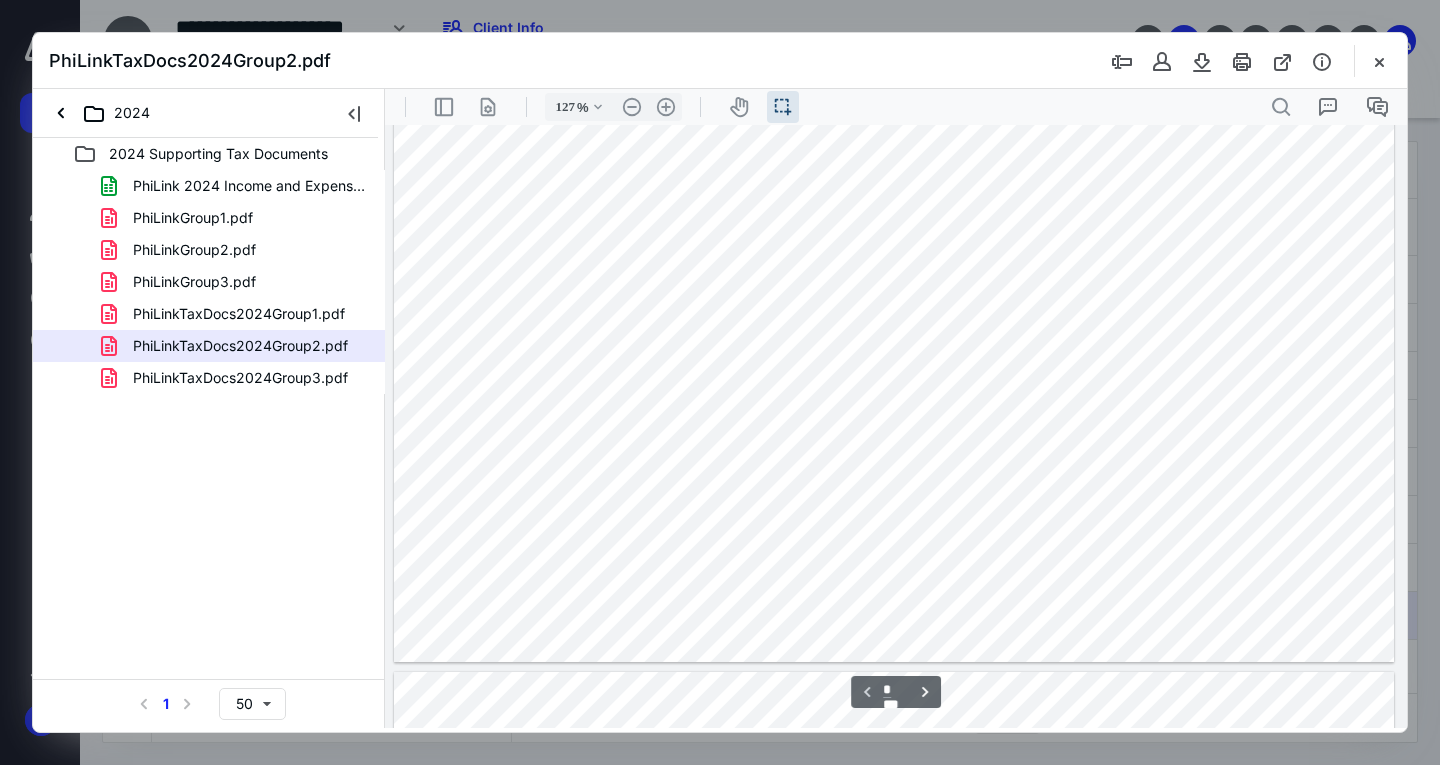scroll, scrollTop: 41, scrollLeft: 0, axis: vertical 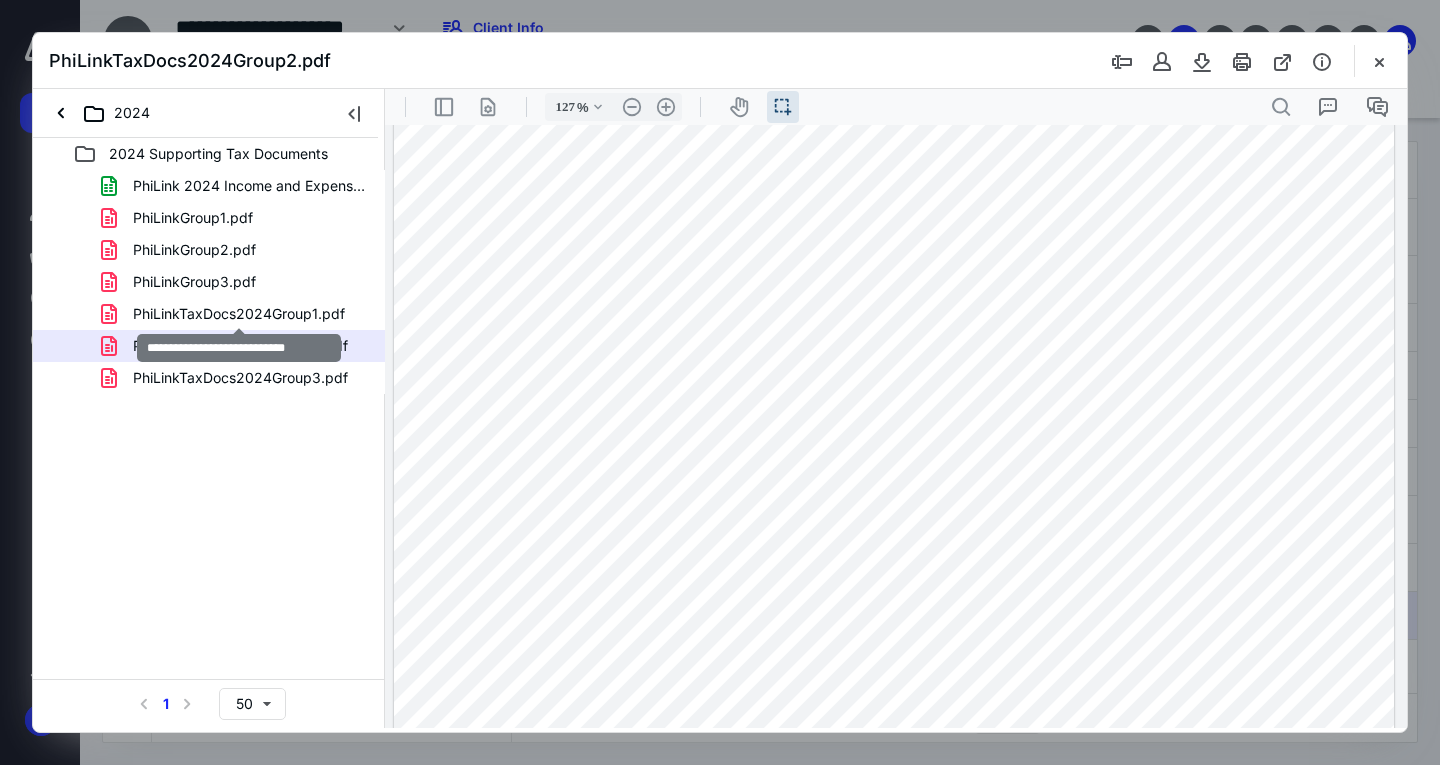click on "PhiLinkTaxDocs2024Group1.pdf" at bounding box center (239, 314) 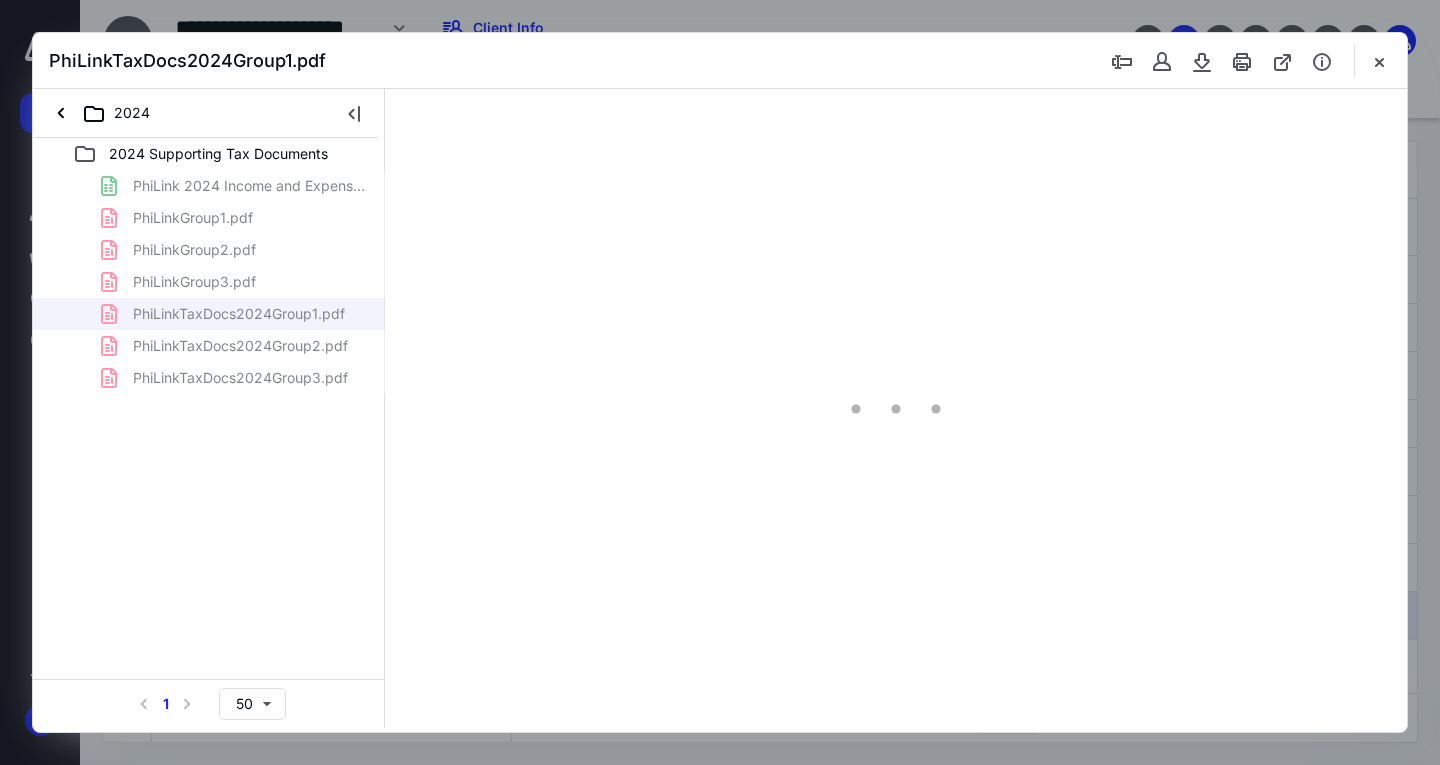 scroll, scrollTop: 43, scrollLeft: 0, axis: vertical 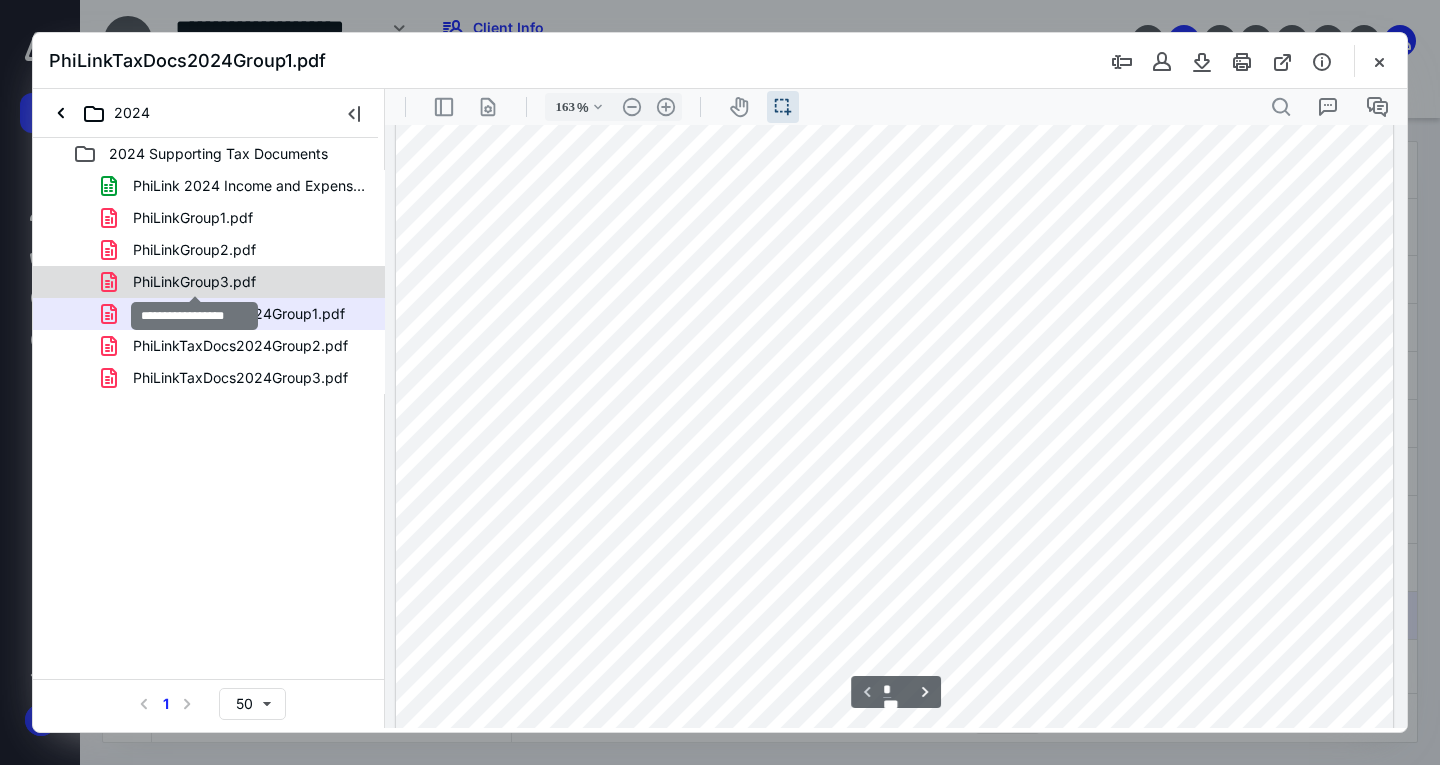 click on "PhiLinkGroup3.pdf" at bounding box center [194, 282] 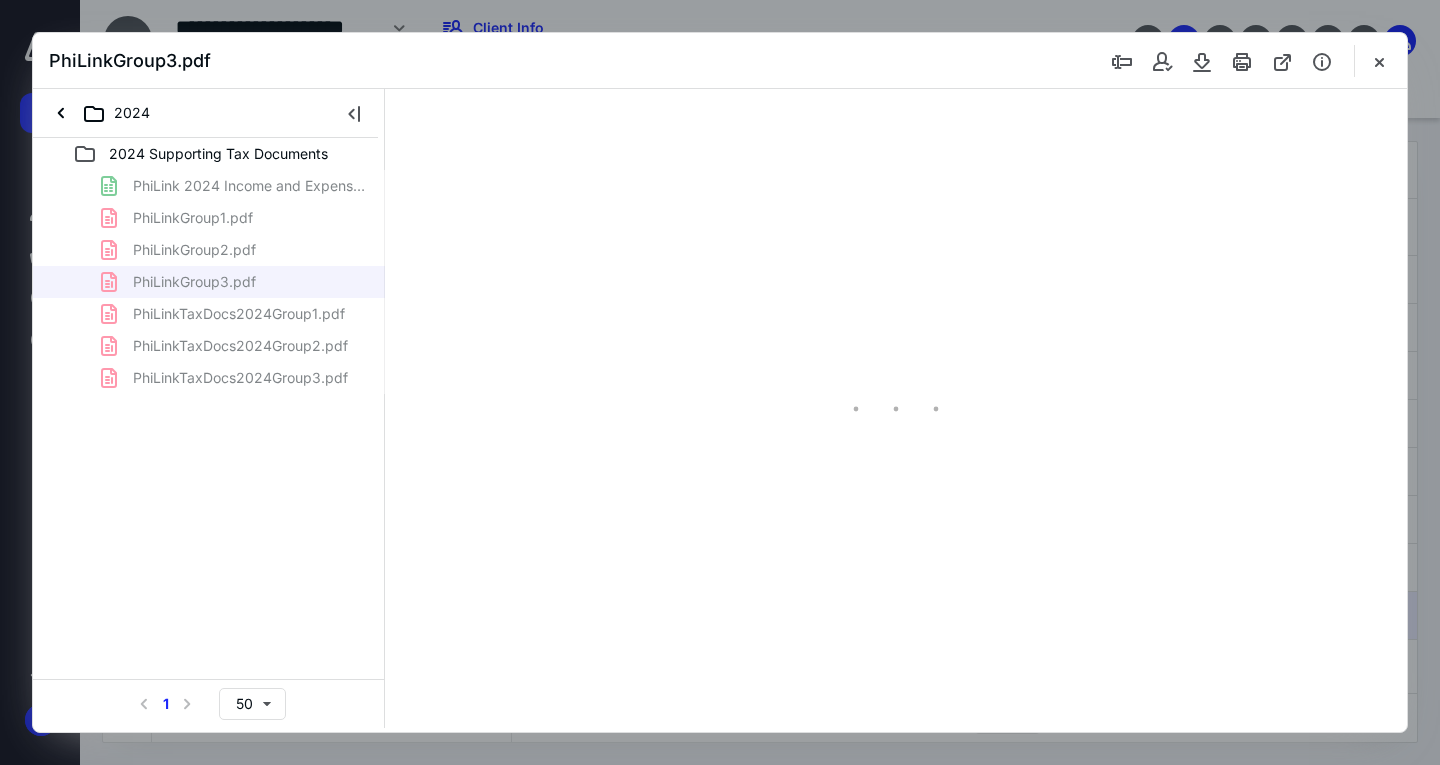 scroll, scrollTop: 43, scrollLeft: 0, axis: vertical 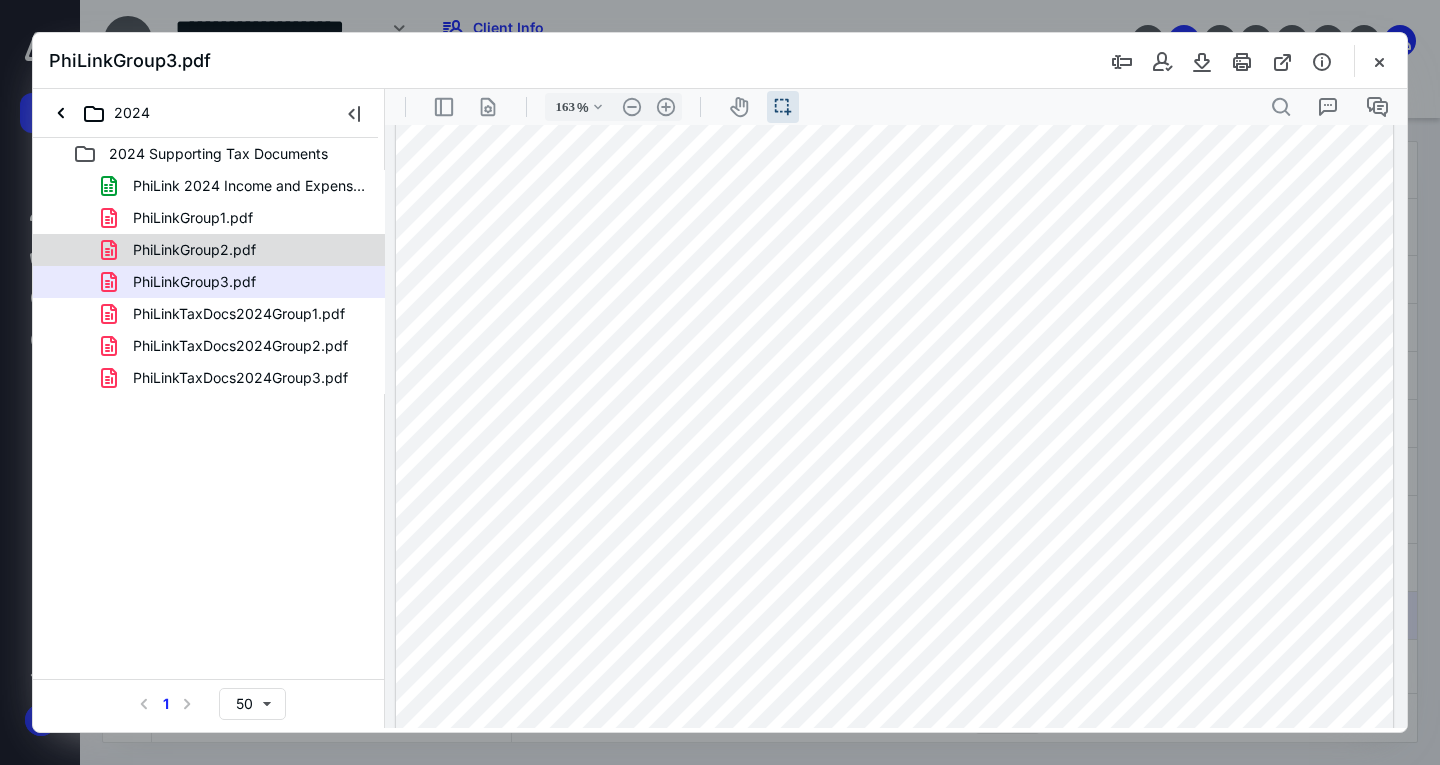 click on "PhiLinkGroup2.pdf" at bounding box center (237, 250) 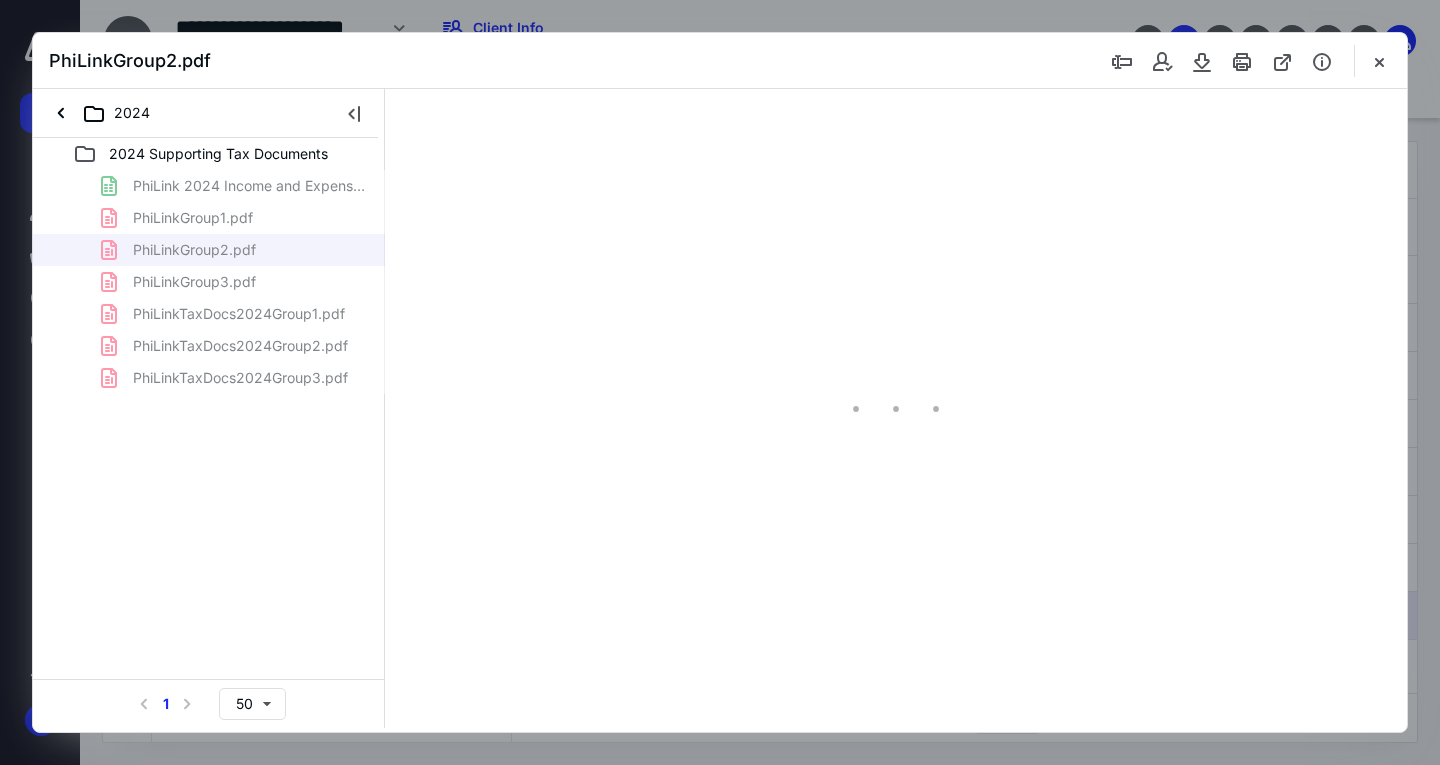 scroll, scrollTop: 41, scrollLeft: 0, axis: vertical 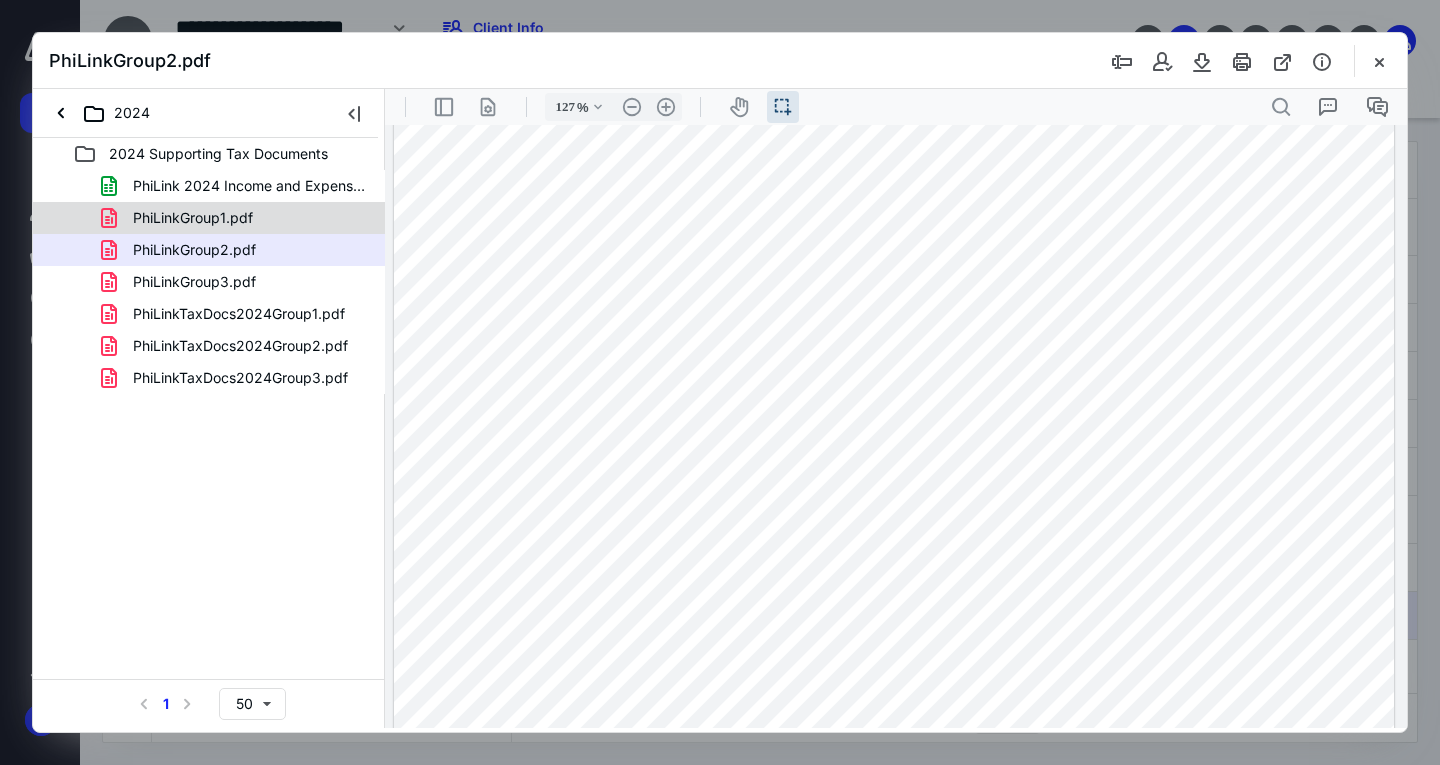 click on "PhiLinkGroup1.pdf" at bounding box center [193, 218] 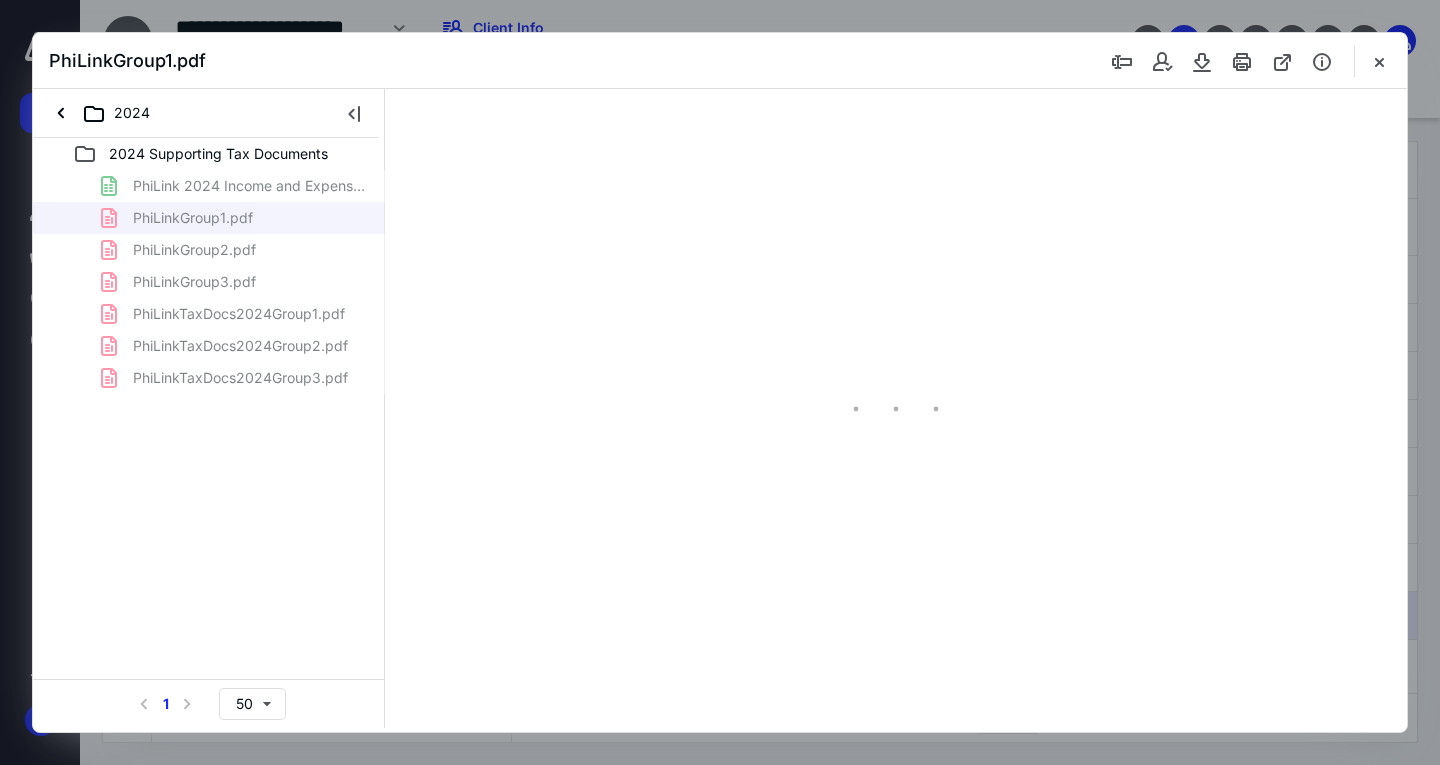 type on "163" 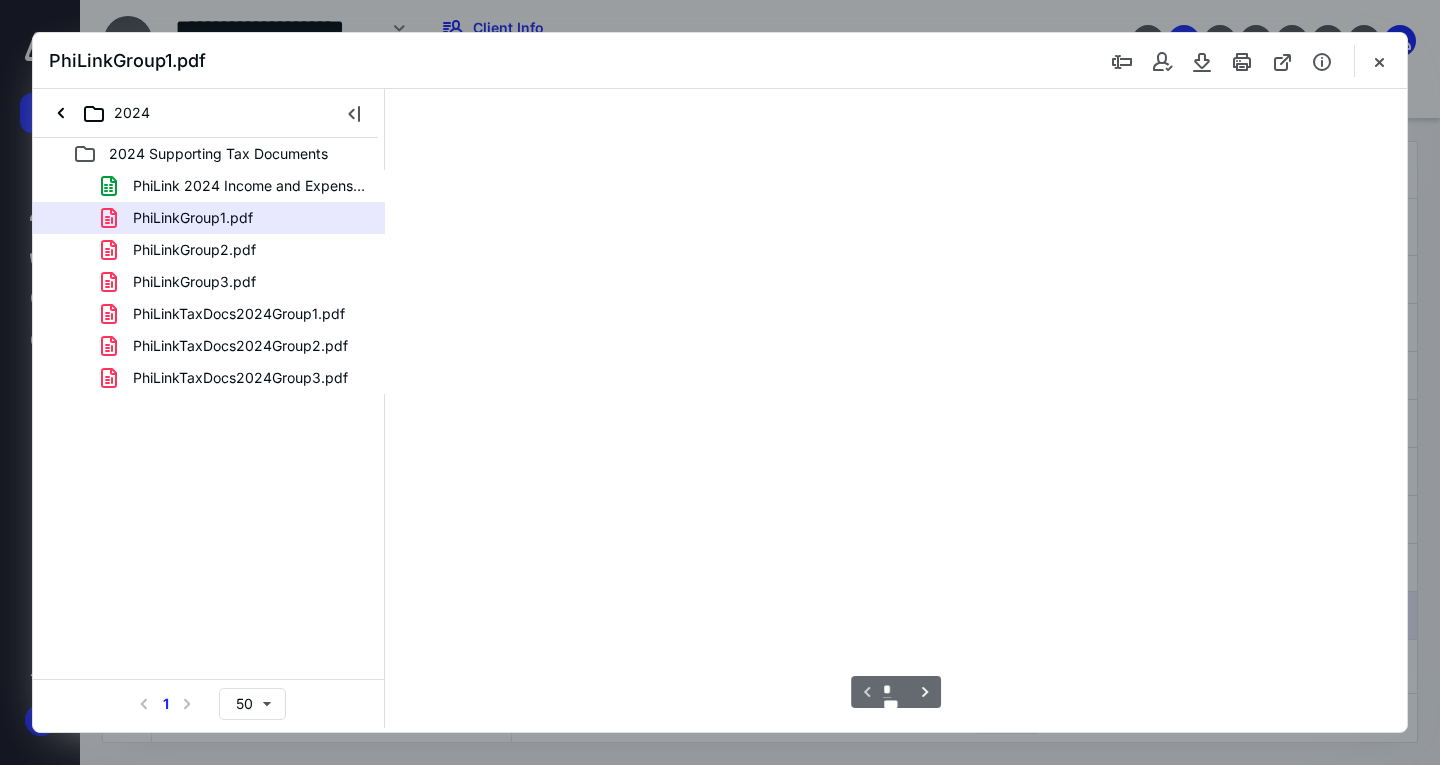 scroll, scrollTop: 43, scrollLeft: 0, axis: vertical 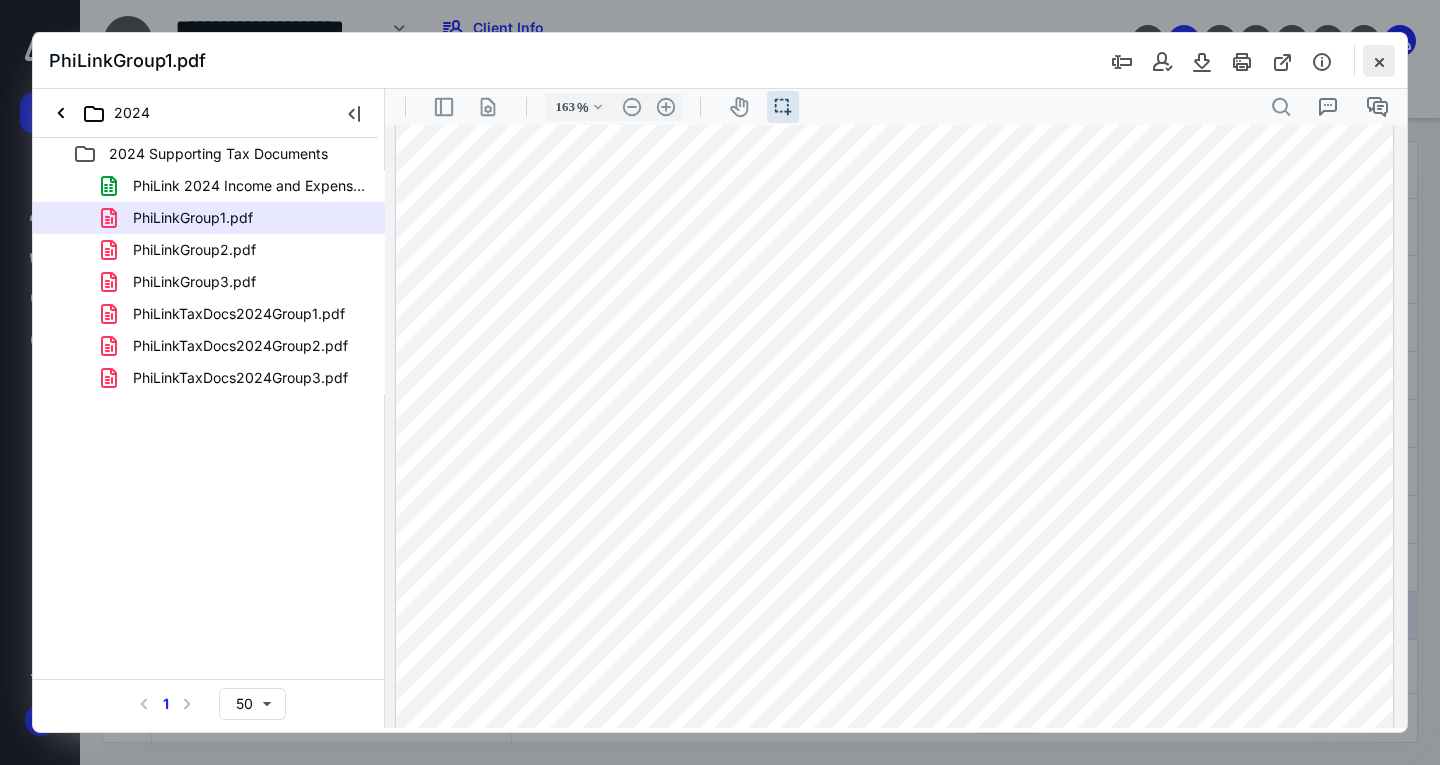 click at bounding box center [1379, 61] 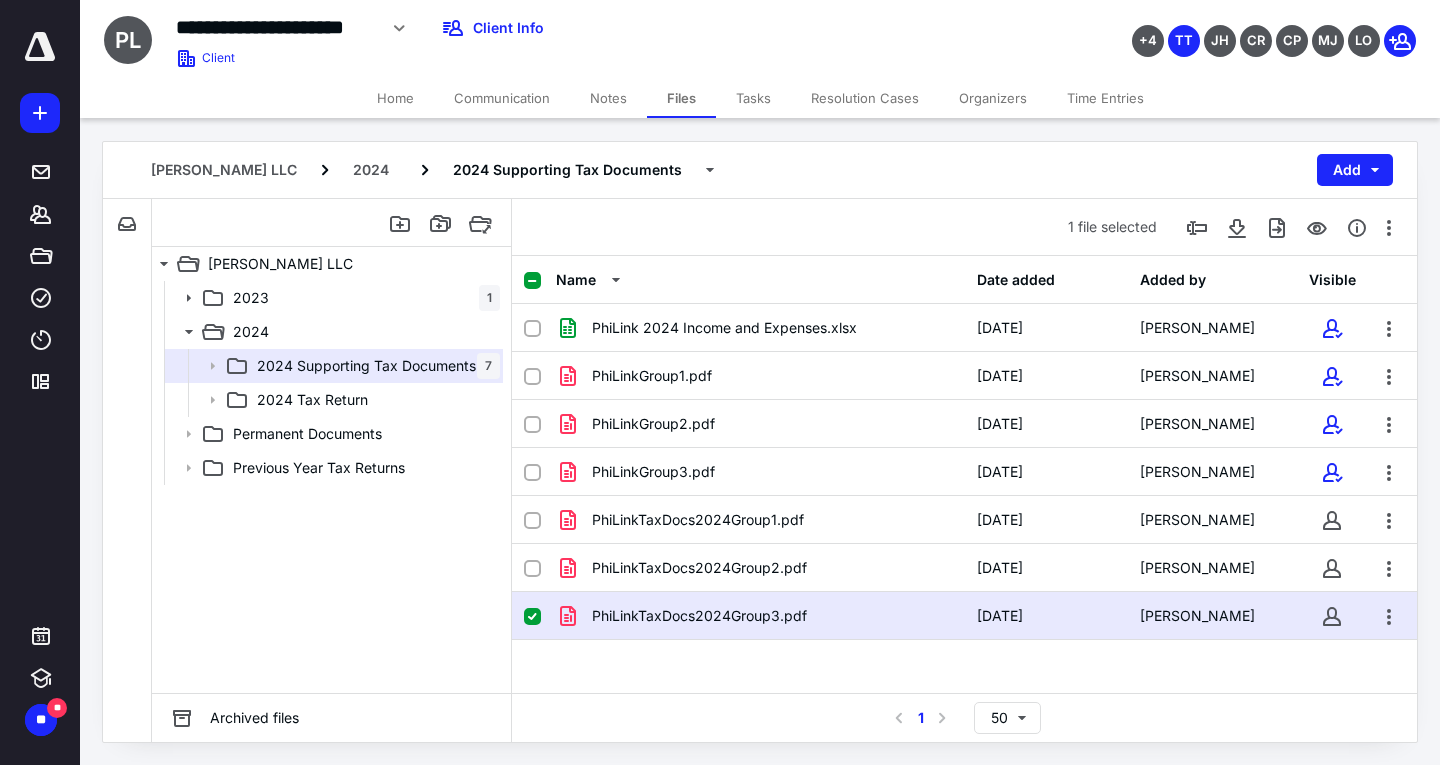 click on "PhiLinkTaxDocs2024Group3.pdf [DATE] [PERSON_NAME]" at bounding box center (964, 616) 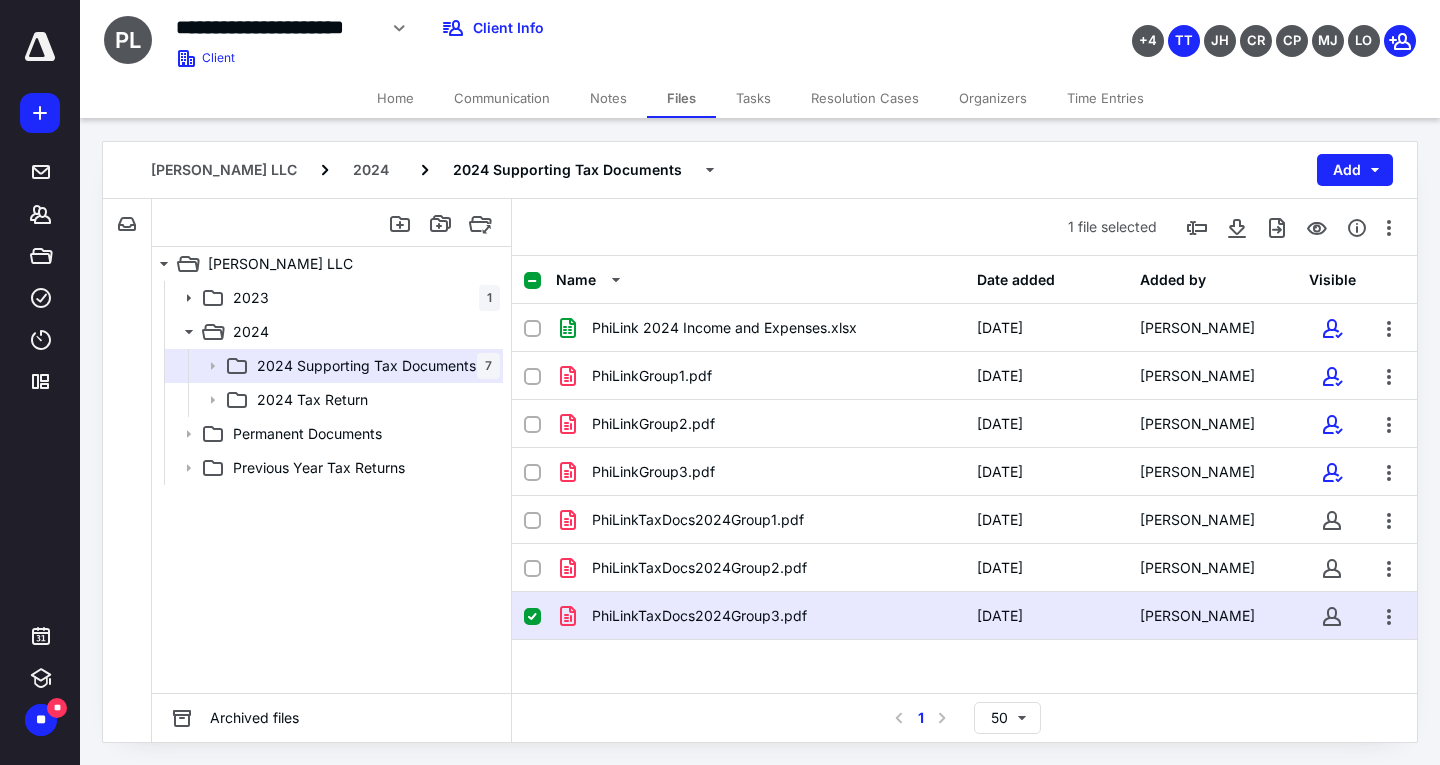 click at bounding box center [532, 617] 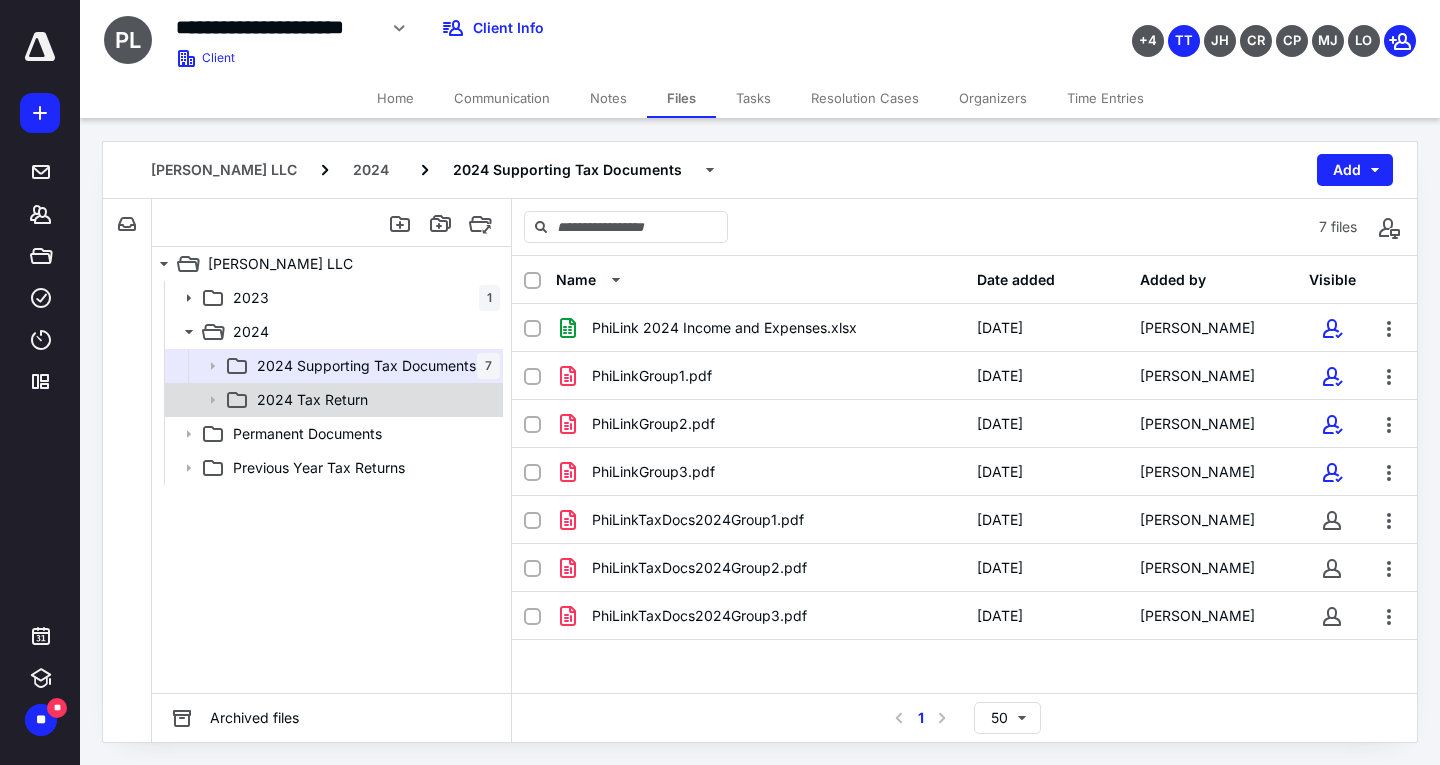 click on "2024 Tax Return" at bounding box center (312, 400) 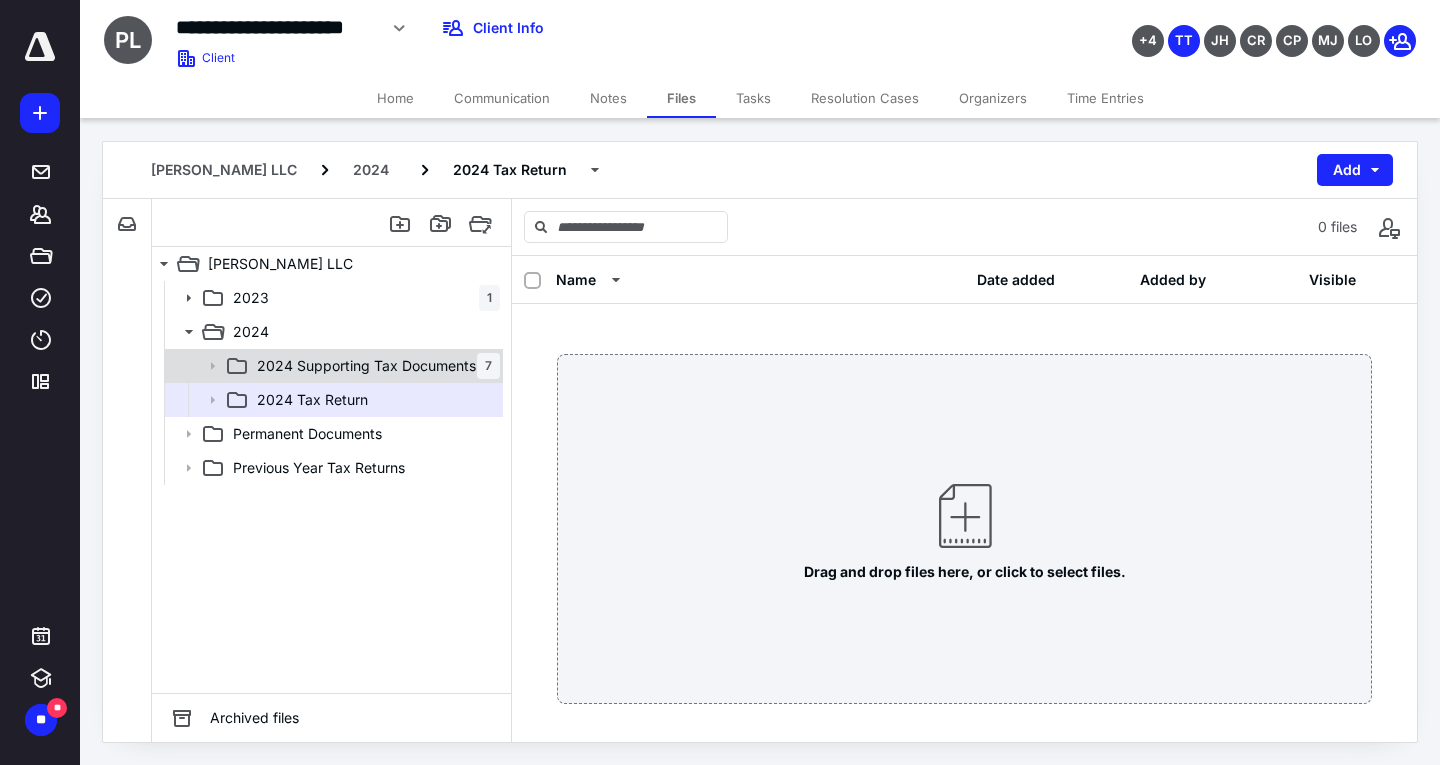 click on "2024 Supporting Tax Documents" at bounding box center [366, 366] 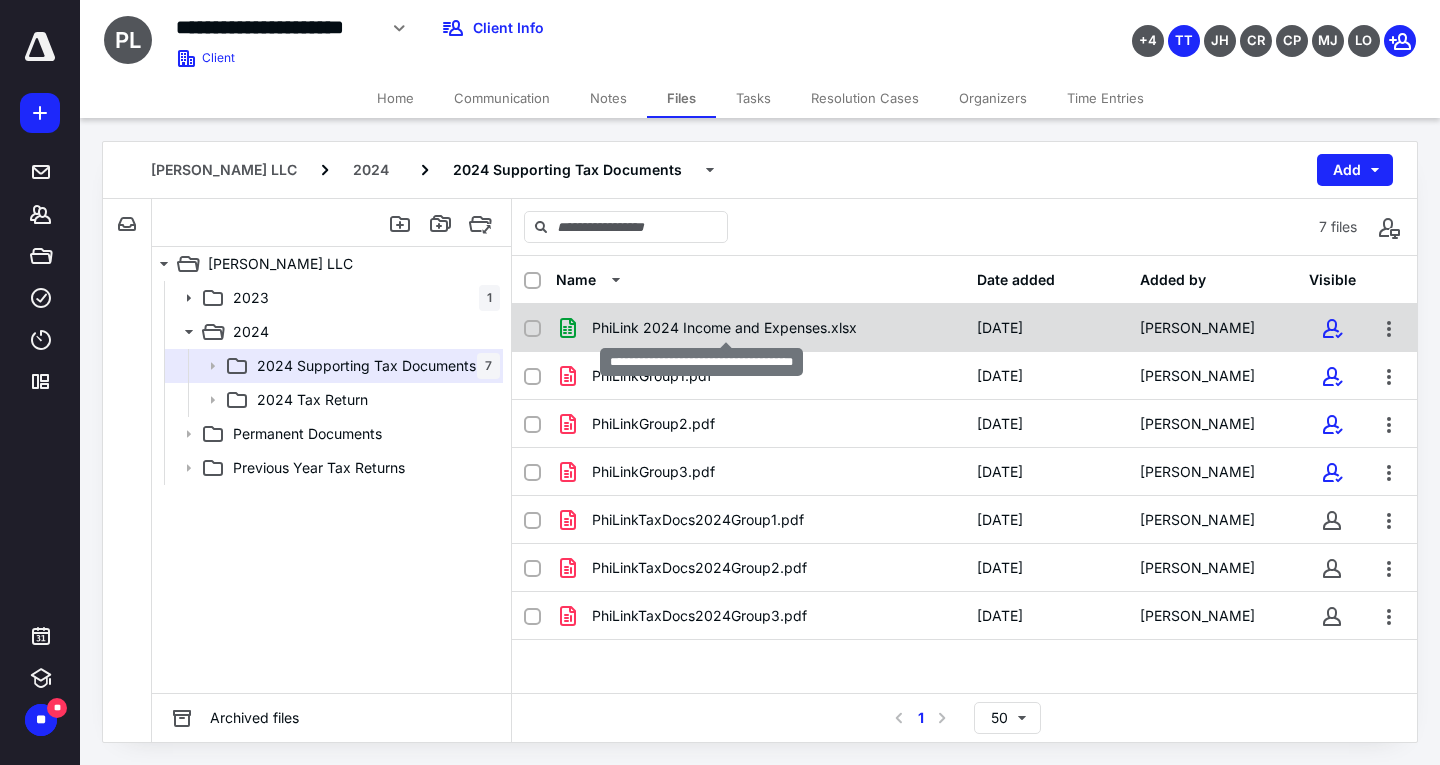 click on "PhiLink 2024 Income and Expenses.xlsx" at bounding box center [724, 328] 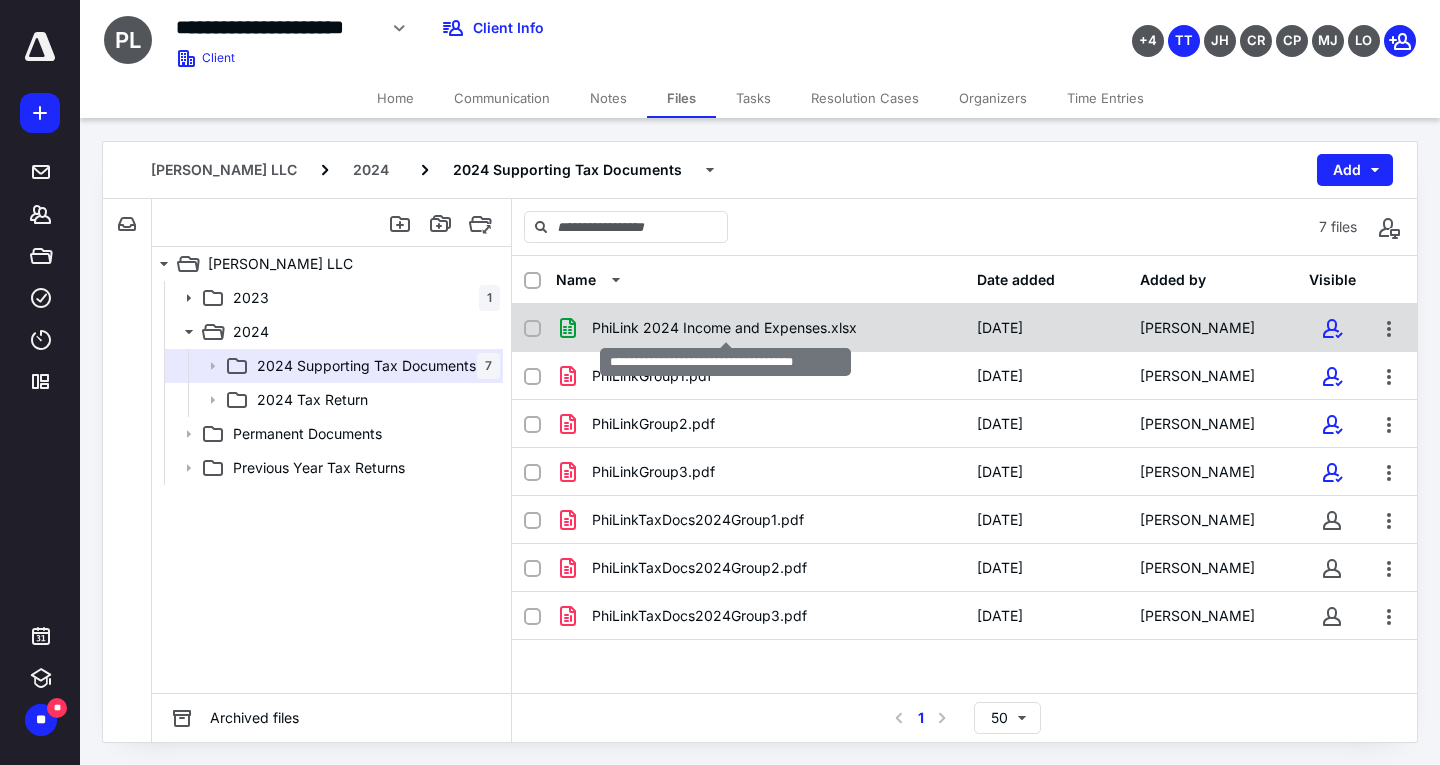 click on "PhiLink 2024 Income and Expenses.xlsx" at bounding box center (724, 328) 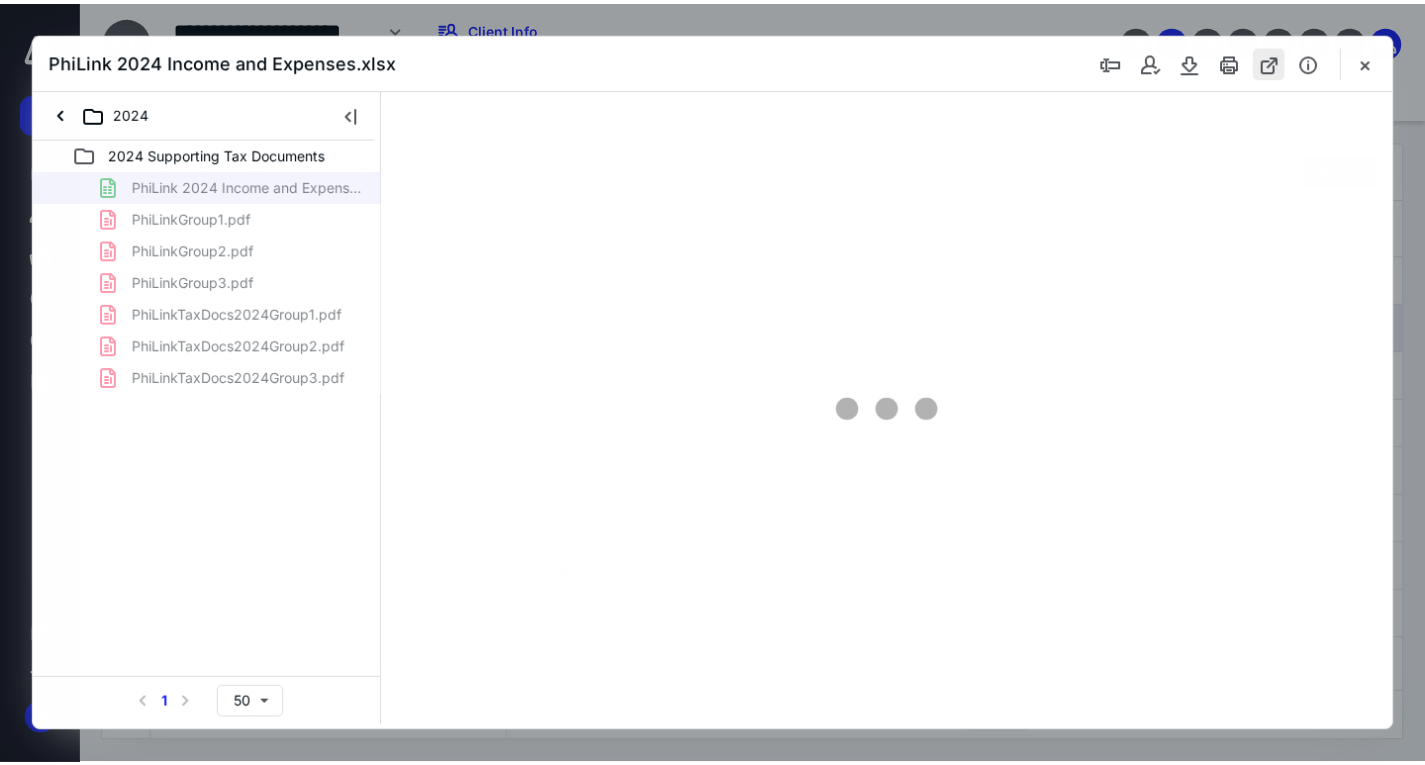 scroll, scrollTop: 0, scrollLeft: 0, axis: both 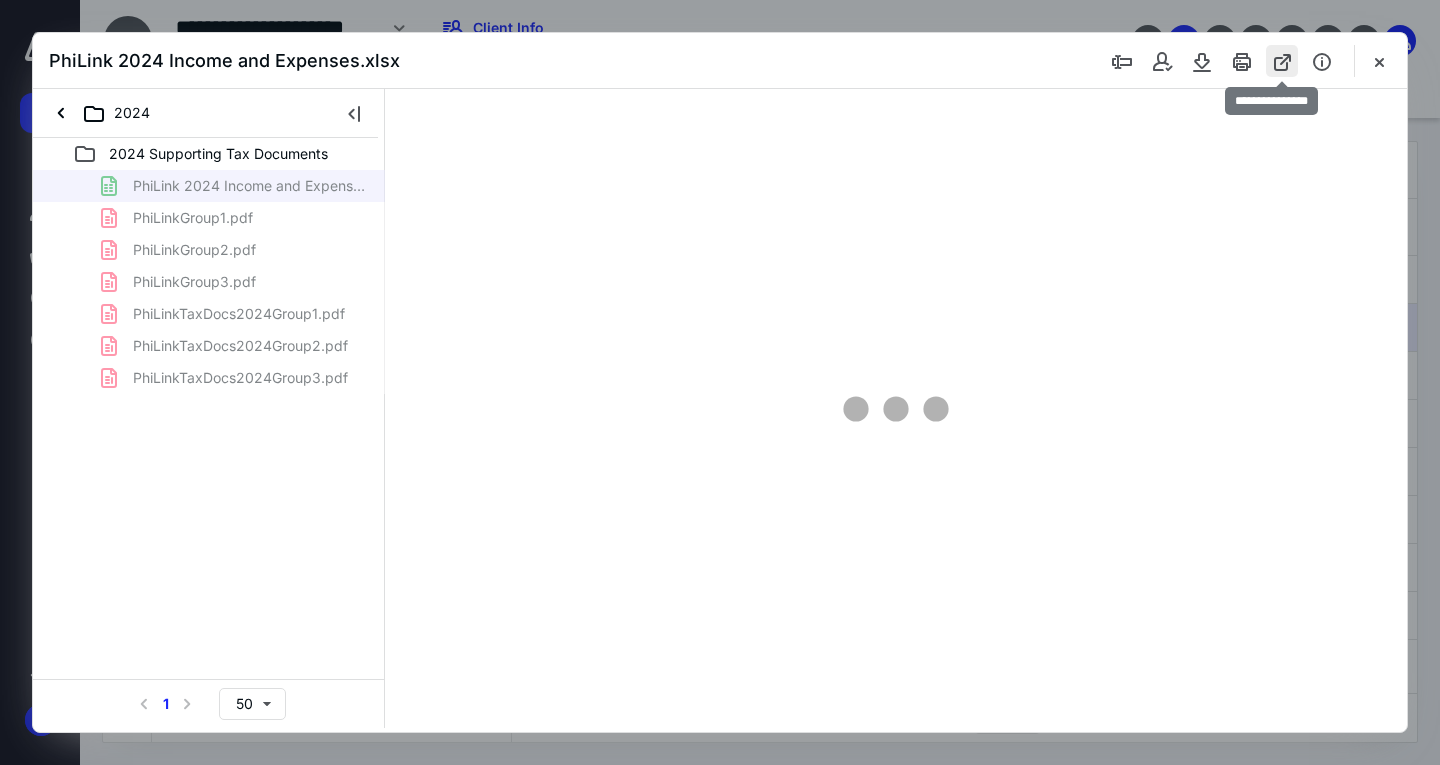 click at bounding box center (1282, 61) 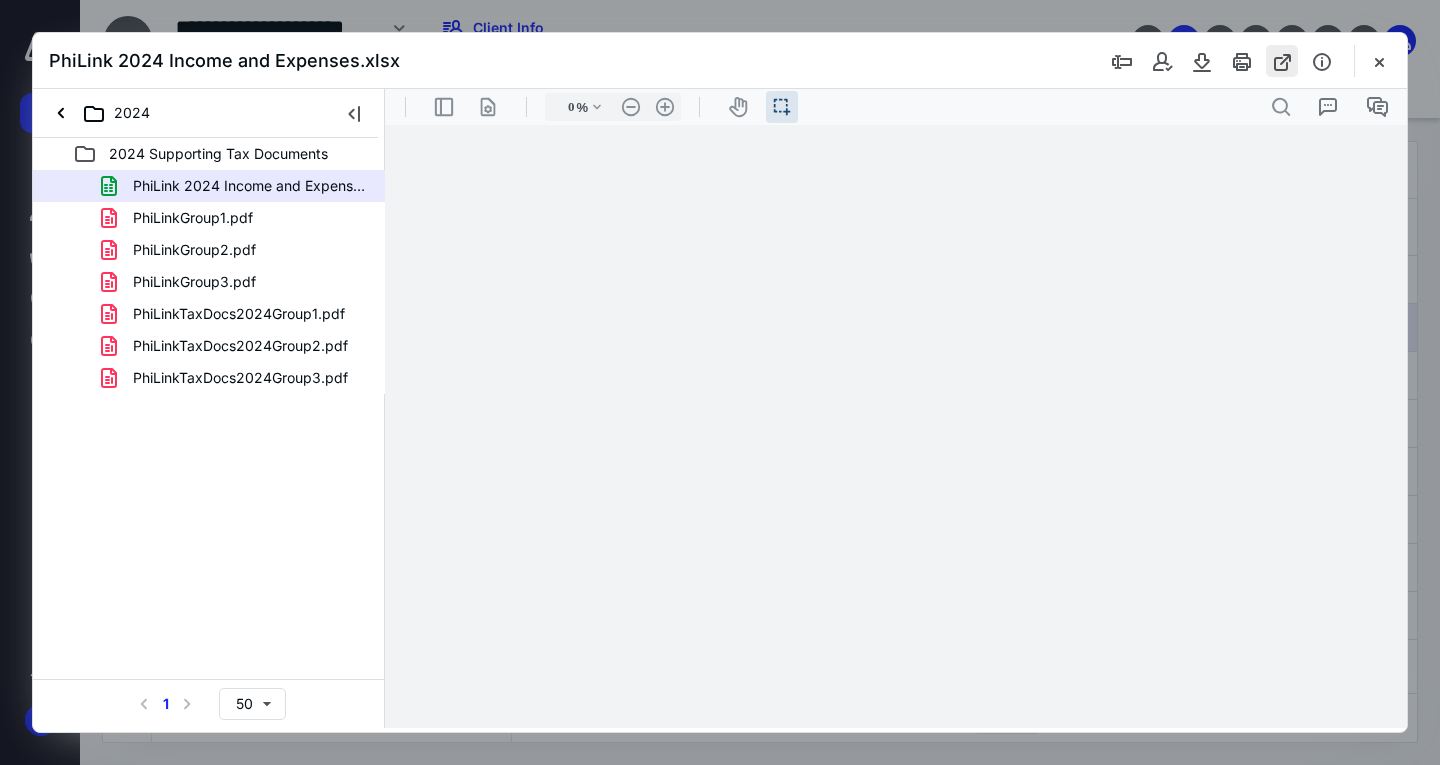 type on "55" 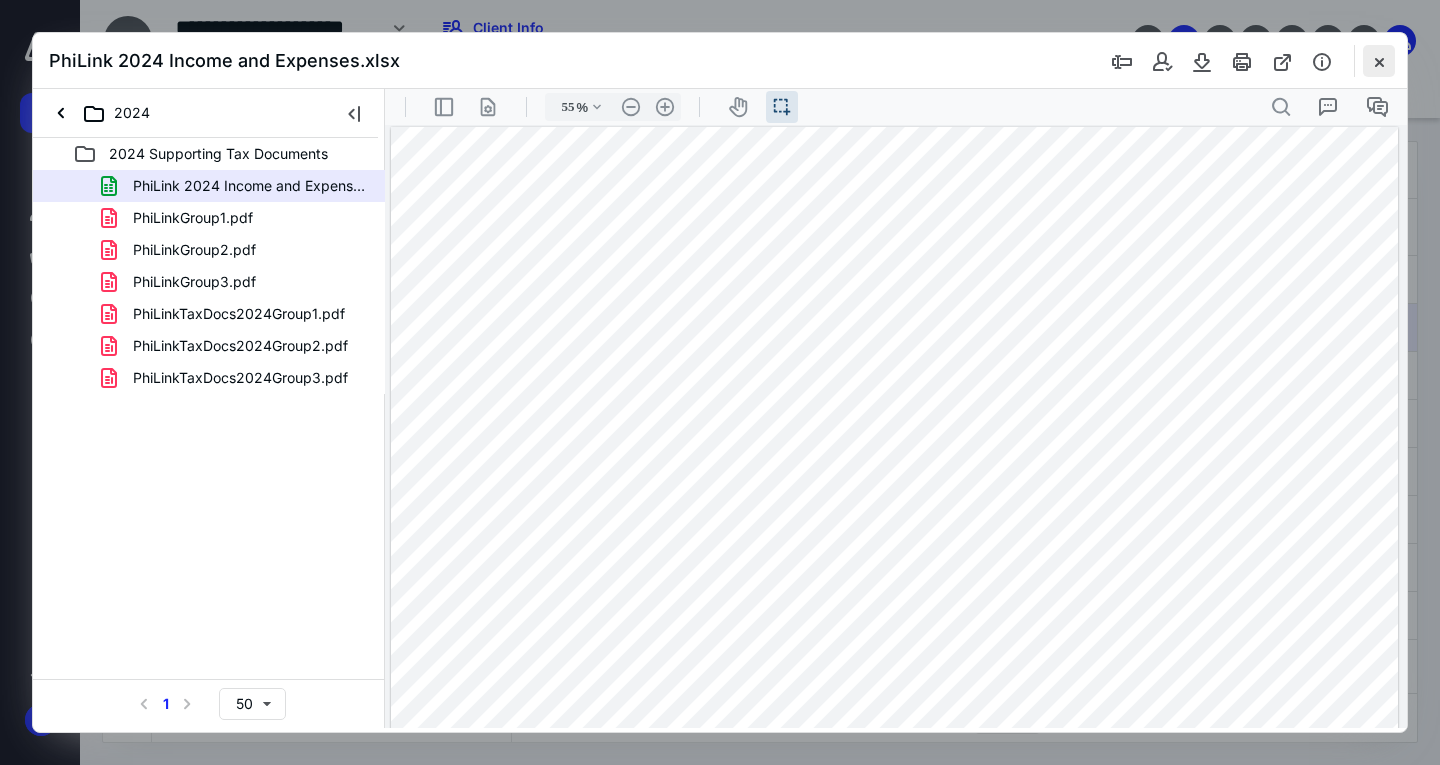 click at bounding box center (1379, 61) 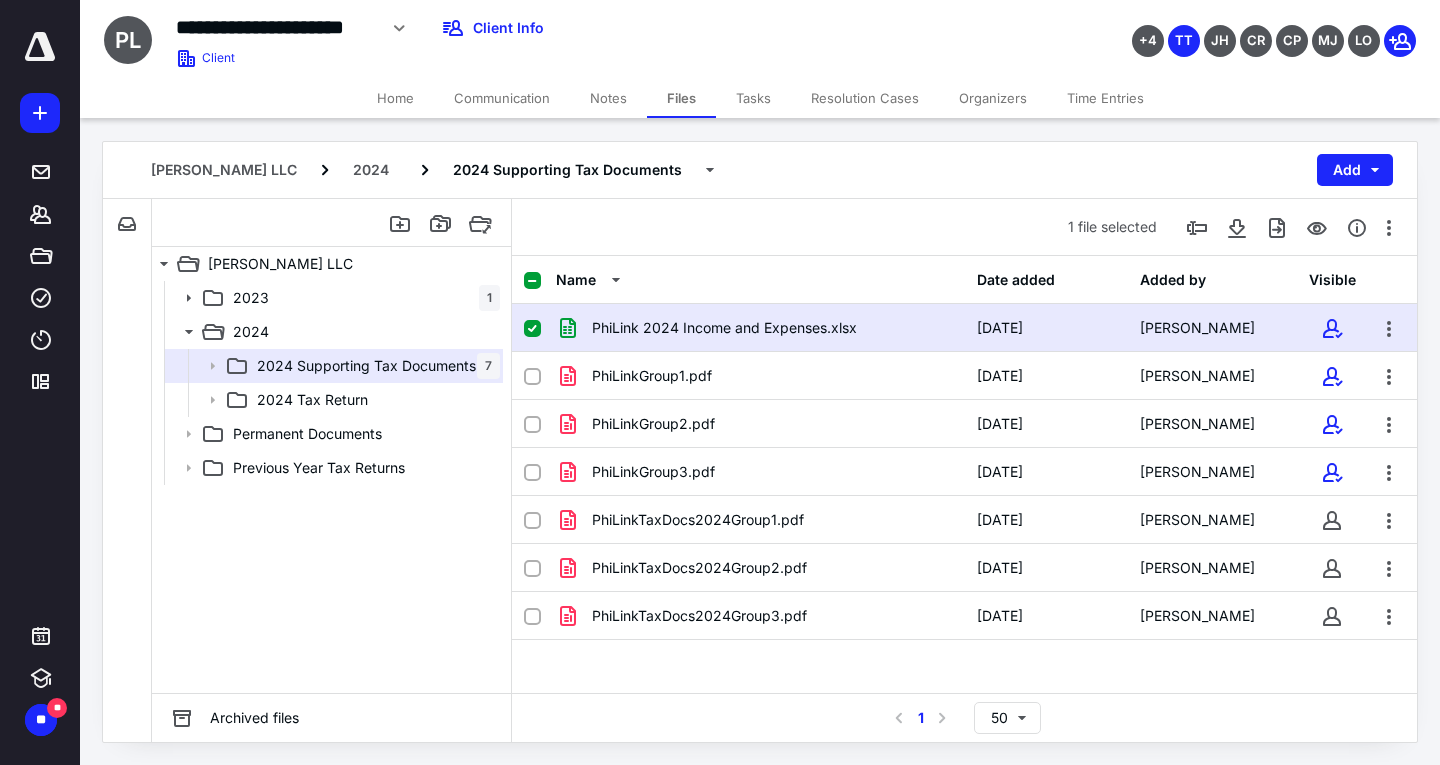 click on "Home" at bounding box center [395, 98] 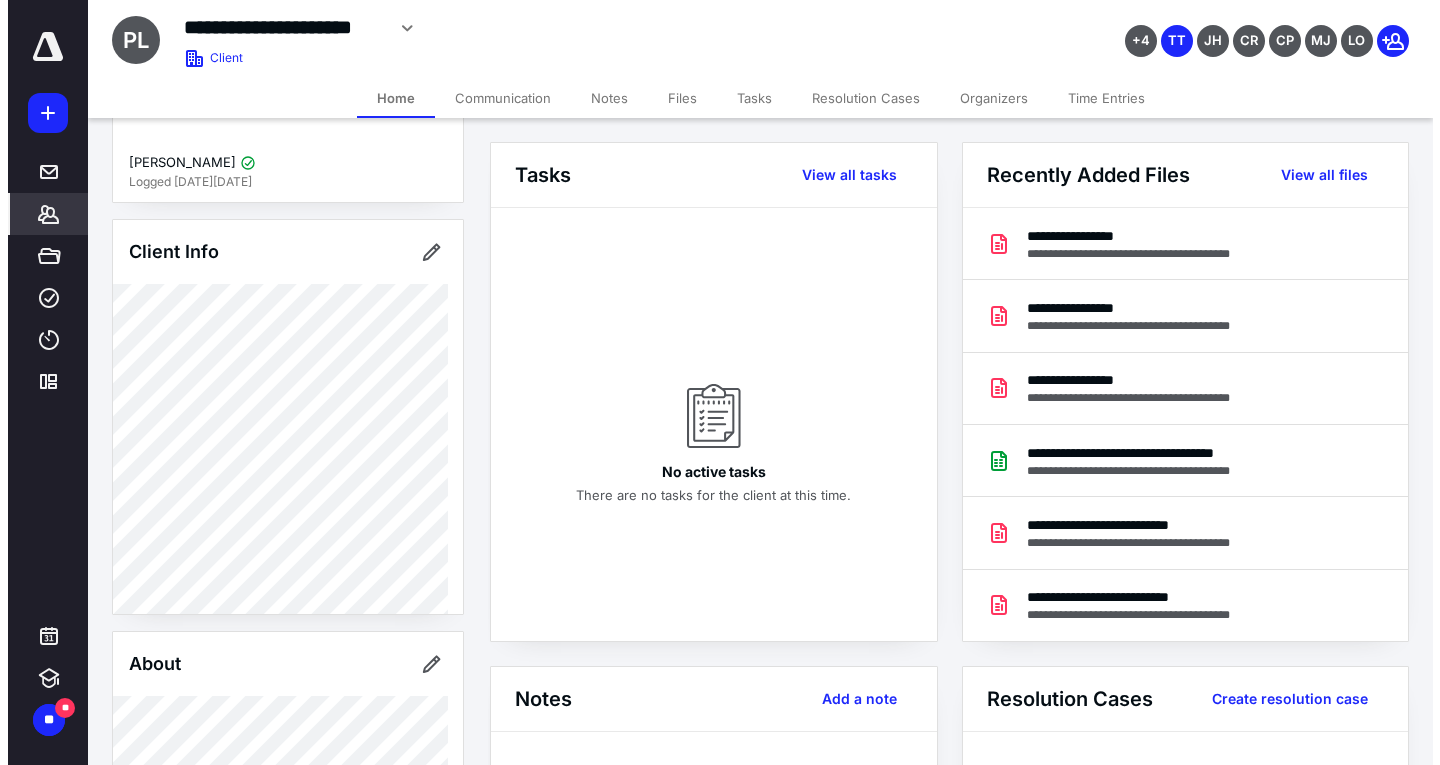 scroll, scrollTop: 100, scrollLeft: 0, axis: vertical 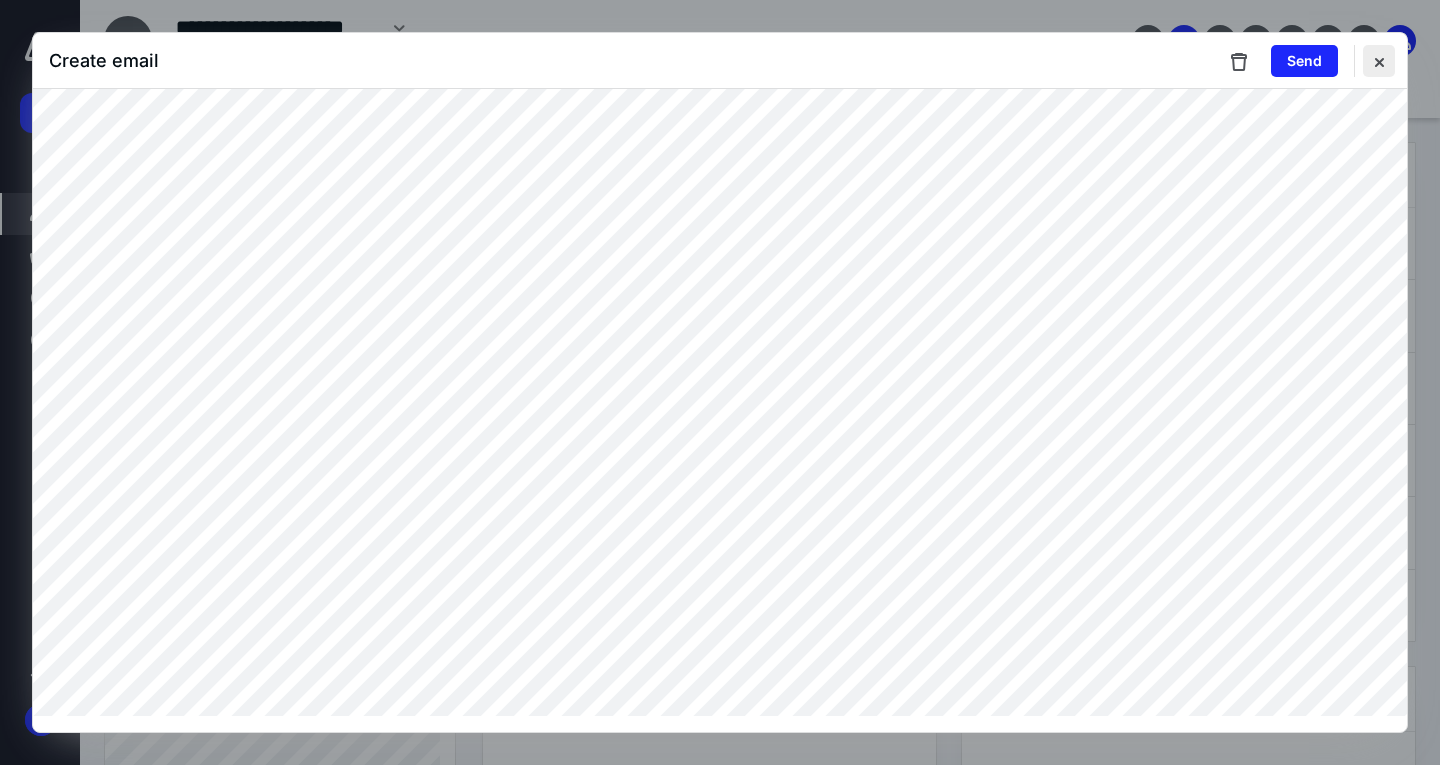 click at bounding box center [1379, 61] 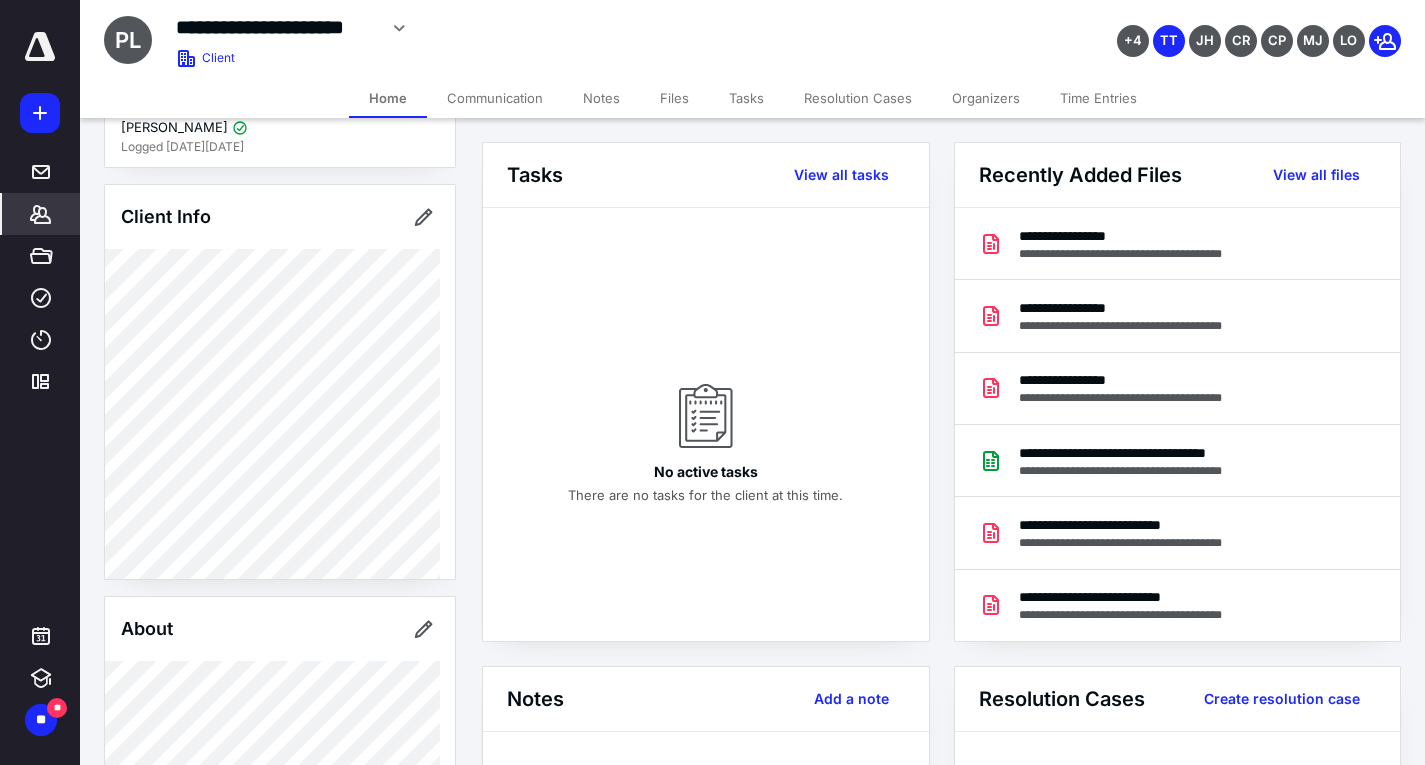 click on "Files" at bounding box center [674, 98] 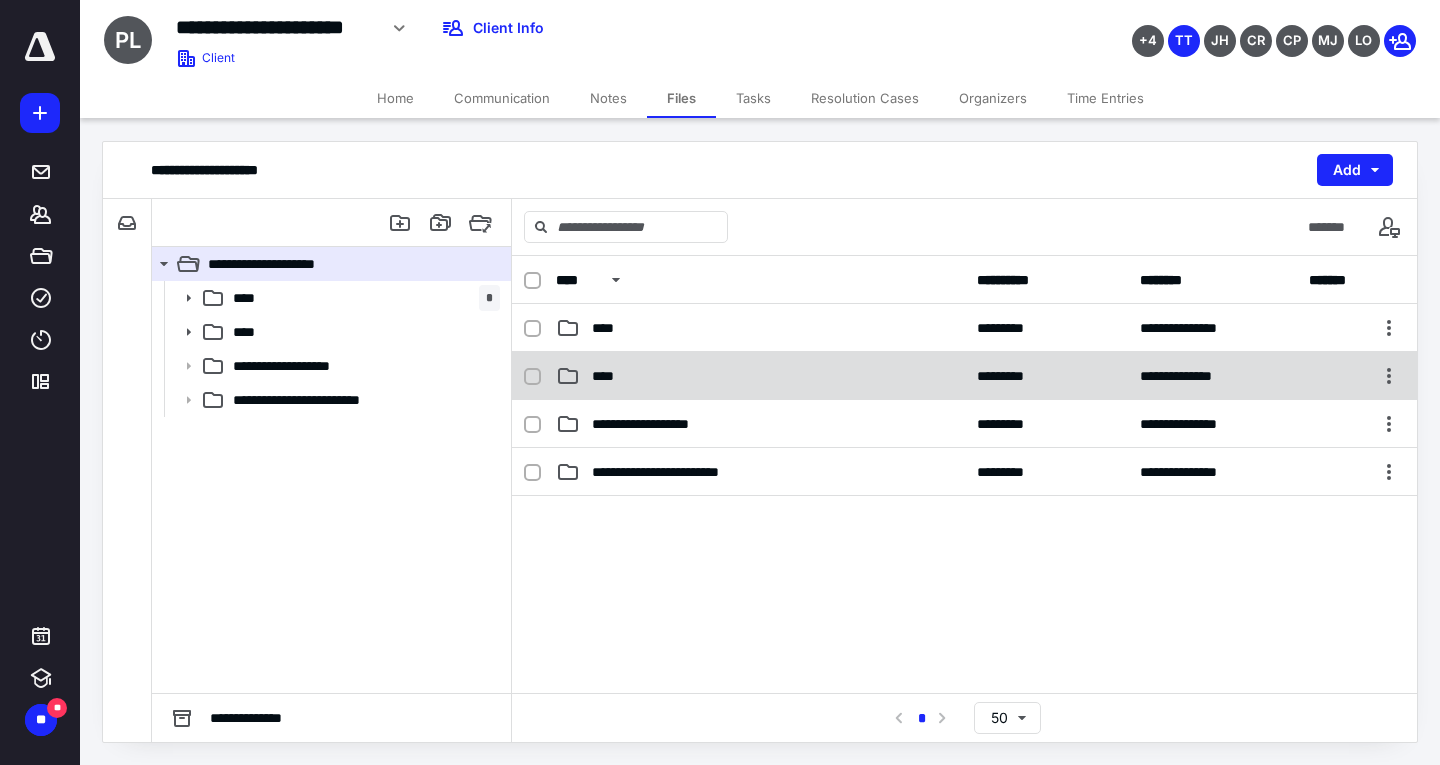 click on "****" at bounding box center (760, 376) 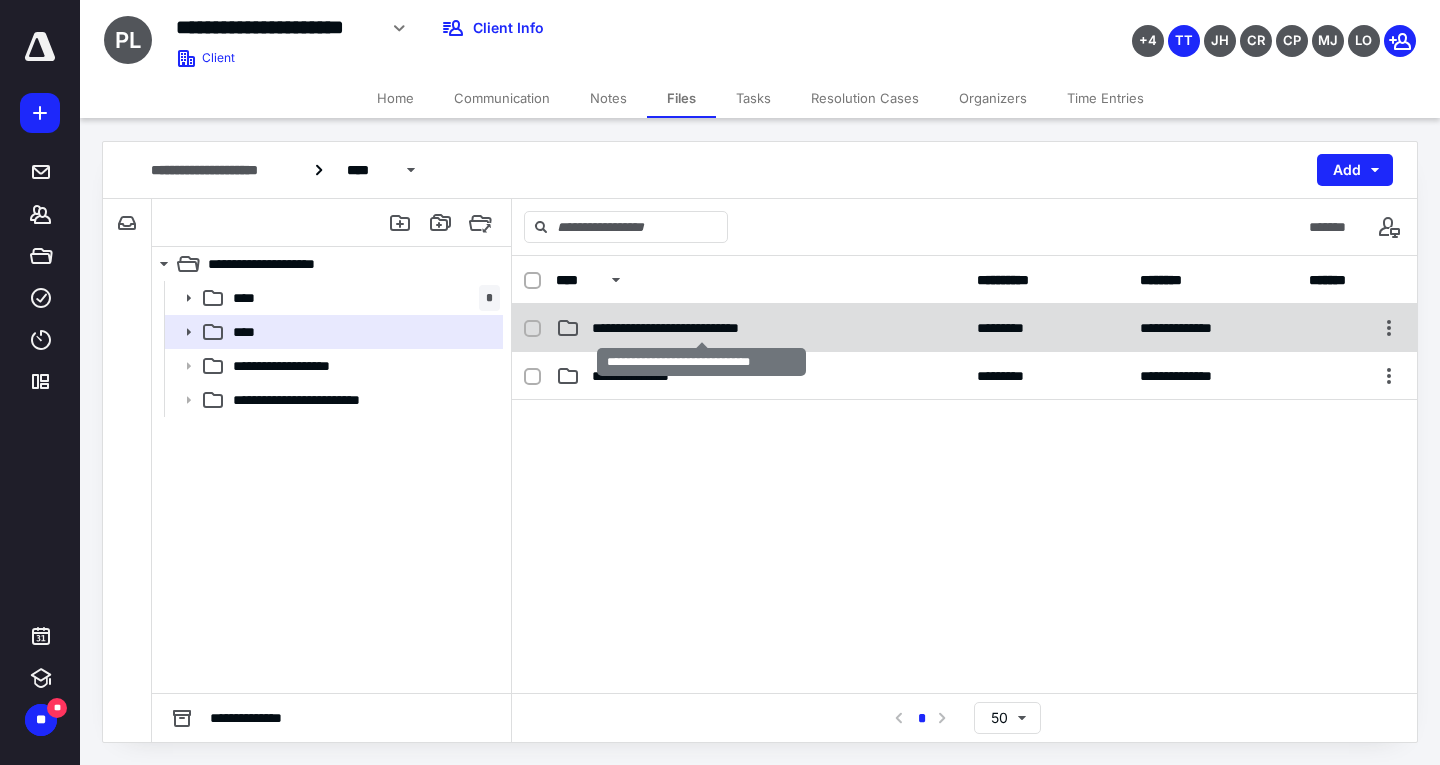 click on "**********" at bounding box center (701, 328) 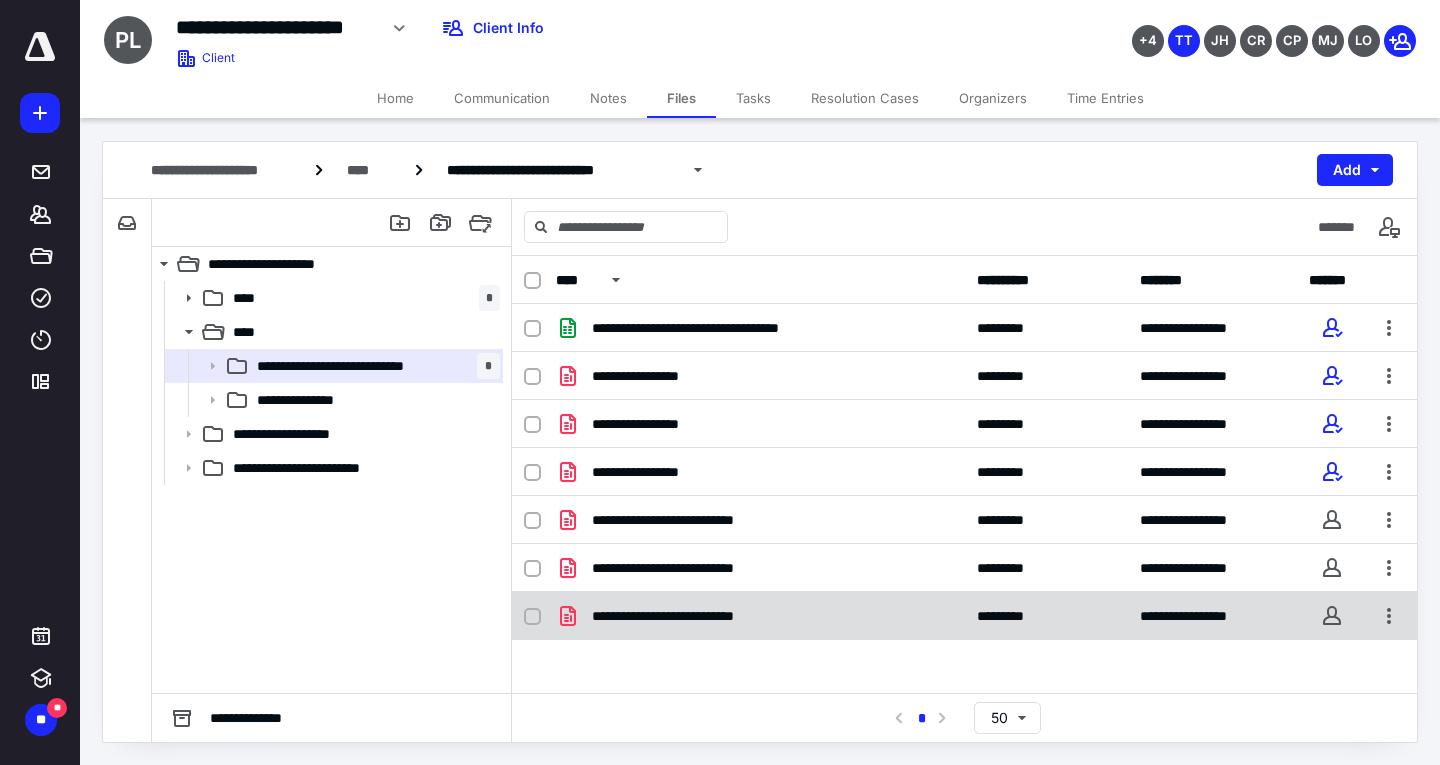 click on "**********" at bounding box center [699, 616] 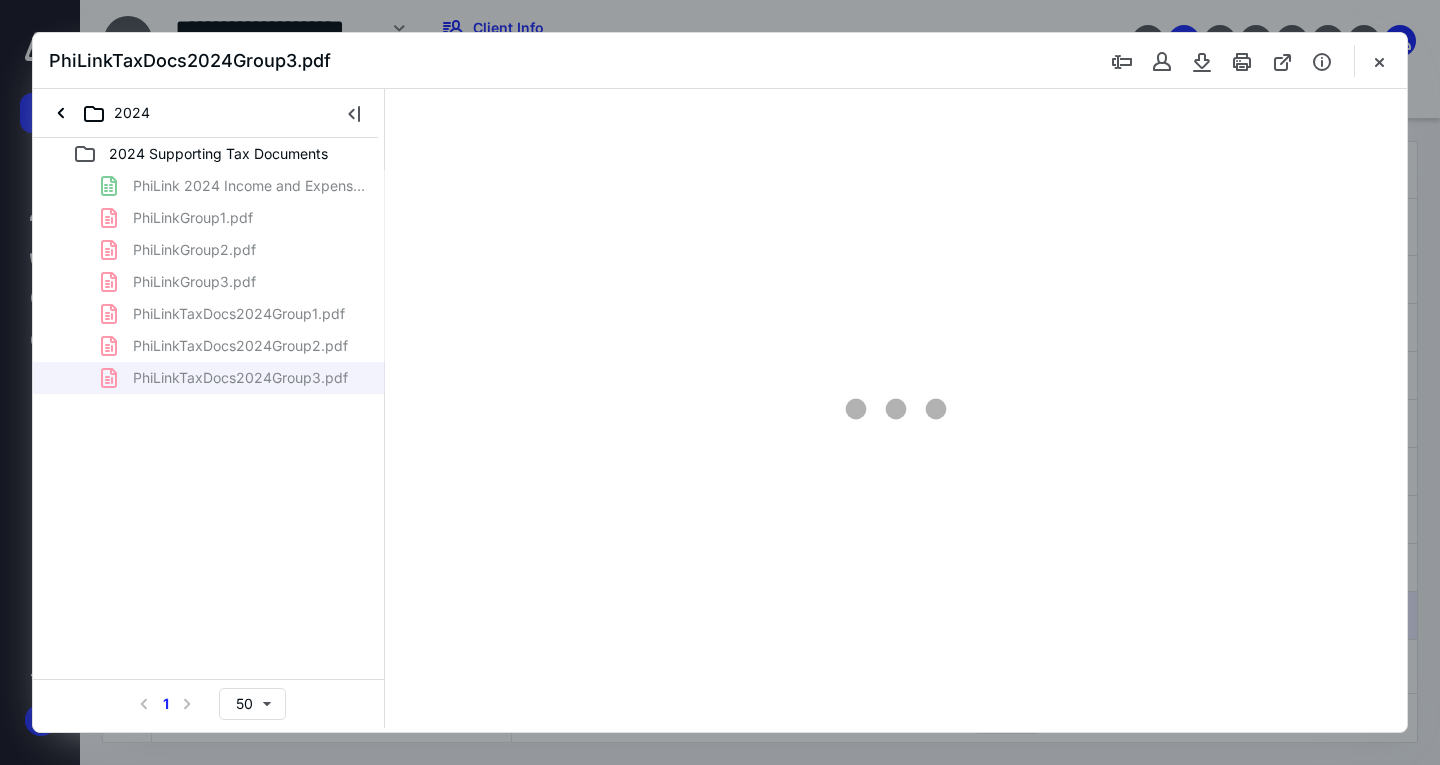 scroll, scrollTop: 0, scrollLeft: 0, axis: both 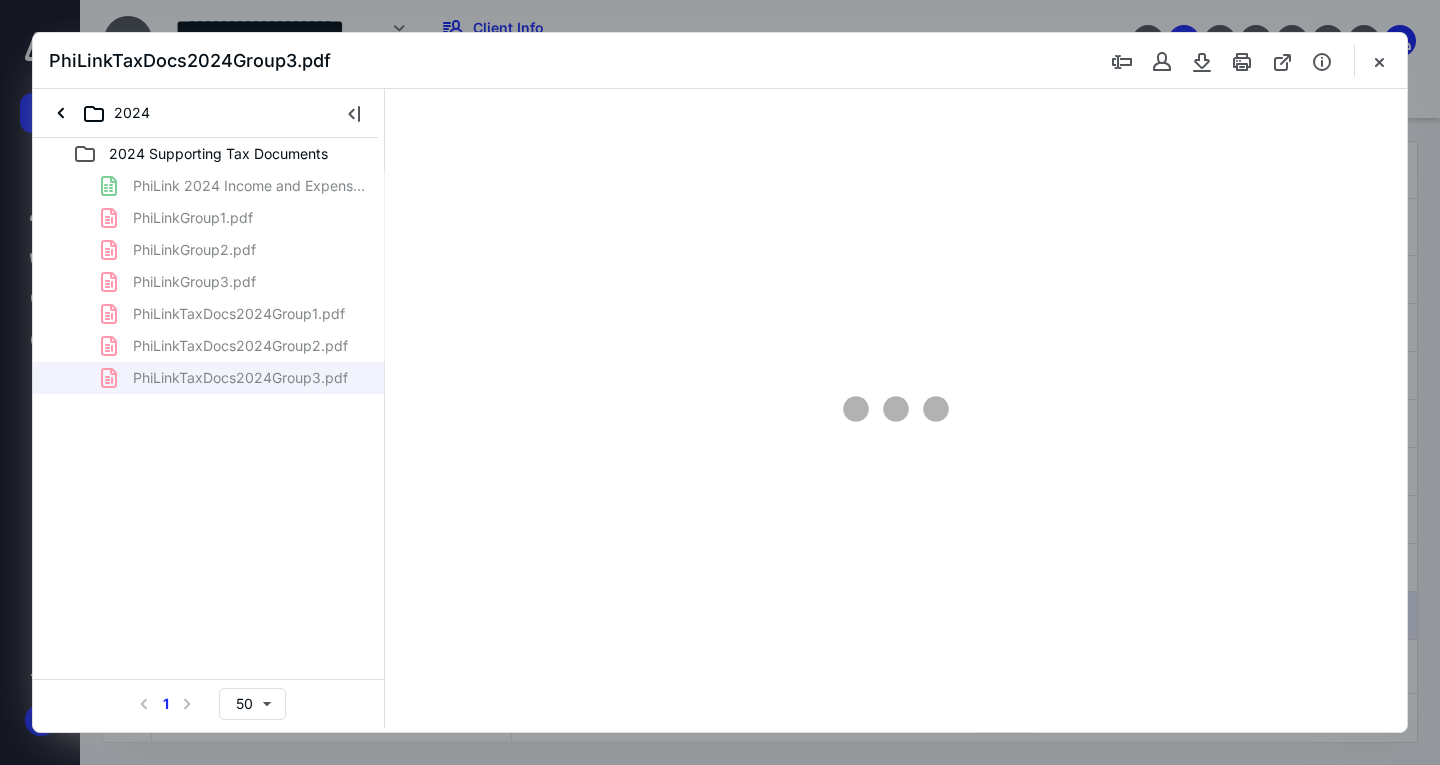 type on "163" 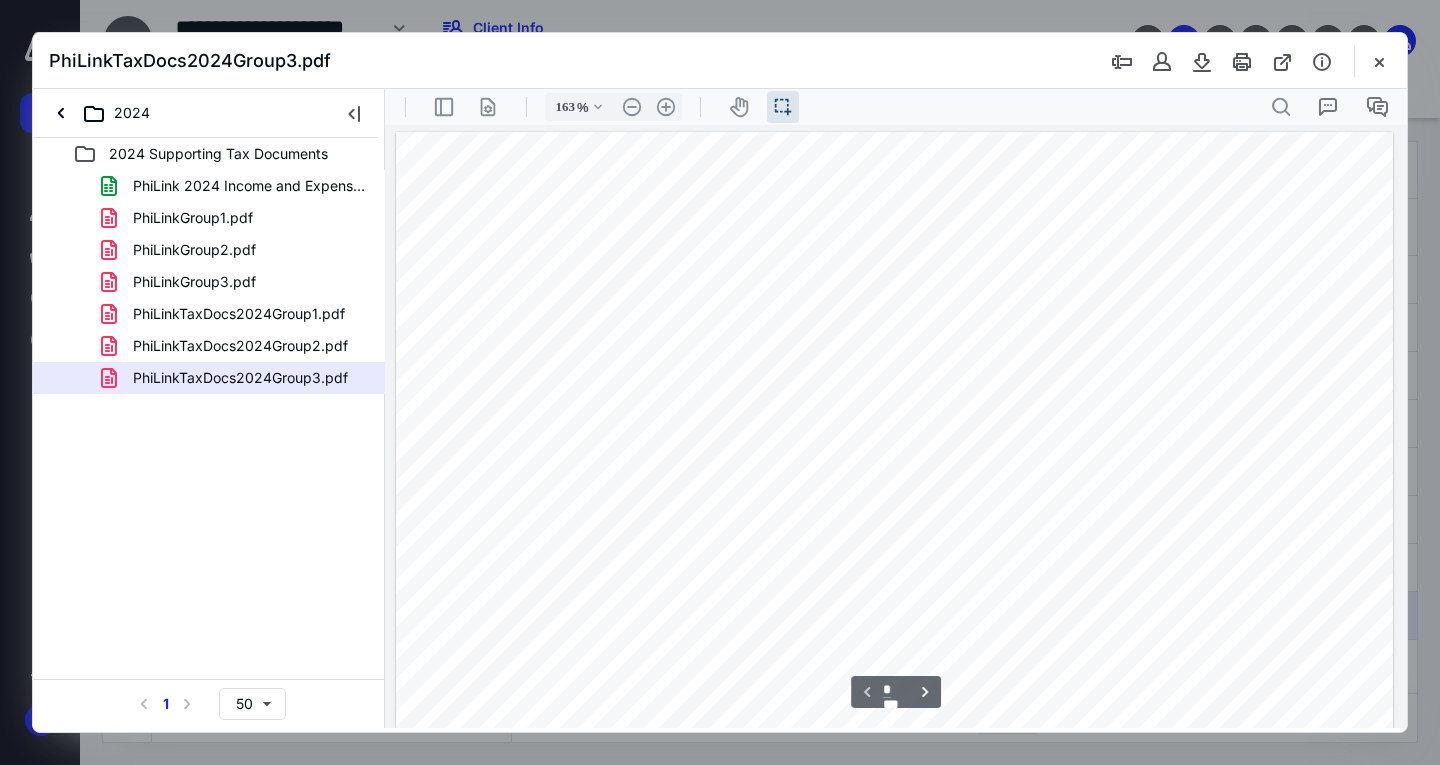 scroll, scrollTop: 43, scrollLeft: 0, axis: vertical 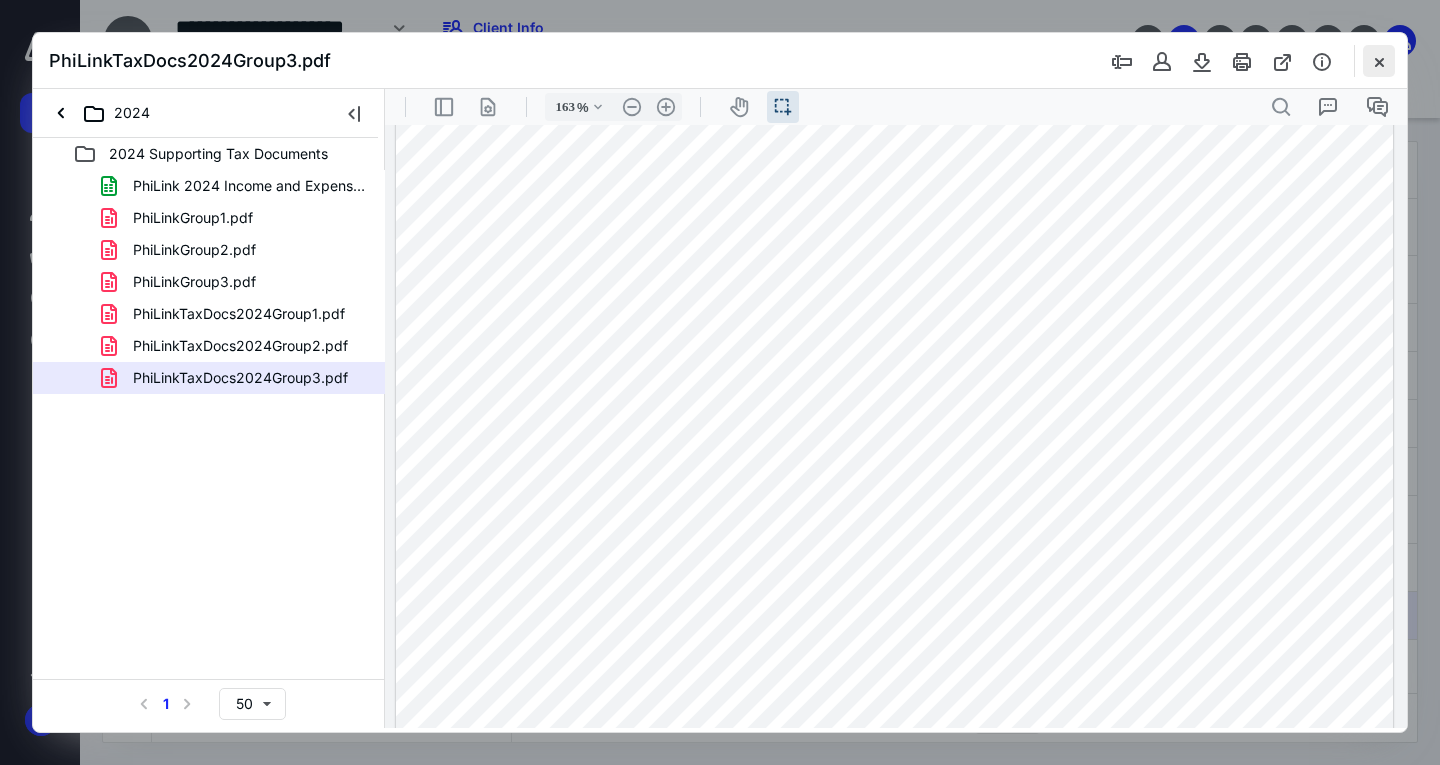 click at bounding box center (1379, 61) 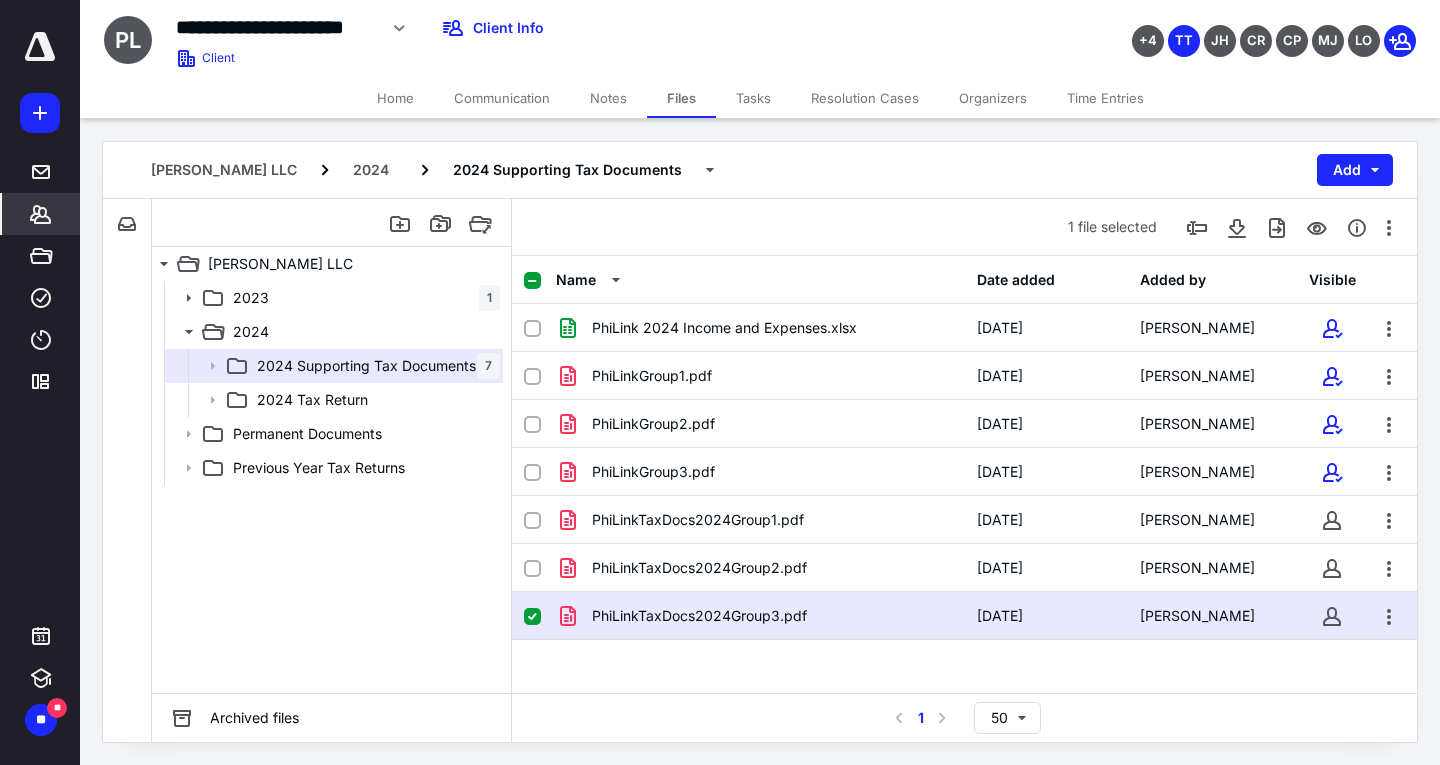 click 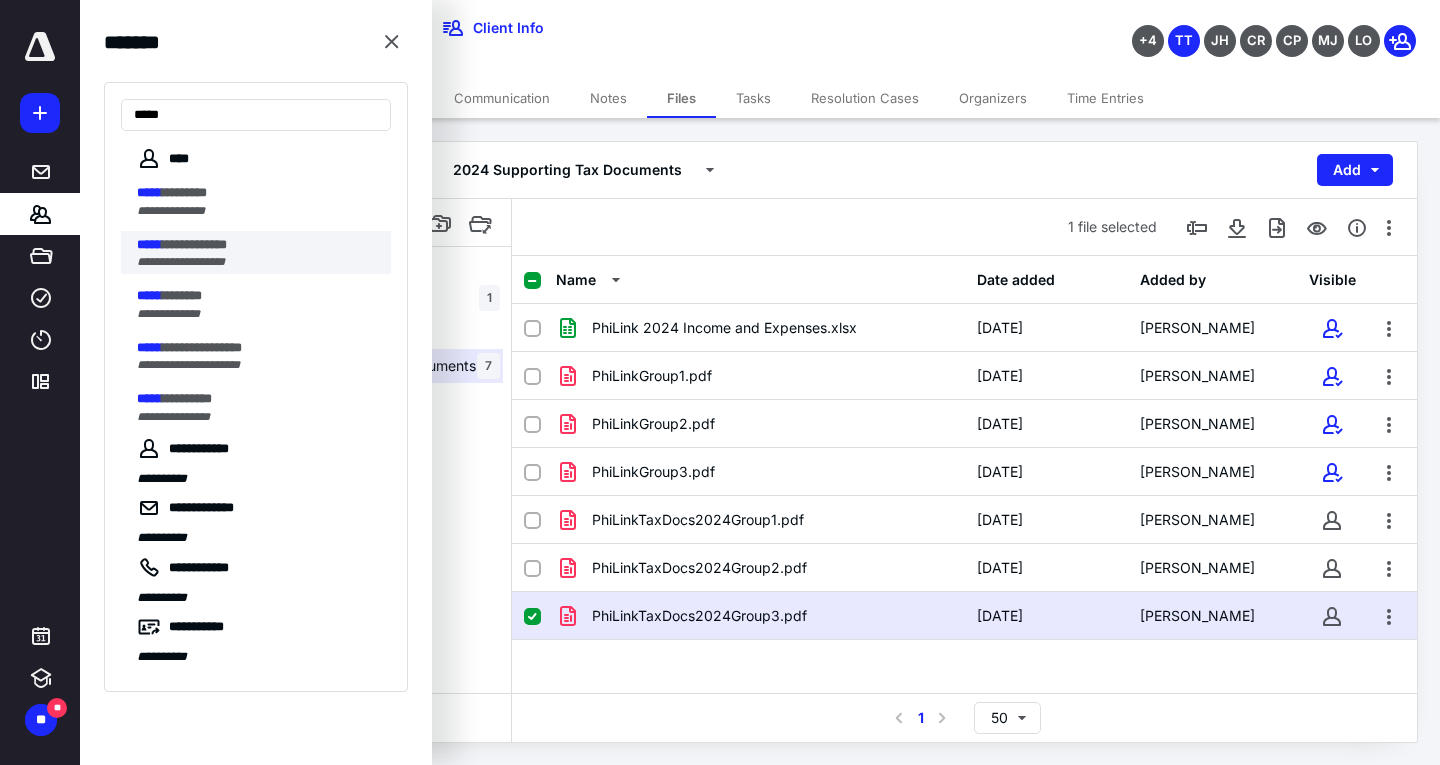 type on "*****" 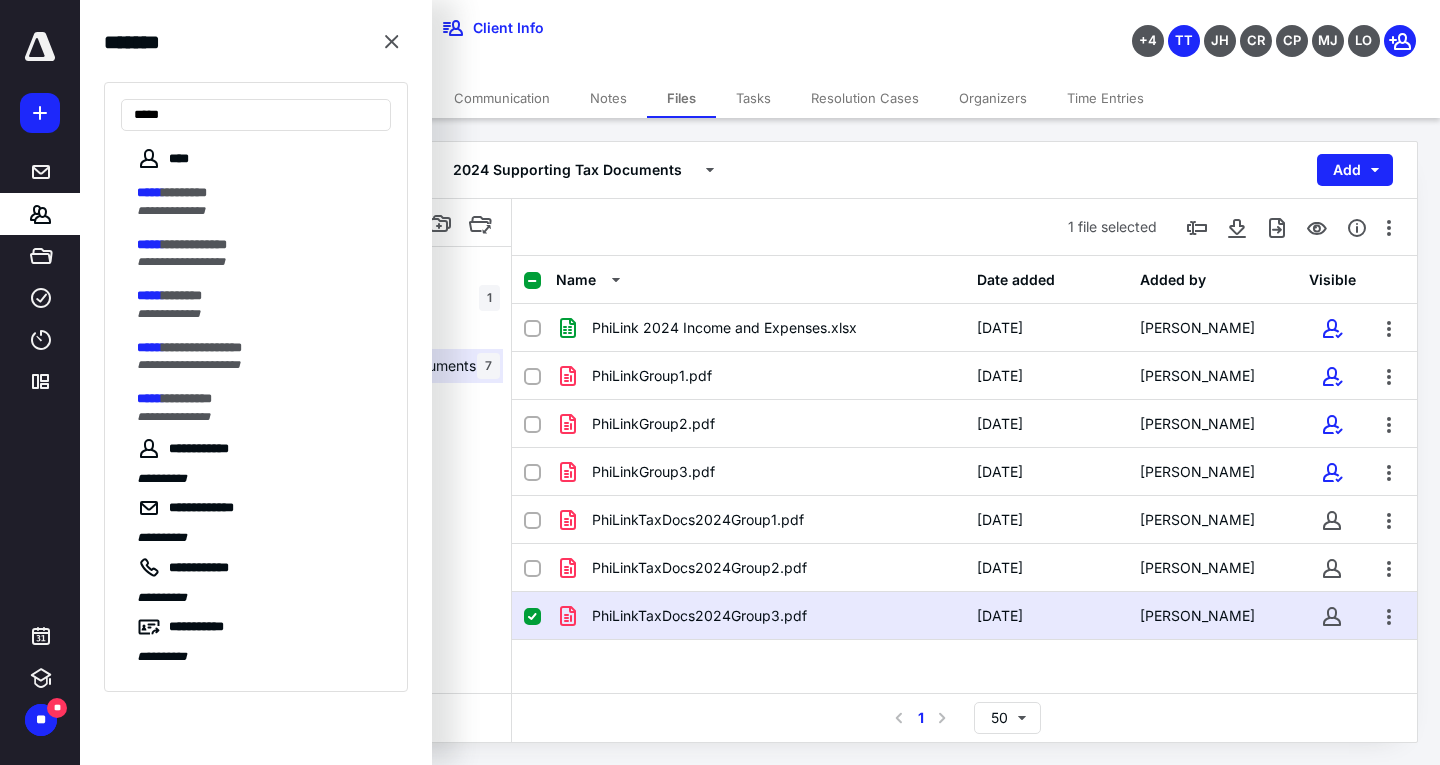 click on "**********" at bounding box center (258, 245) 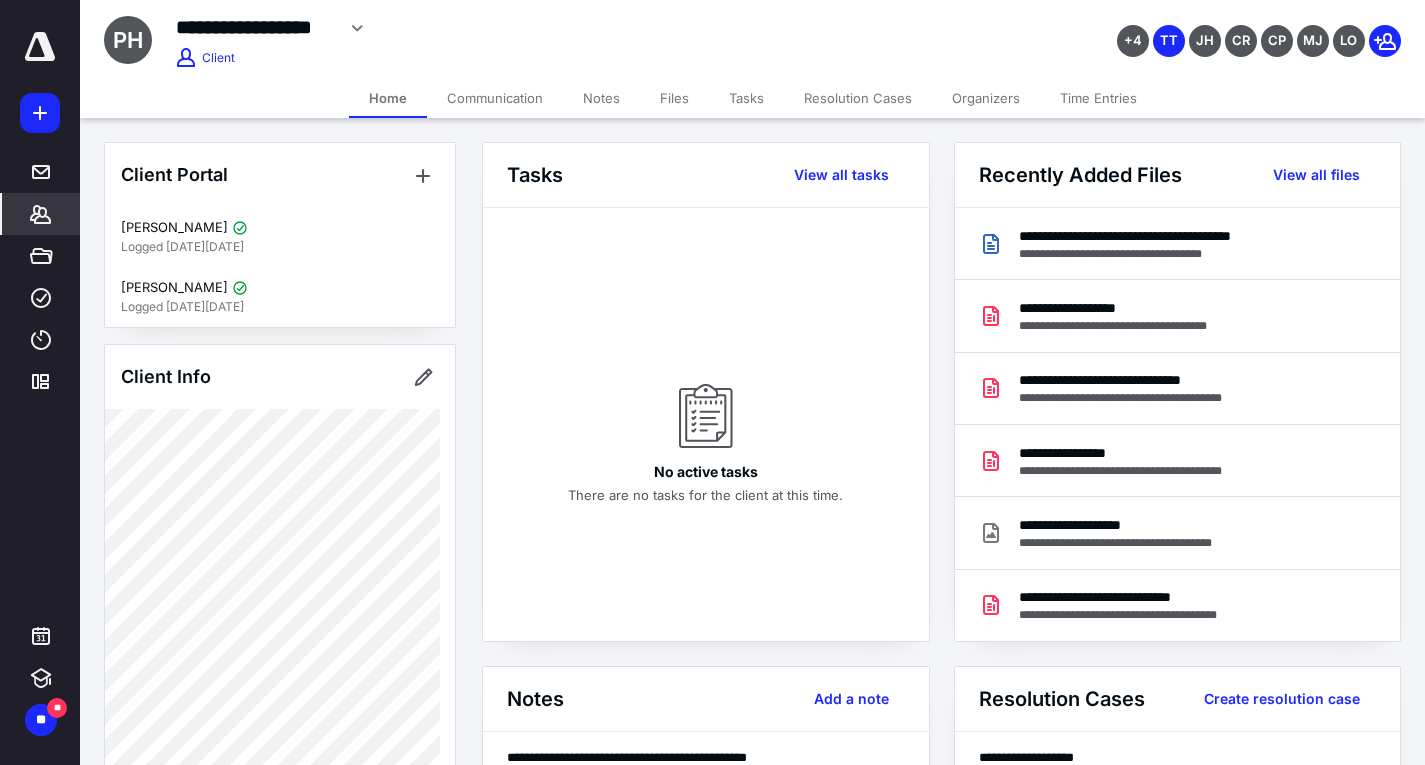 click on "Files" at bounding box center (674, 98) 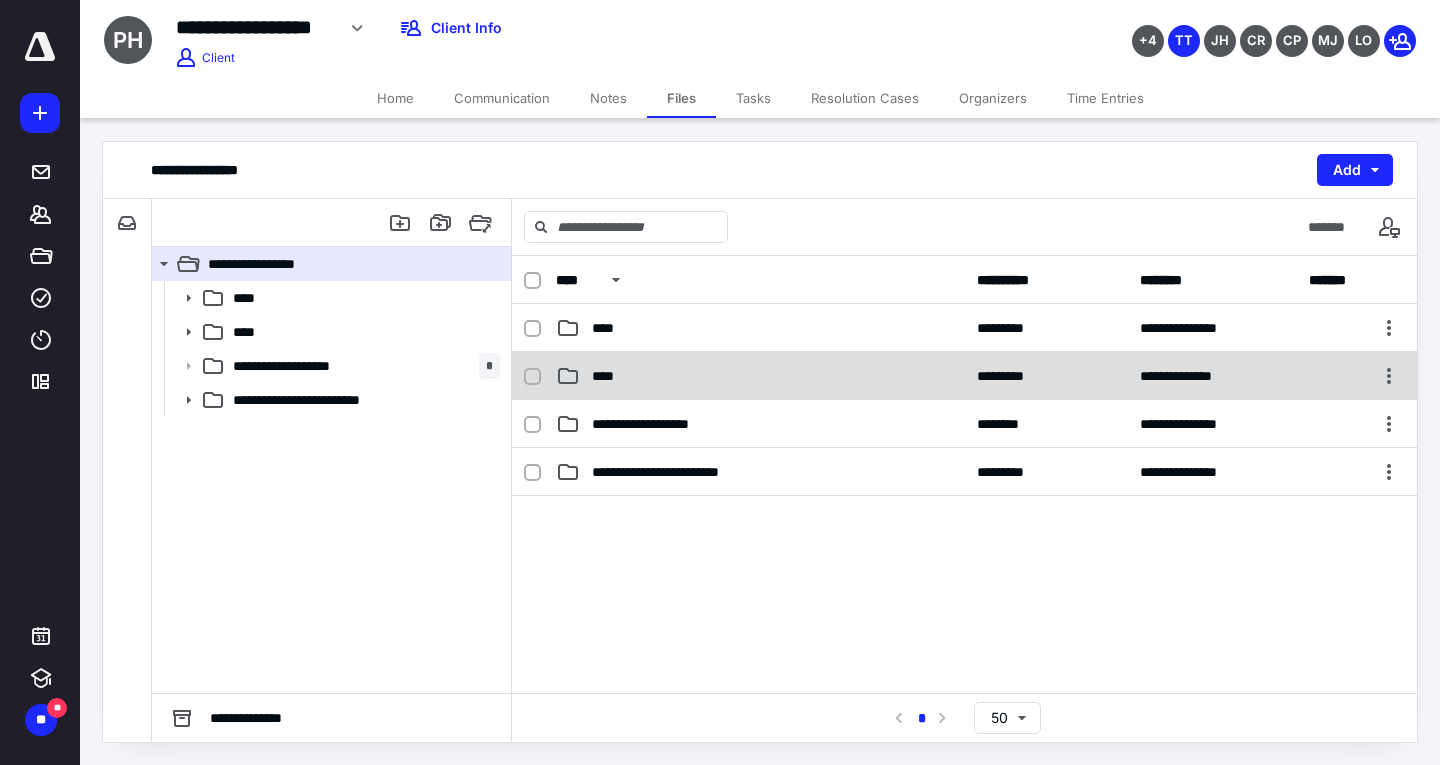 click on "****" at bounding box center [609, 376] 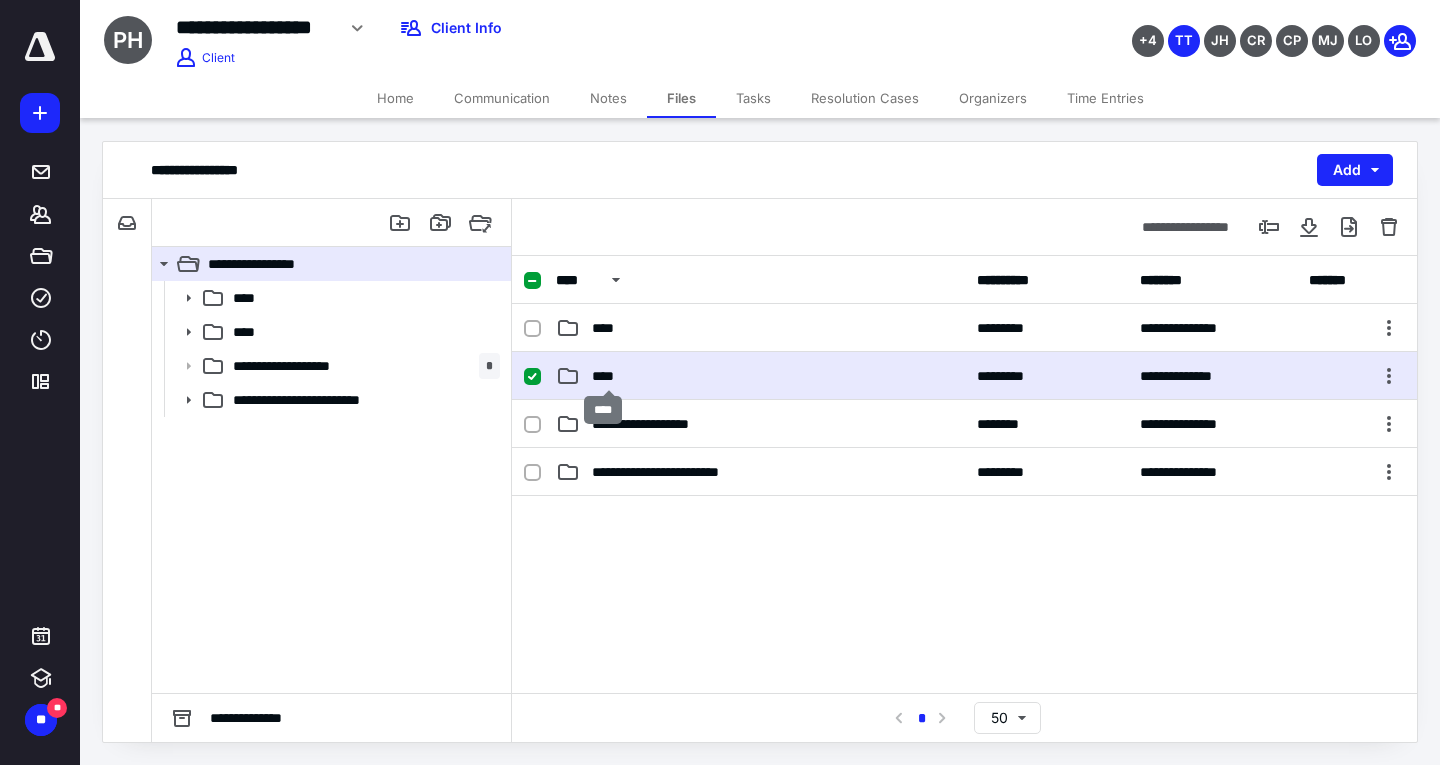click on "****" at bounding box center (609, 376) 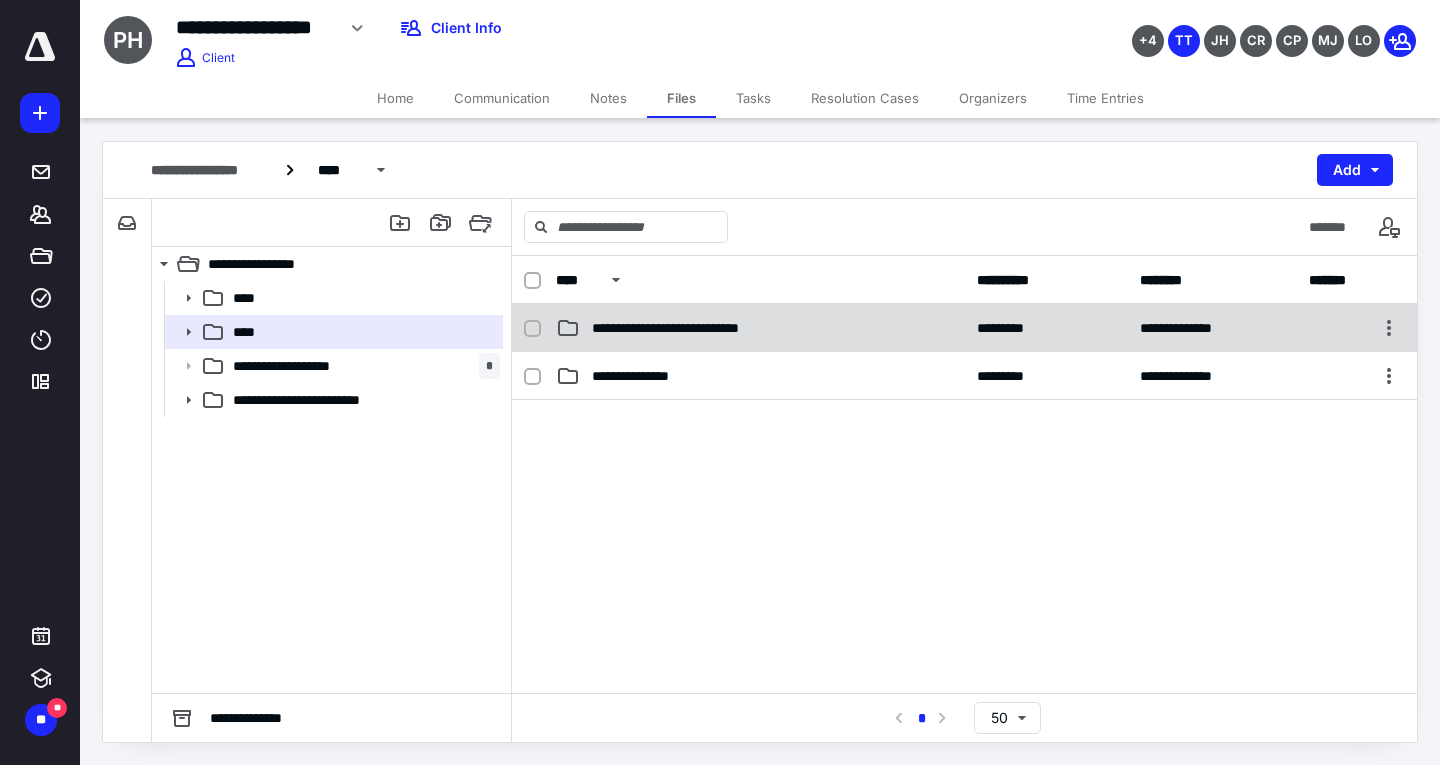 click on "**********" at bounding box center [701, 328] 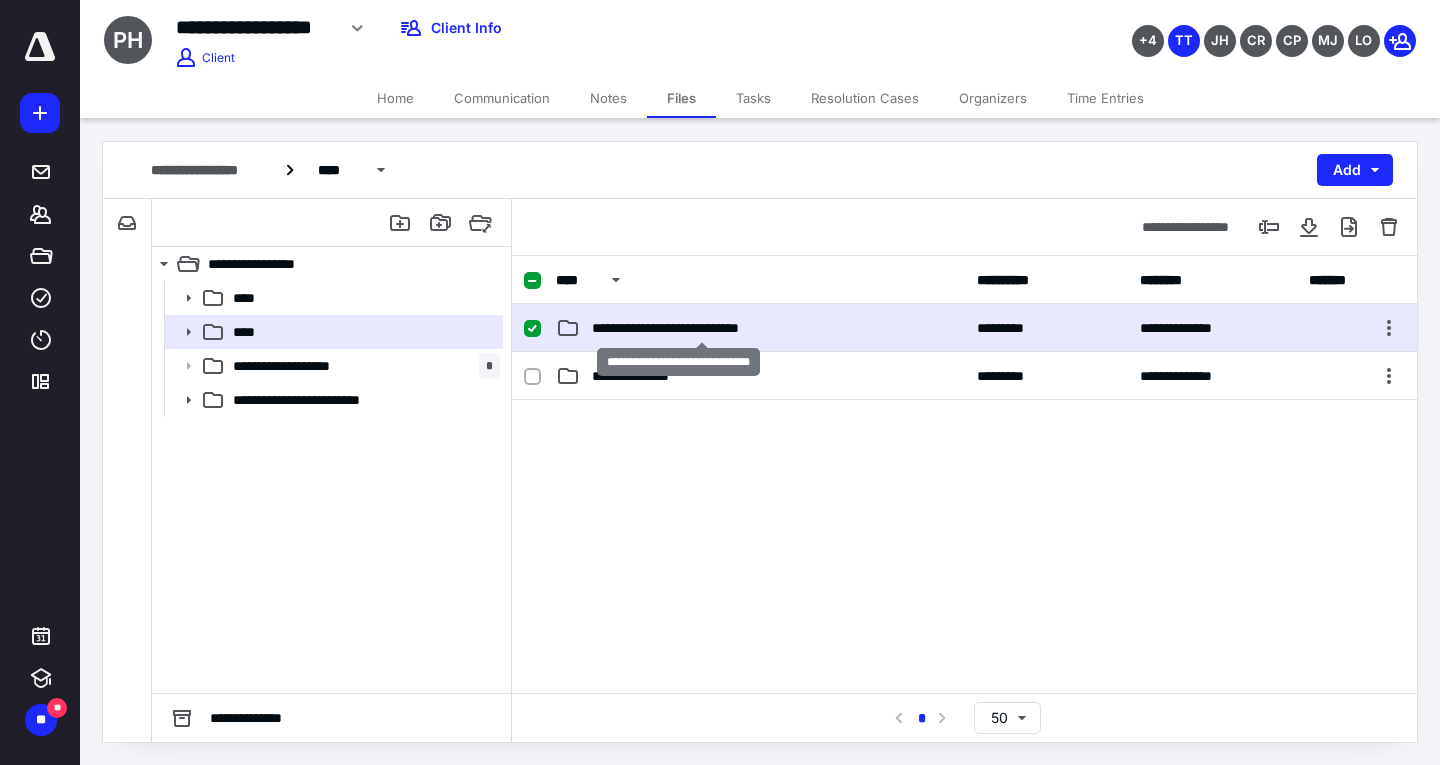 click on "**********" at bounding box center [701, 328] 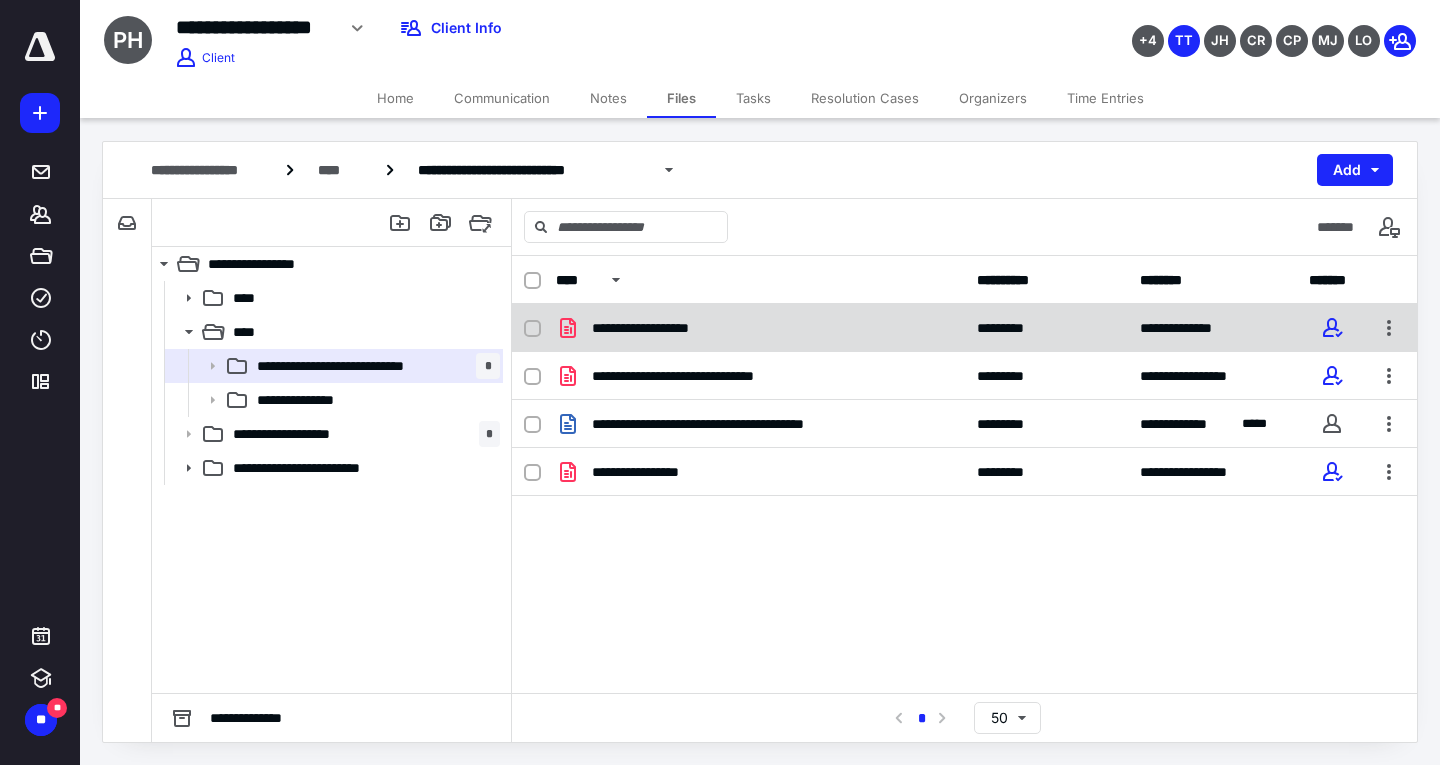 click on "**********" at bounding box center (659, 328) 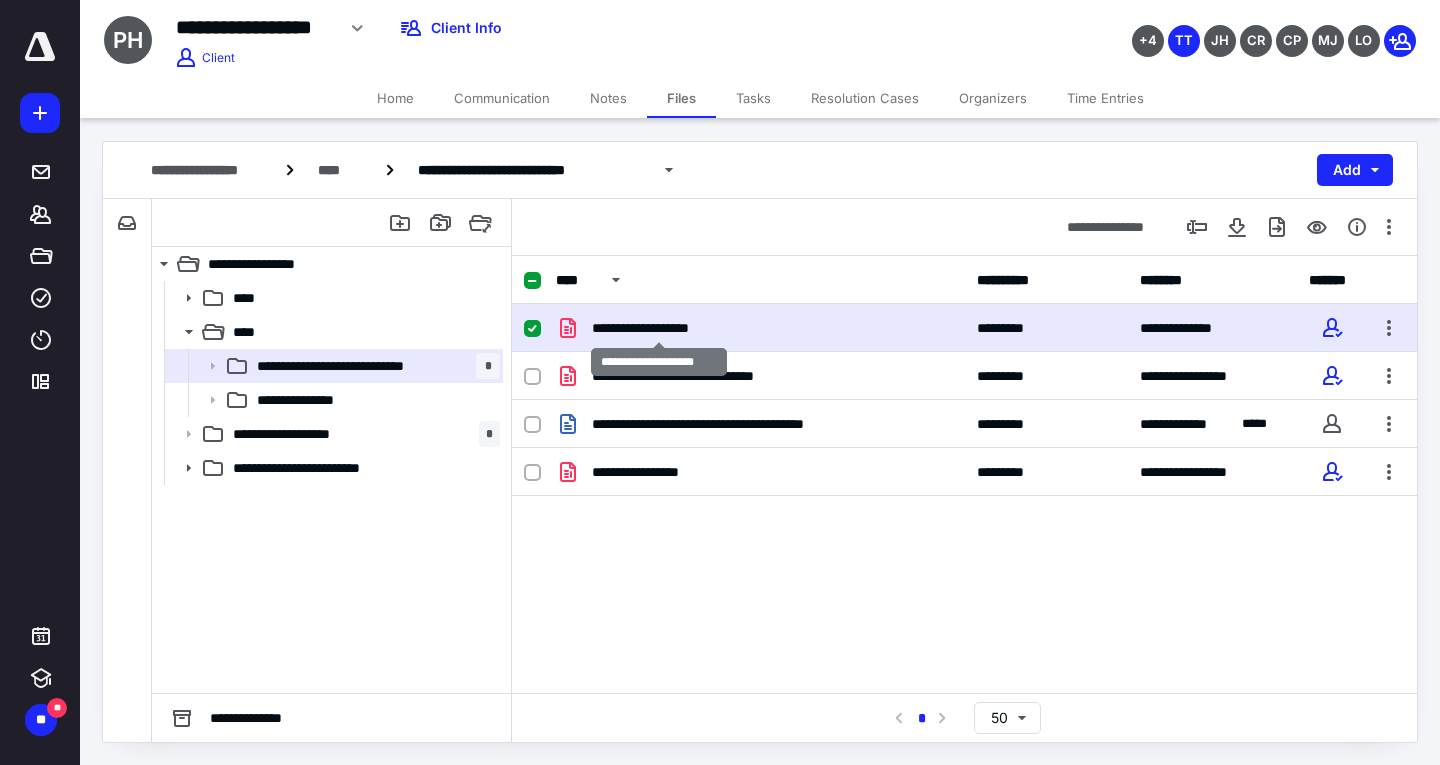 click on "**********" at bounding box center (659, 328) 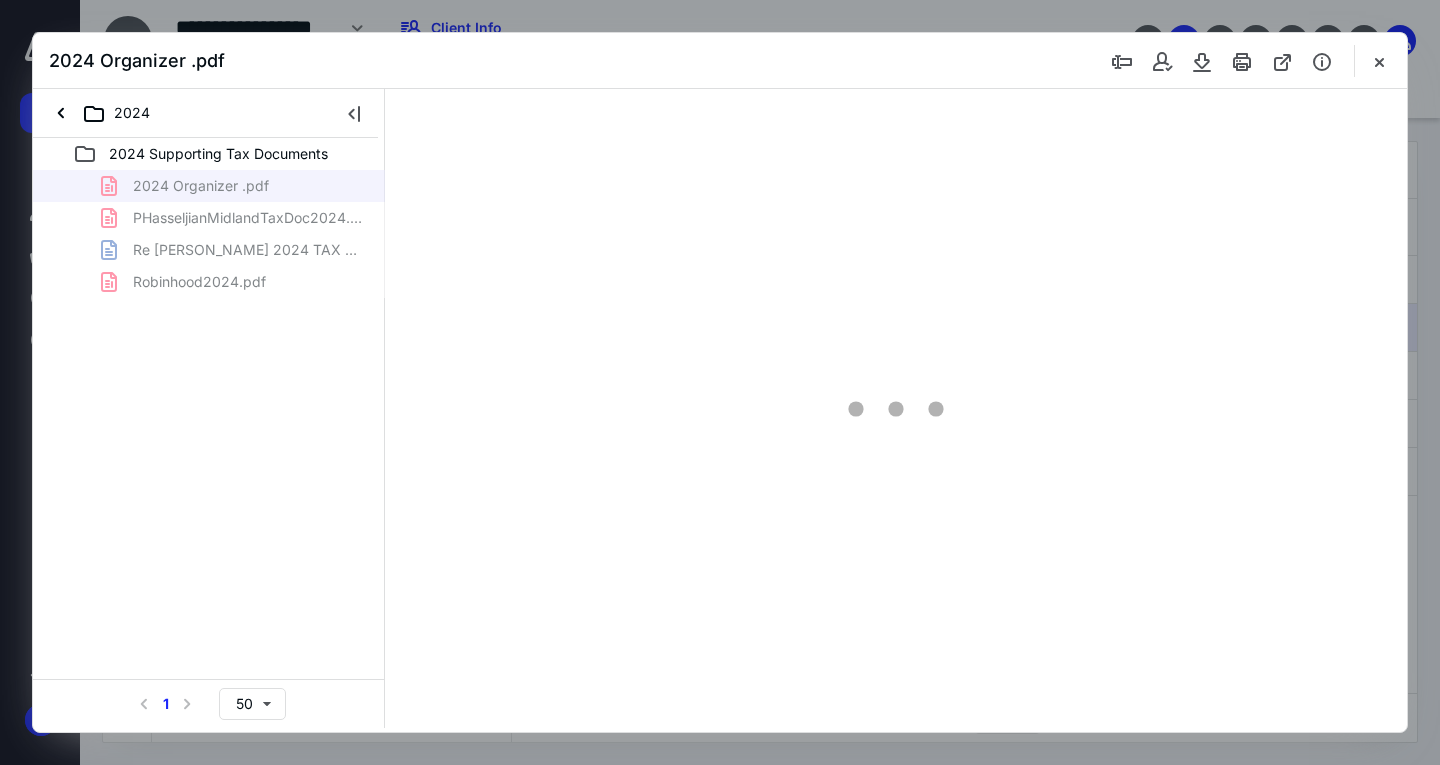 scroll, scrollTop: 0, scrollLeft: 0, axis: both 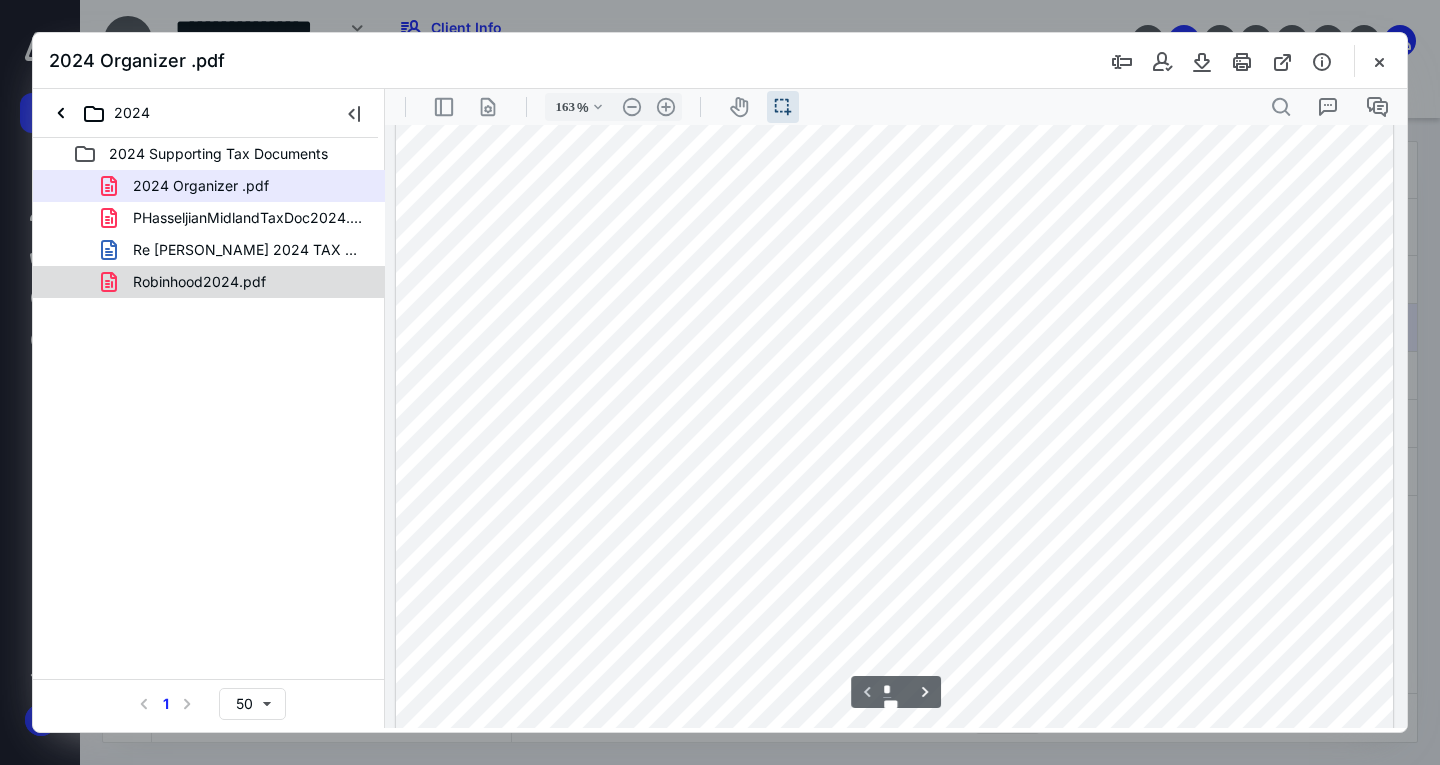 click on "Robinhood2024.pdf" at bounding box center [199, 282] 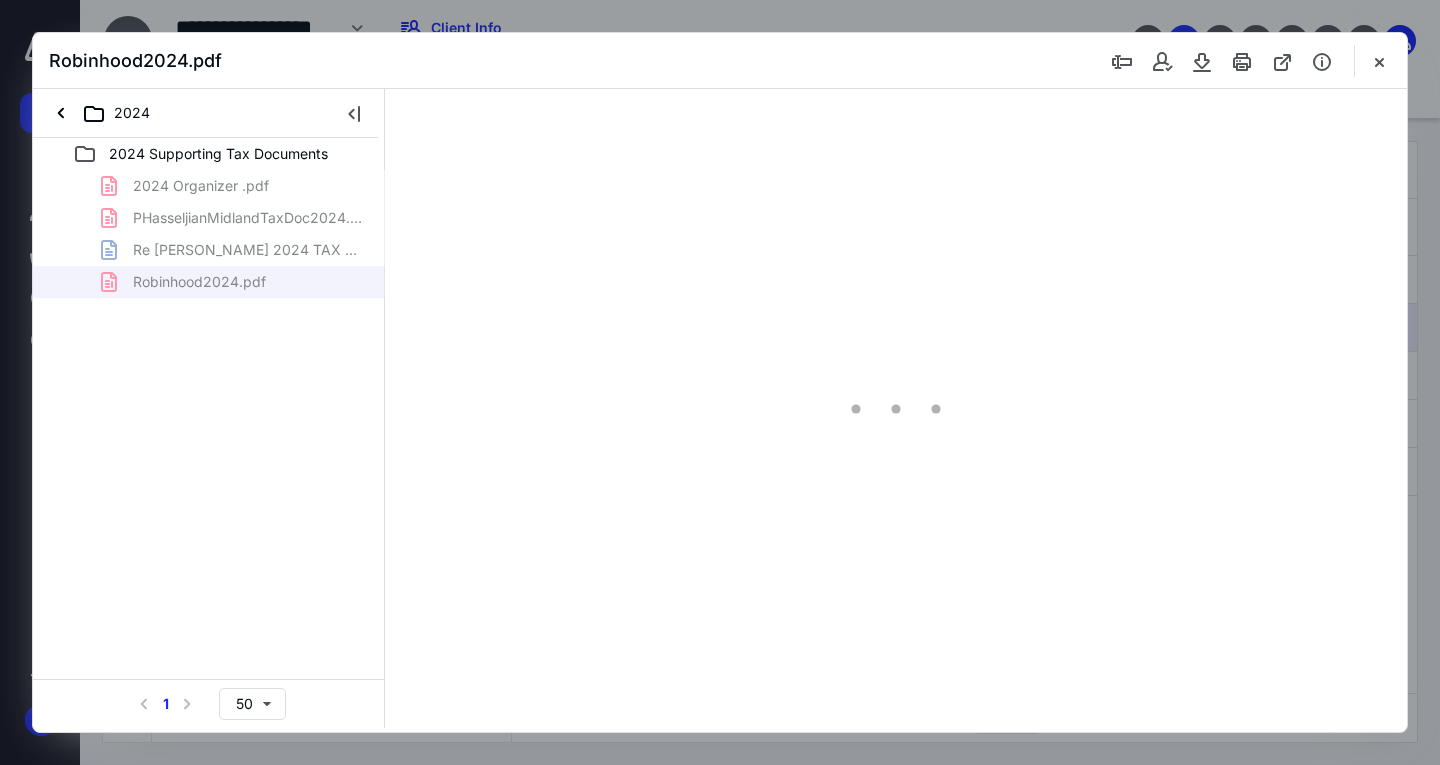 scroll, scrollTop: 43, scrollLeft: 145, axis: both 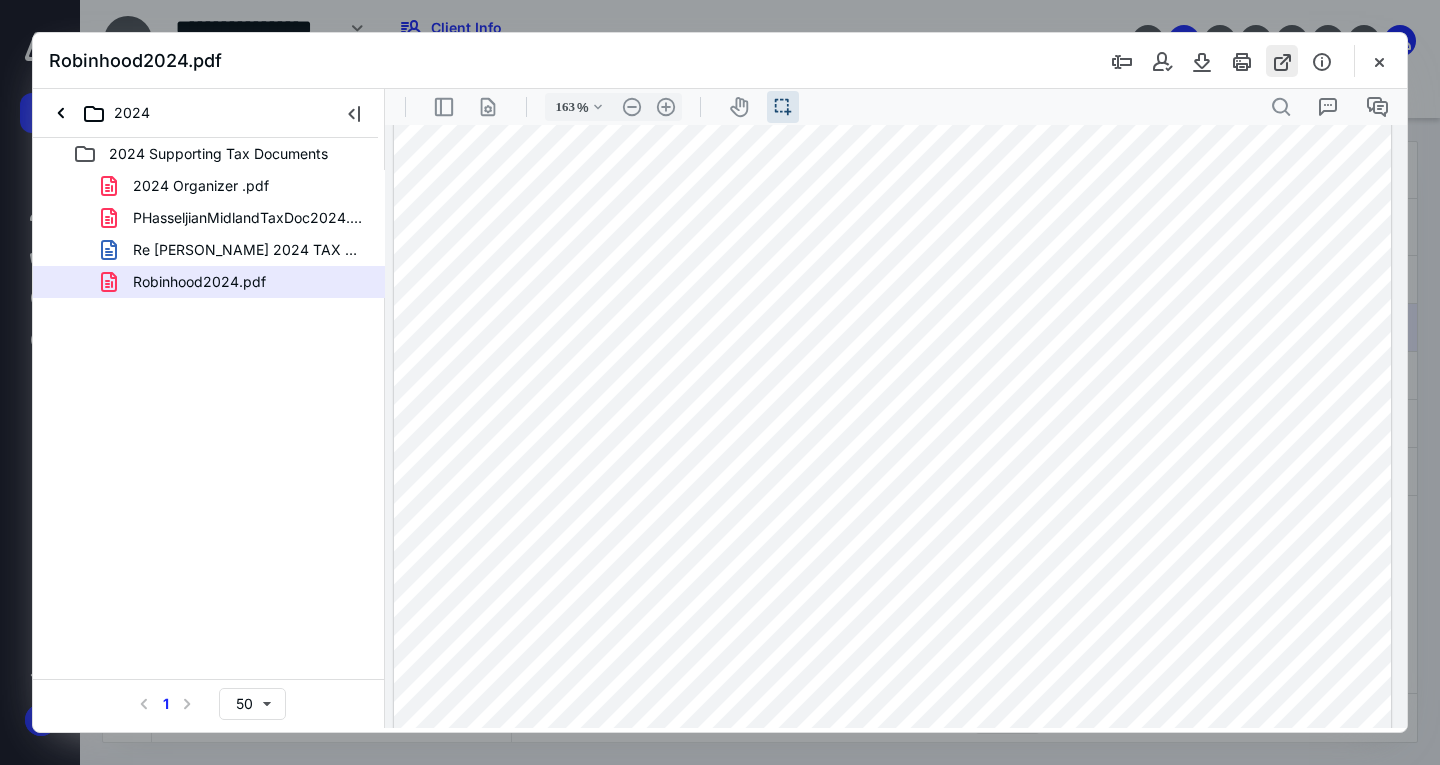 click at bounding box center [1282, 61] 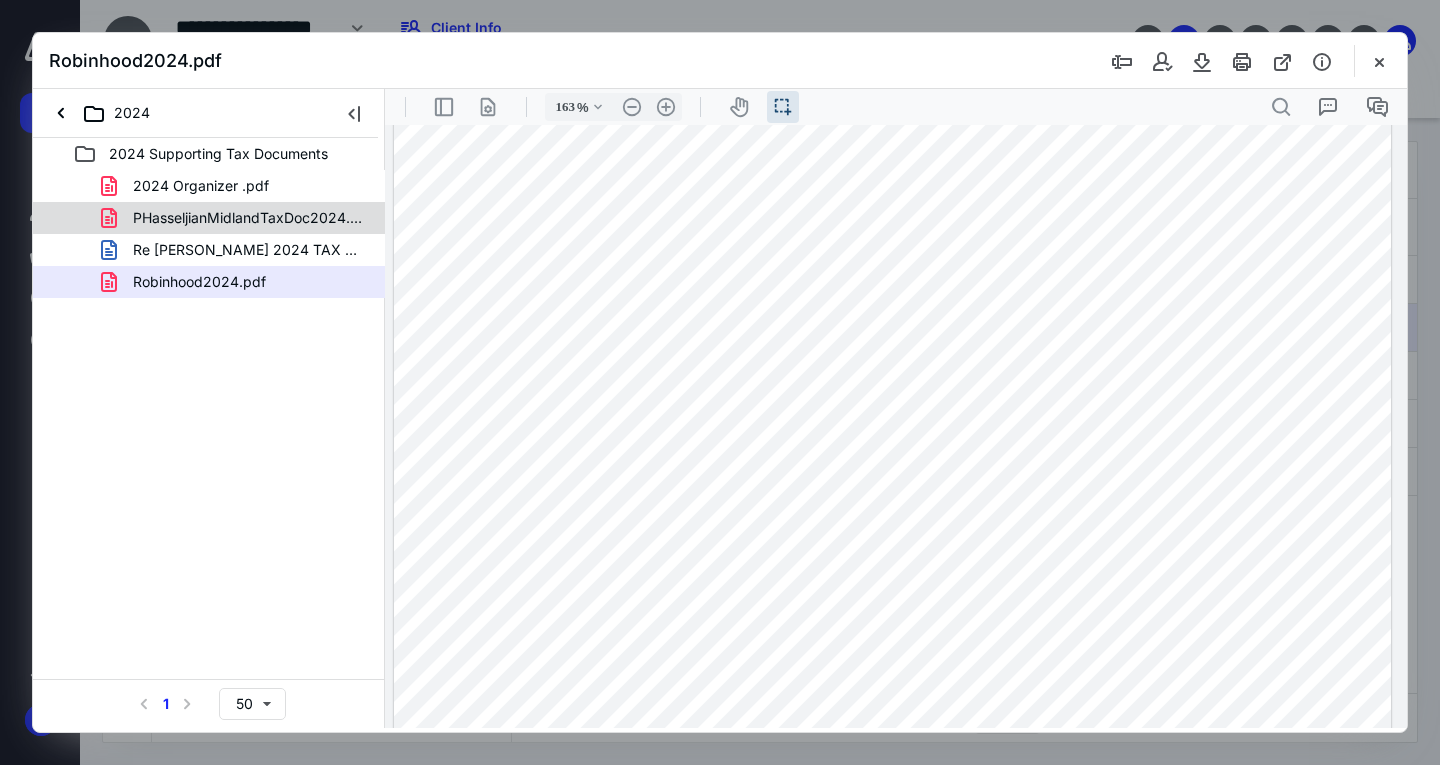 click on "PHasseljianMidlandTaxDoc2024.pdf" at bounding box center (249, 218) 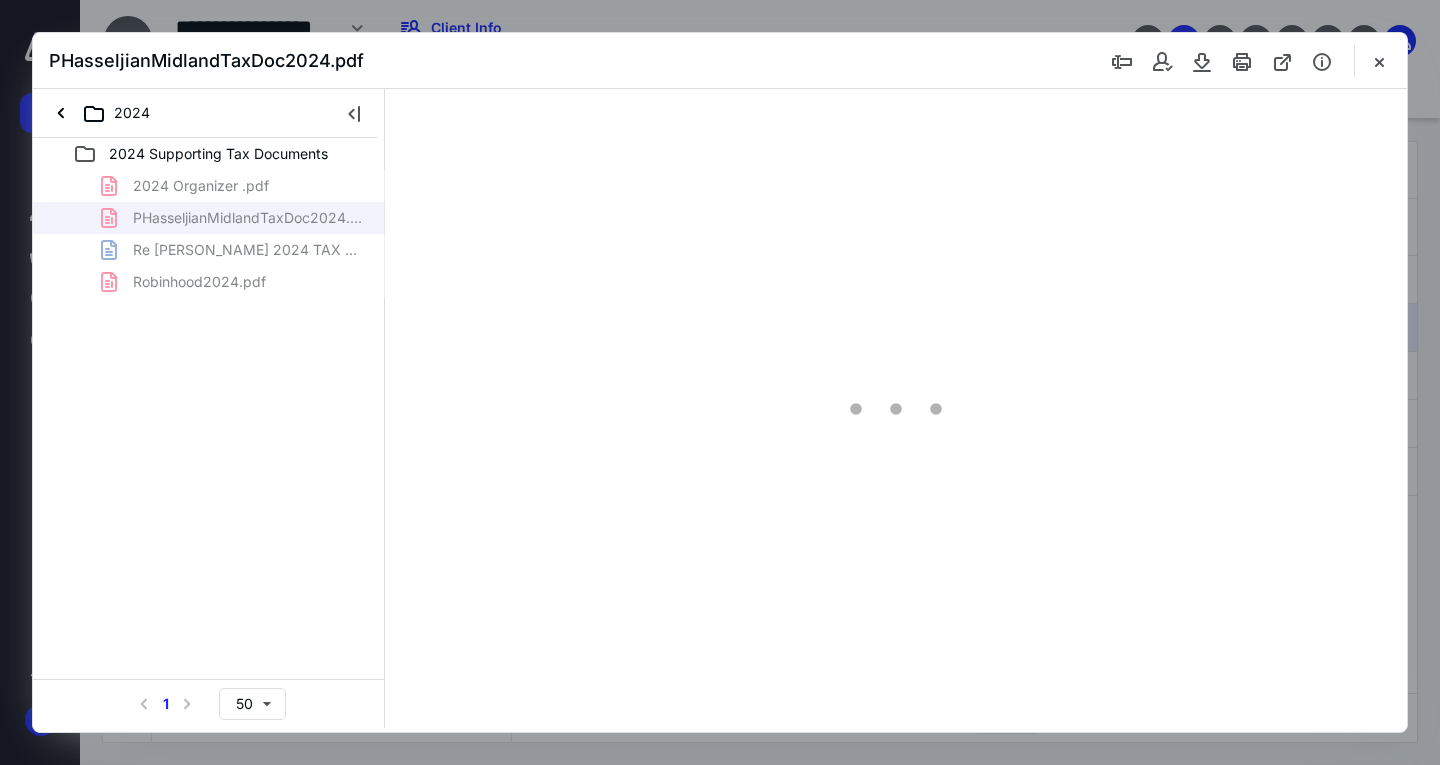 scroll, scrollTop: 43, scrollLeft: 0, axis: vertical 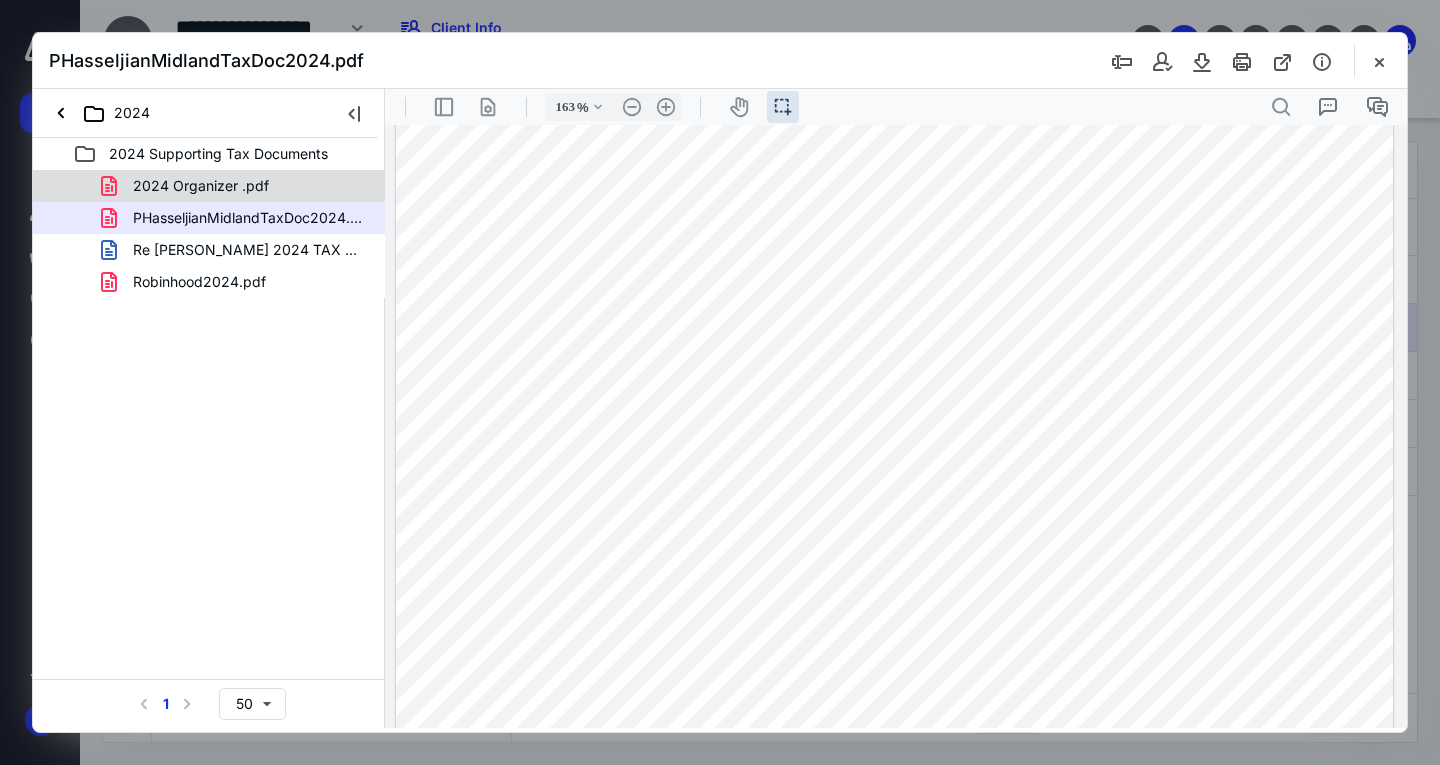 click on "2024 Organizer .pdf" at bounding box center [201, 186] 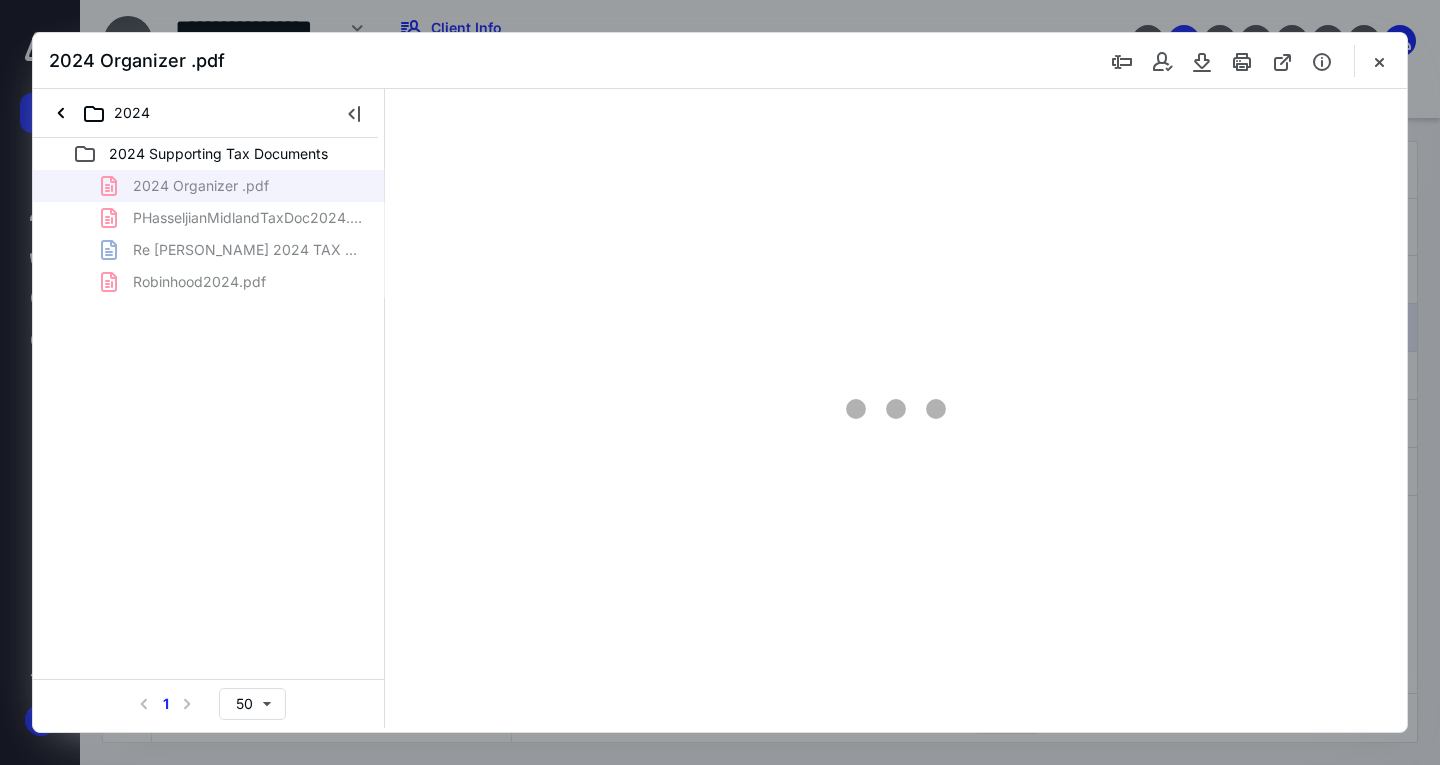 type on "163" 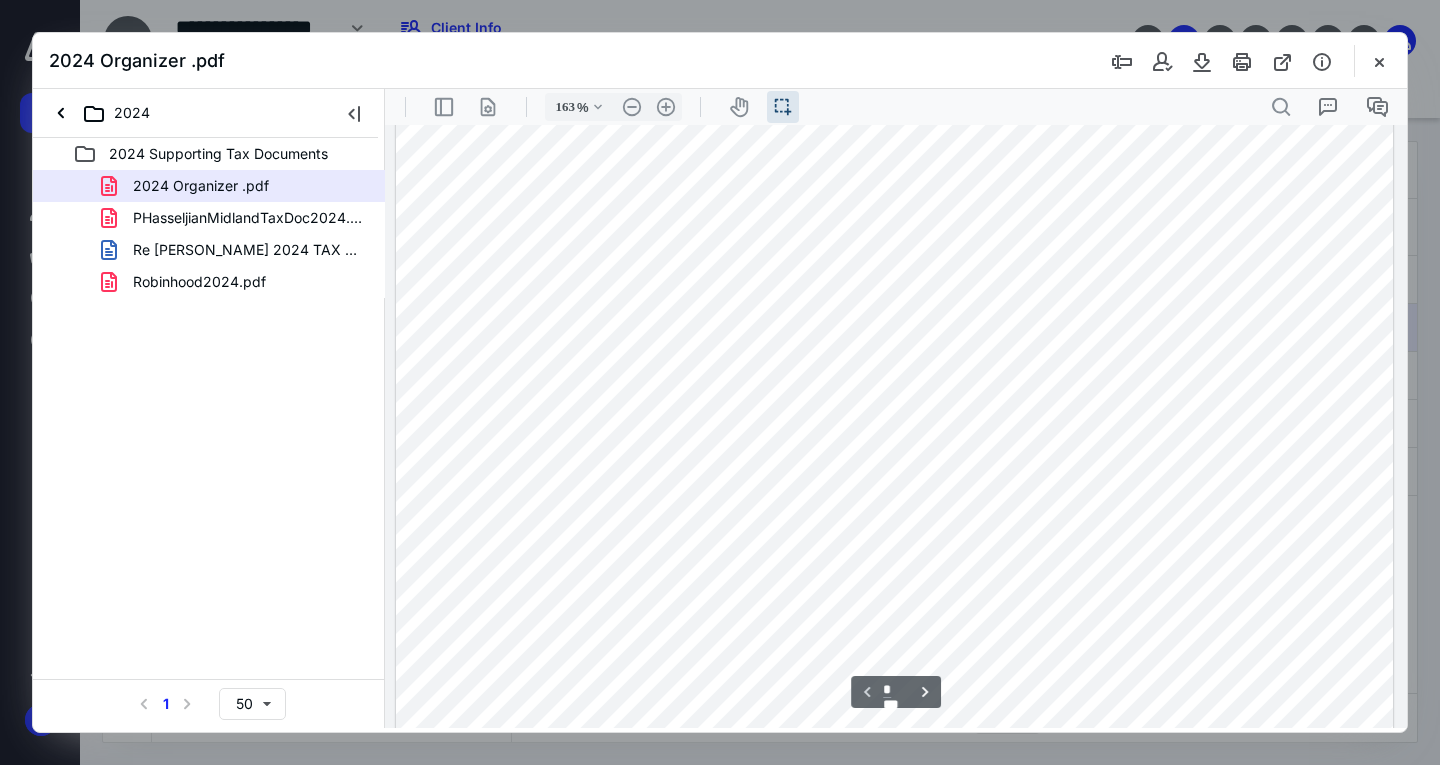 scroll, scrollTop: 343, scrollLeft: 0, axis: vertical 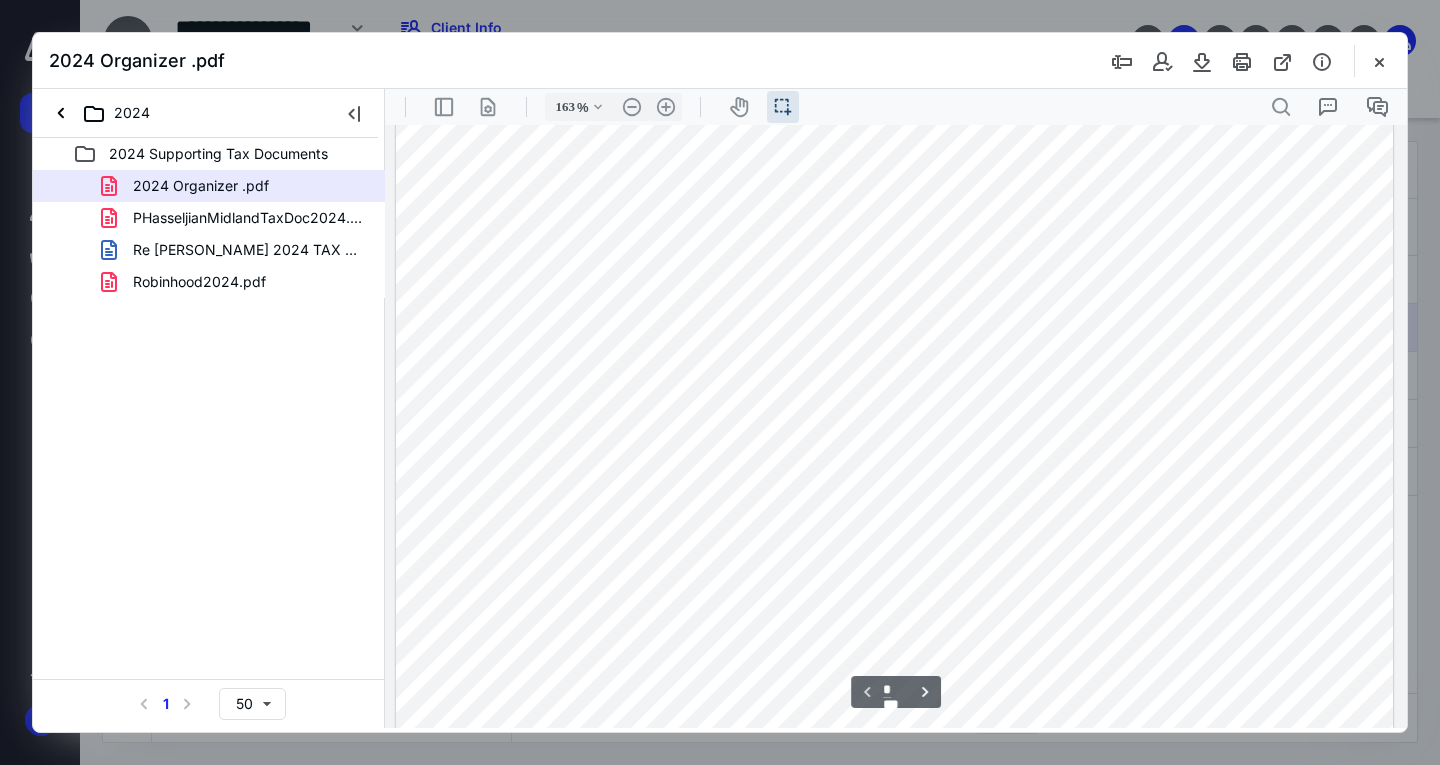 drag, startPoint x: 1405, startPoint y: 170, endPoint x: 1403, endPoint y: 192, distance: 22.090721 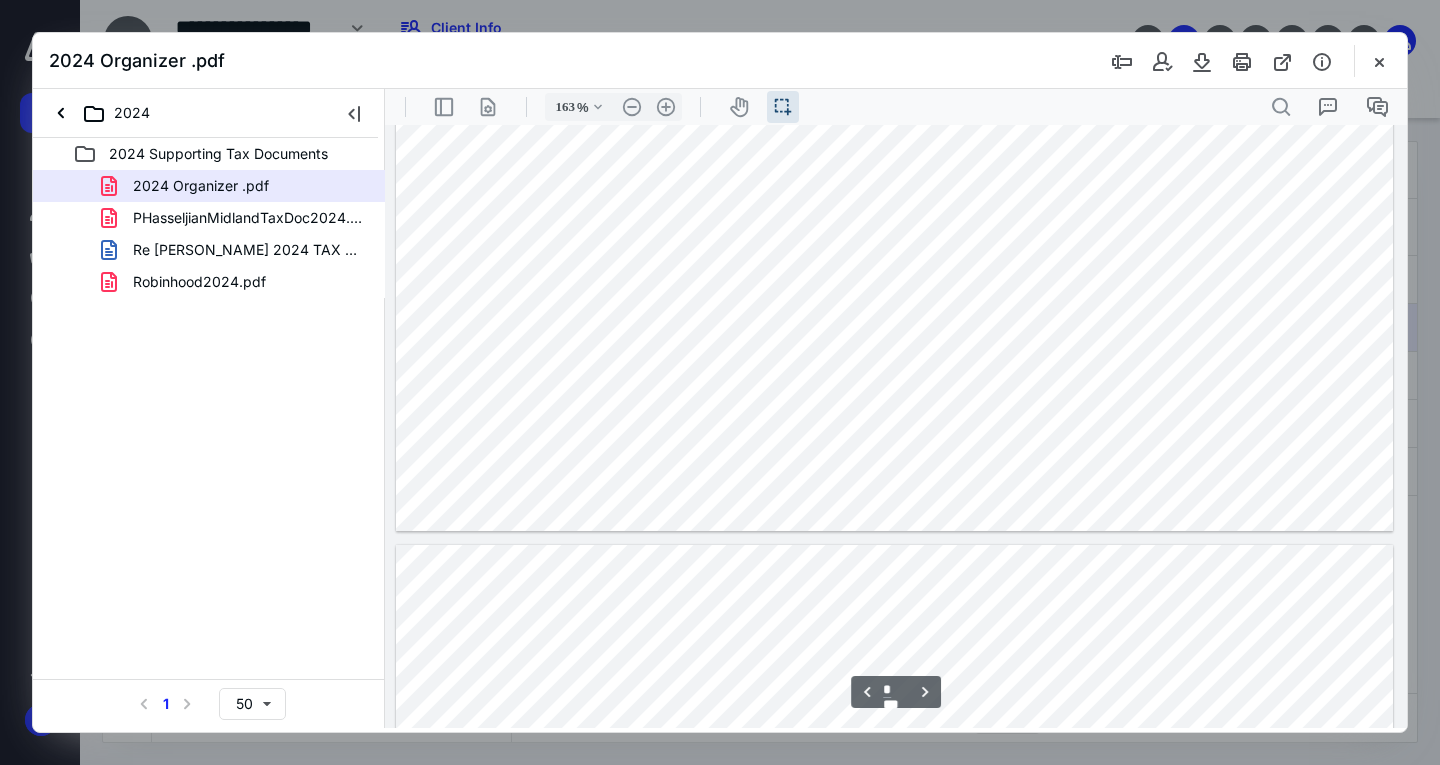 scroll, scrollTop: 2438, scrollLeft: 0, axis: vertical 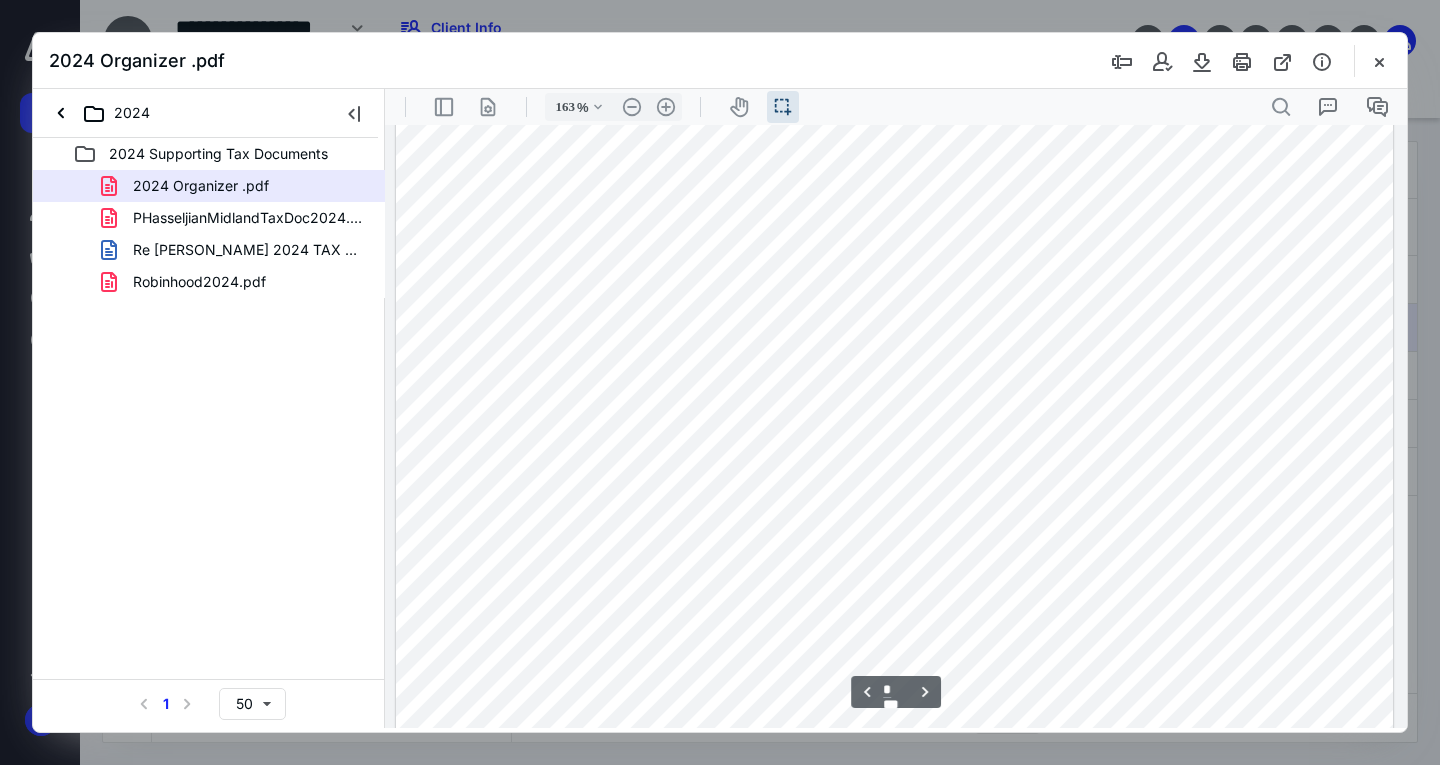 click on "******** ******** ****** ***** .cls-1{fill:#abb0c4;} icon - header - sidebar - line .cls-1{fill:#abb0c4;} icon - header - page manipulation - line 163 % .cls-1{fill:#abb0c4;} icon - chevron - down .cls-1{fill:#abb0c4;} icon - header - zoom - out - line Current zoom is   163 % .cls-1{fill:#abb0c4;} icon - header - zoom - in - line icon-header-pan20 icon / operation / multi select .cls-1{fill:#abb0c4;} icon - header - search .cls-1{fill:#abb0c4;} icon - tool - text manipulation - underline .cls-1{fill:#8c8c8c;} icon - line - tool - highlight  .st0{fill:#868E96;}  .cls-1{fill:#abb0c4;} icon - tool - text - free text .cls-1{fill:#abb0c4;} icon - tool - pen - highlight .cls-1{fill:#abb0c4;} icon - tool - pen - line .cls-1{fill:#abb0c4;} icon - tool - comment - line .cls-1{fill:#abb0c4;} icon - tool - text manipulation - strikethrough .cls-1{fill:#abb0c4;} icon - tool - image - line  .st0{fill:#868E96;}  No Presets .cls-1{fill:#abb0c4;} icon - operation - undo .cls-1{fill:#abb0c4;} icon - operation - redo *" at bounding box center [896, 408] 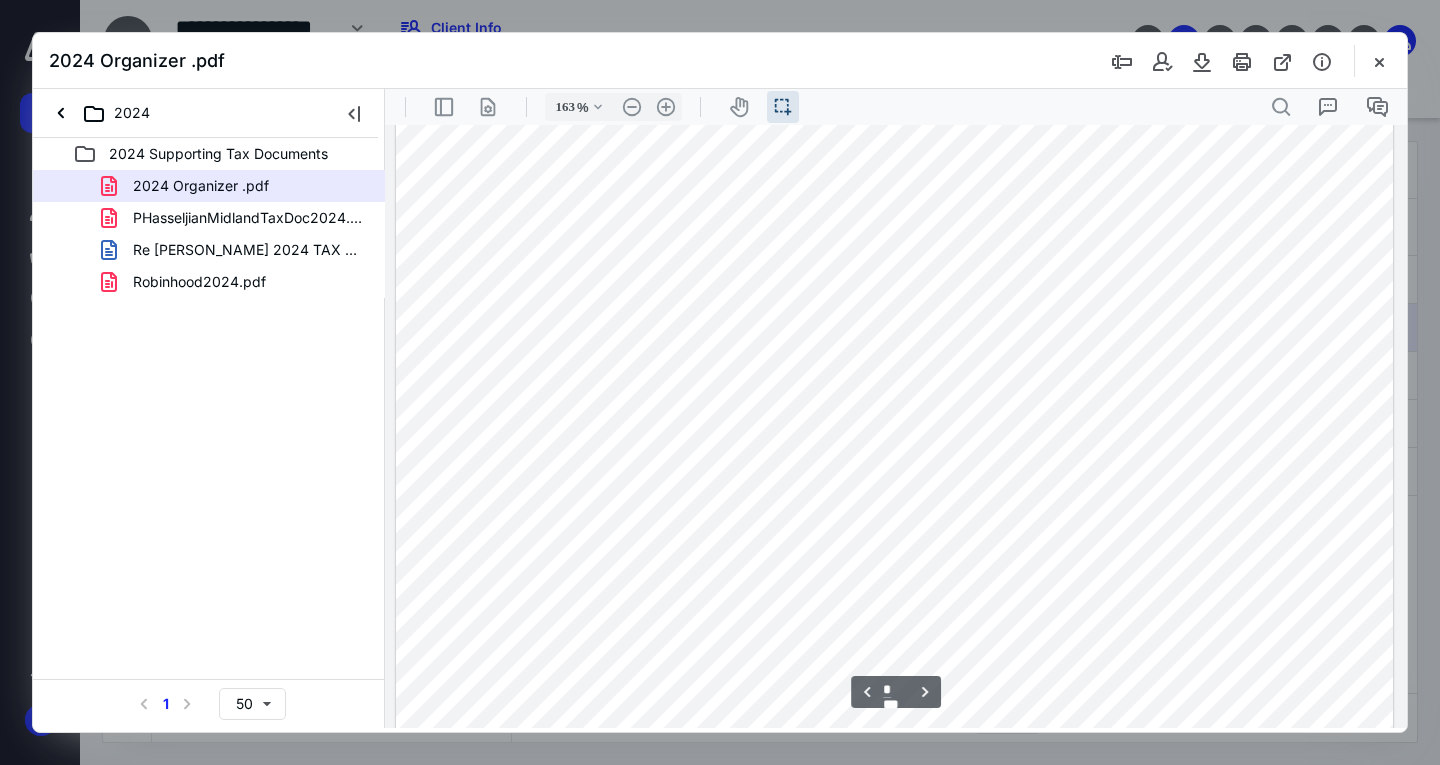 scroll, scrollTop: 4038, scrollLeft: 0, axis: vertical 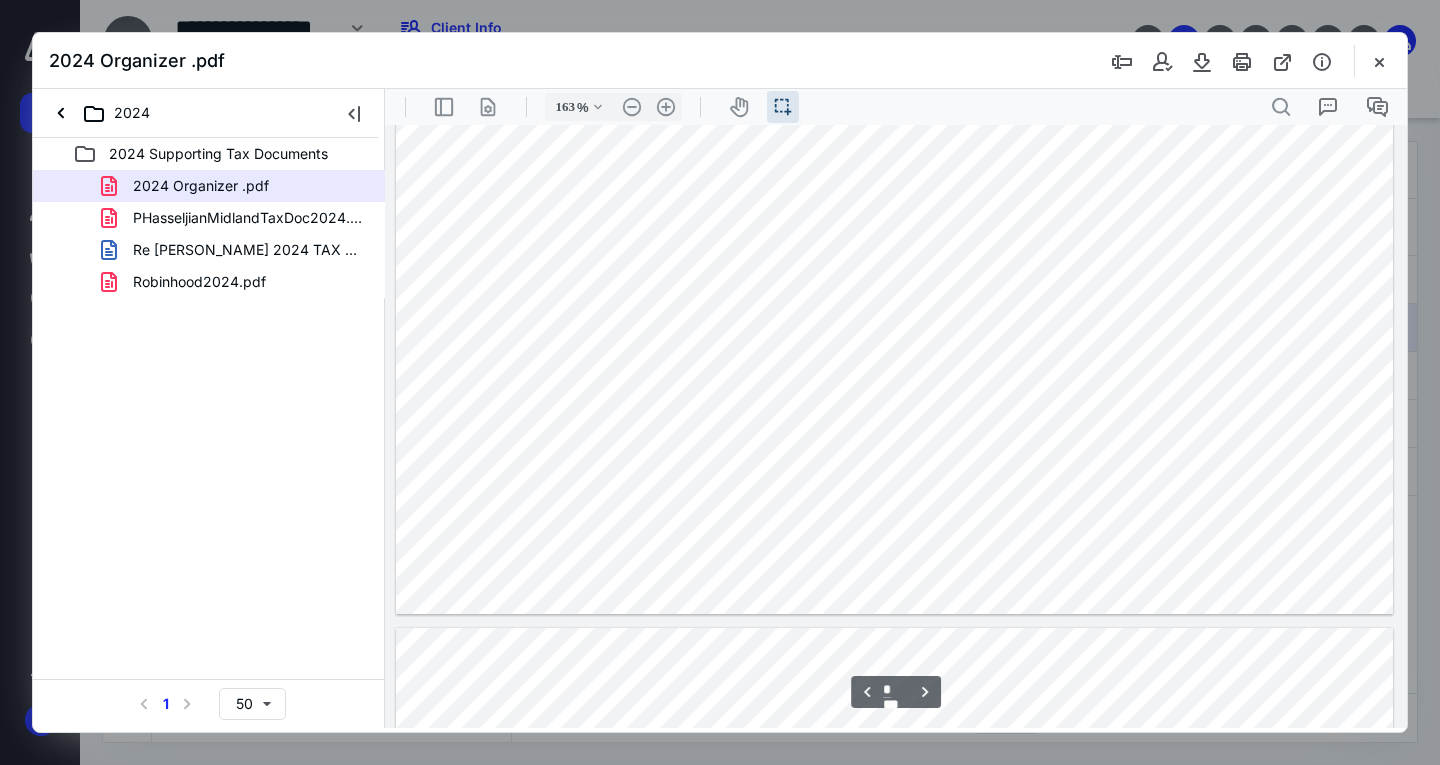 type on "*" 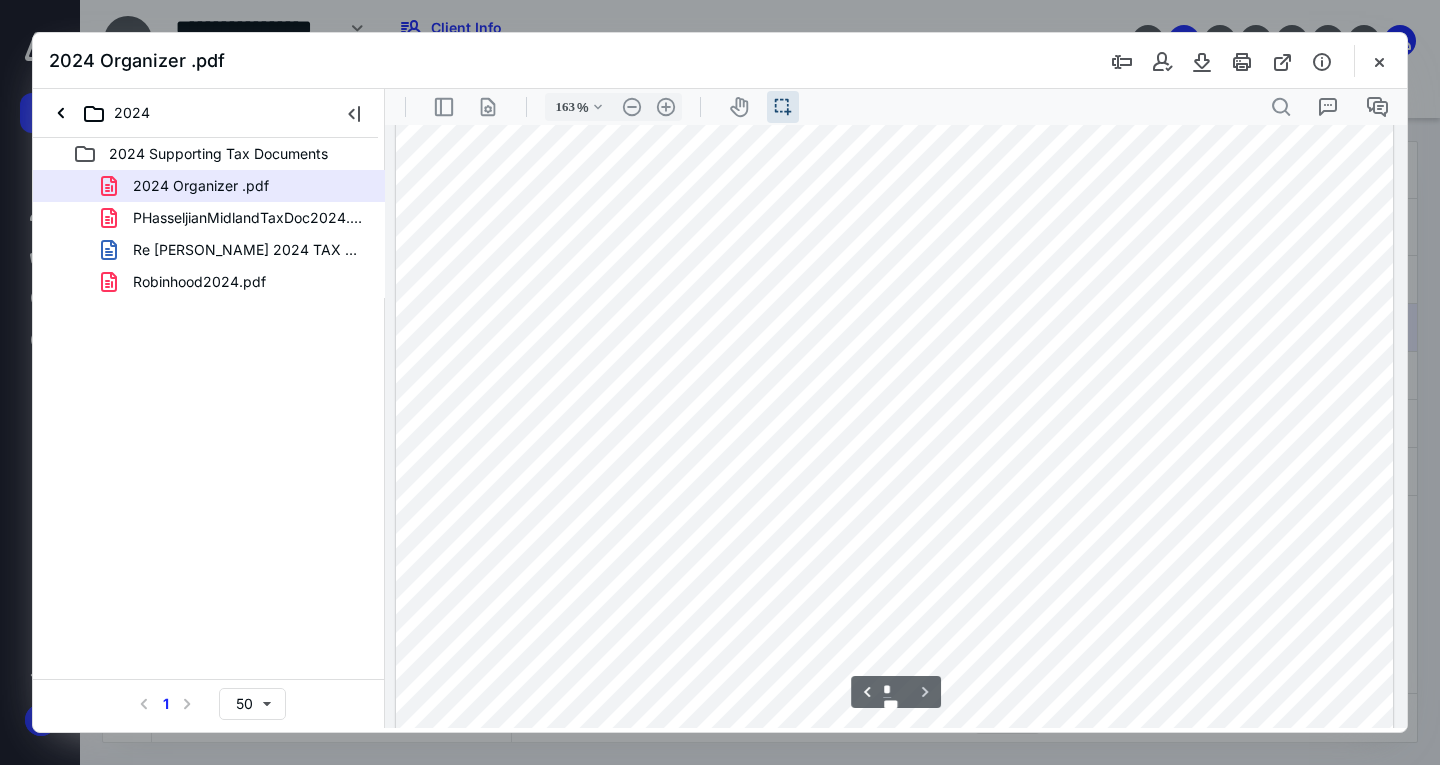 scroll, scrollTop: 7686, scrollLeft: 0, axis: vertical 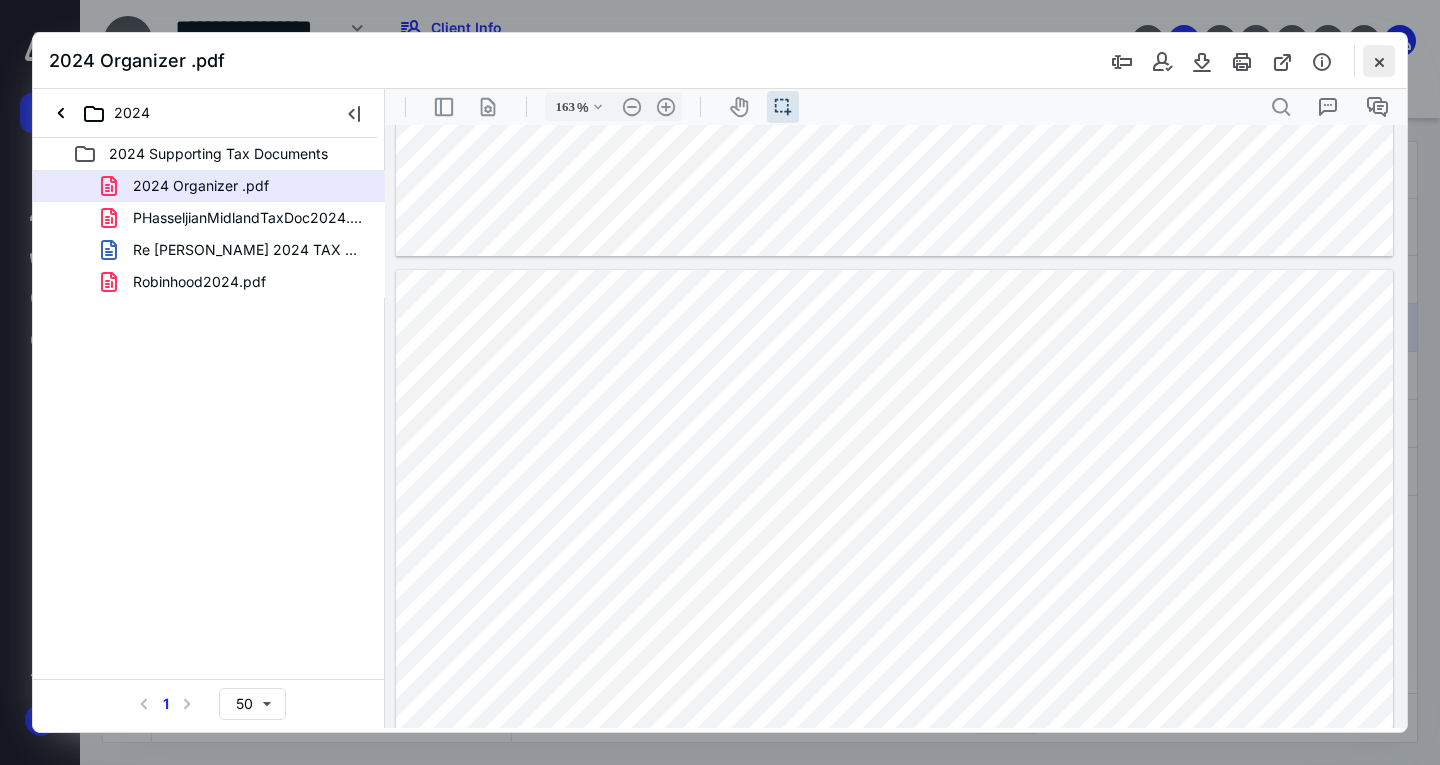 click at bounding box center [1379, 61] 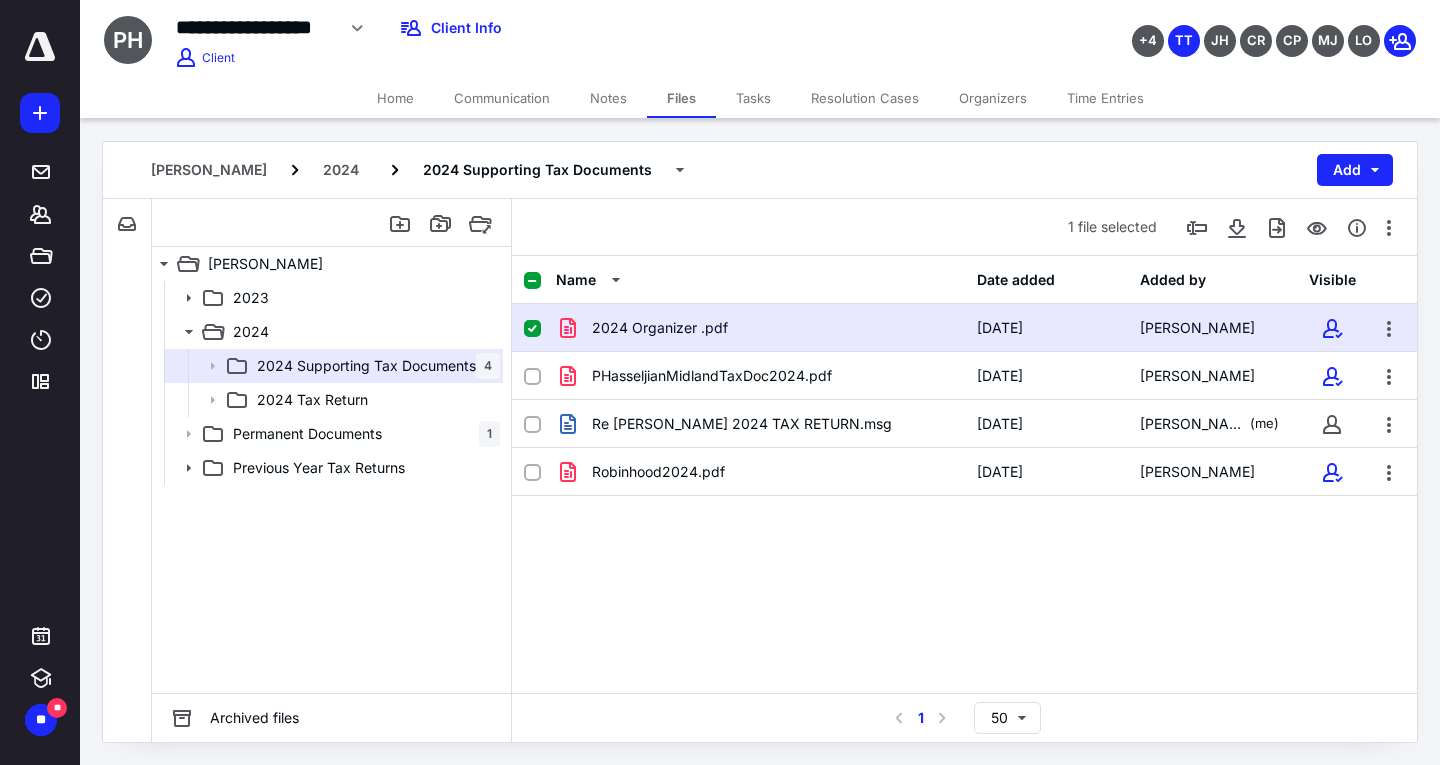 click on "Notes" at bounding box center [608, 98] 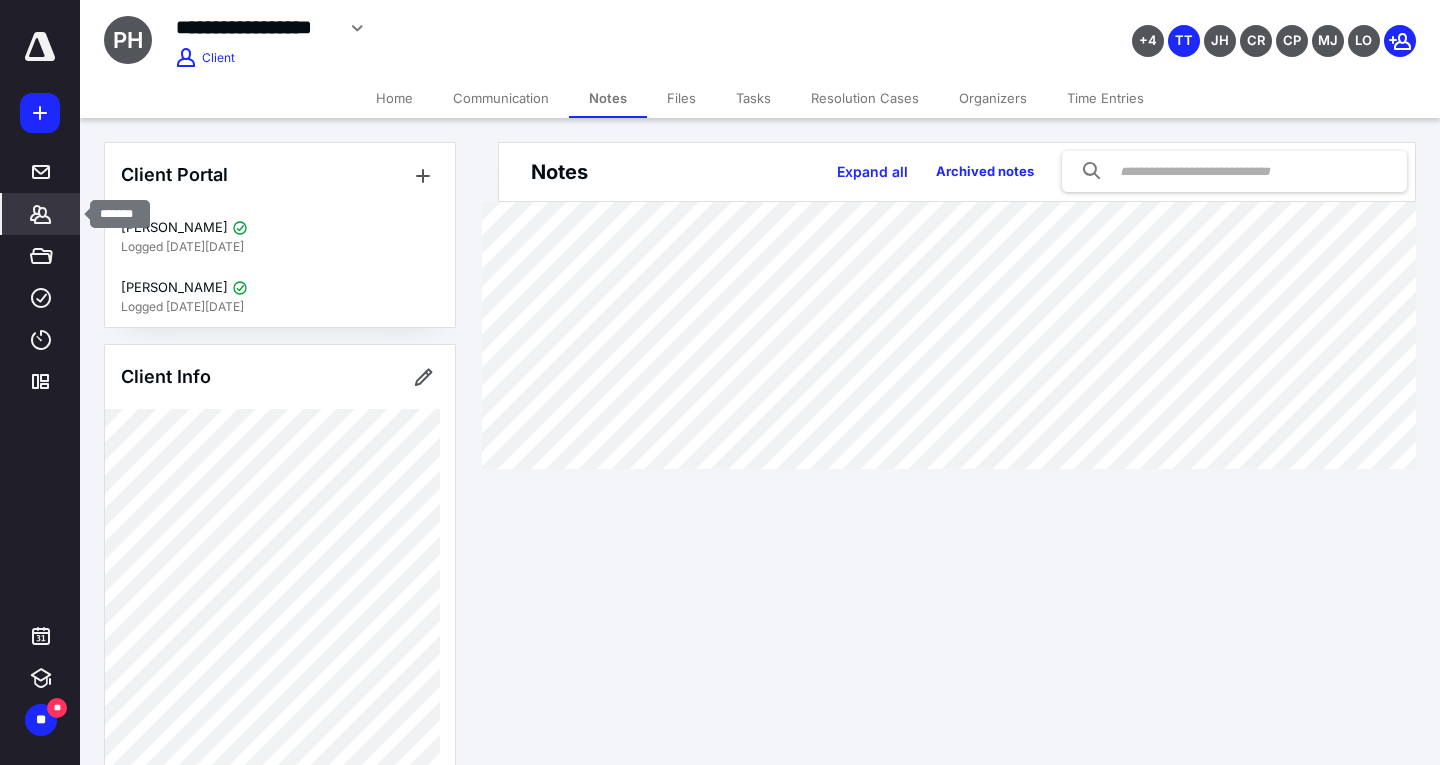 click 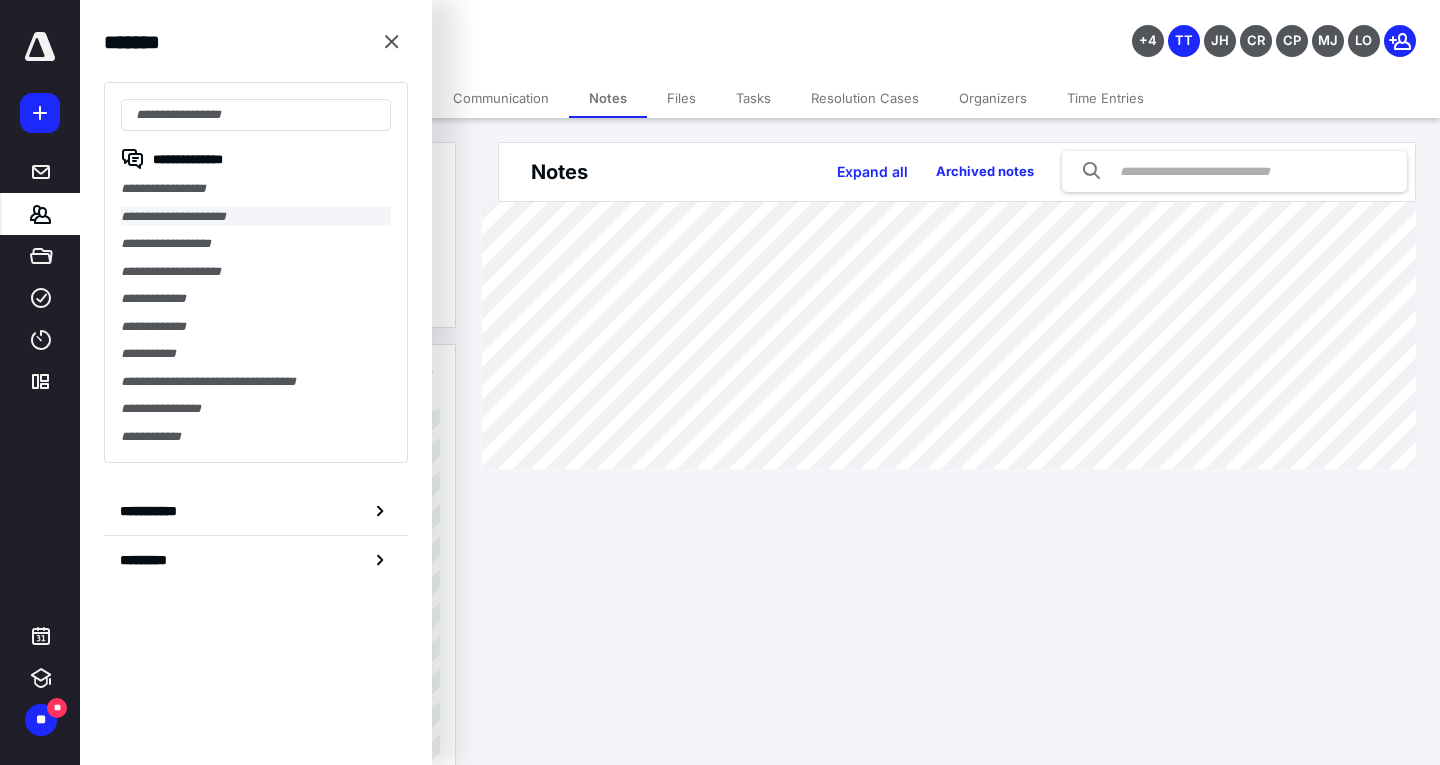 click on "**********" at bounding box center (256, 217) 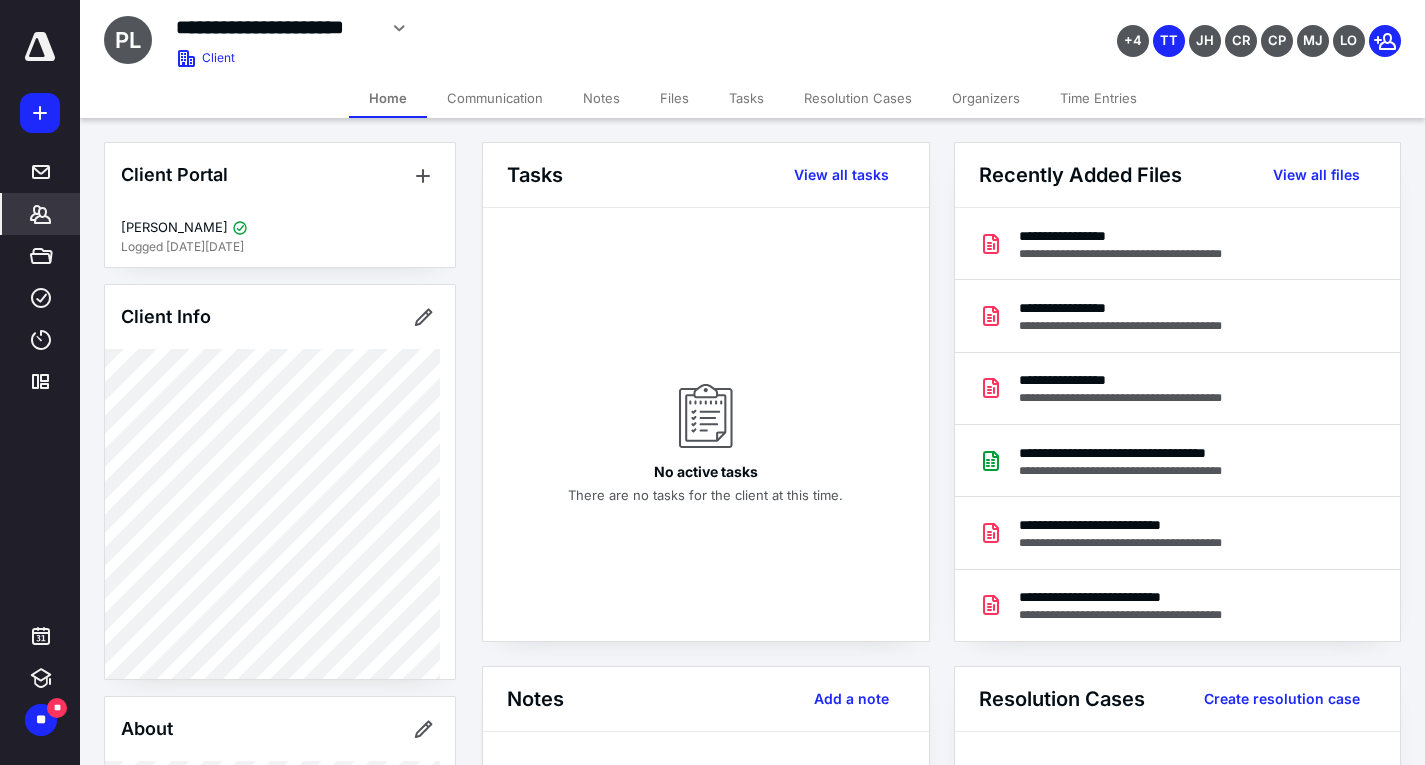 click on "Files" at bounding box center [674, 98] 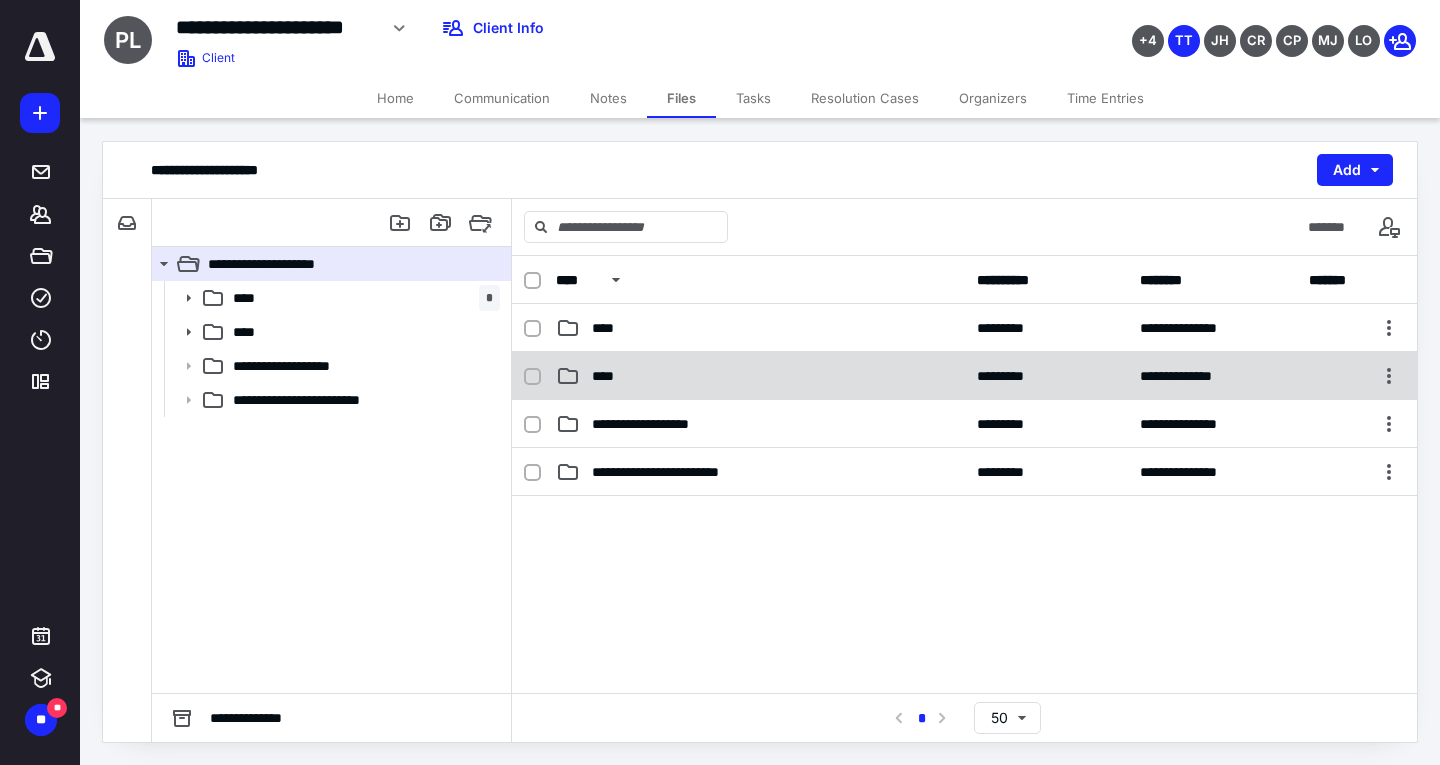 click on "****" at bounding box center (760, 376) 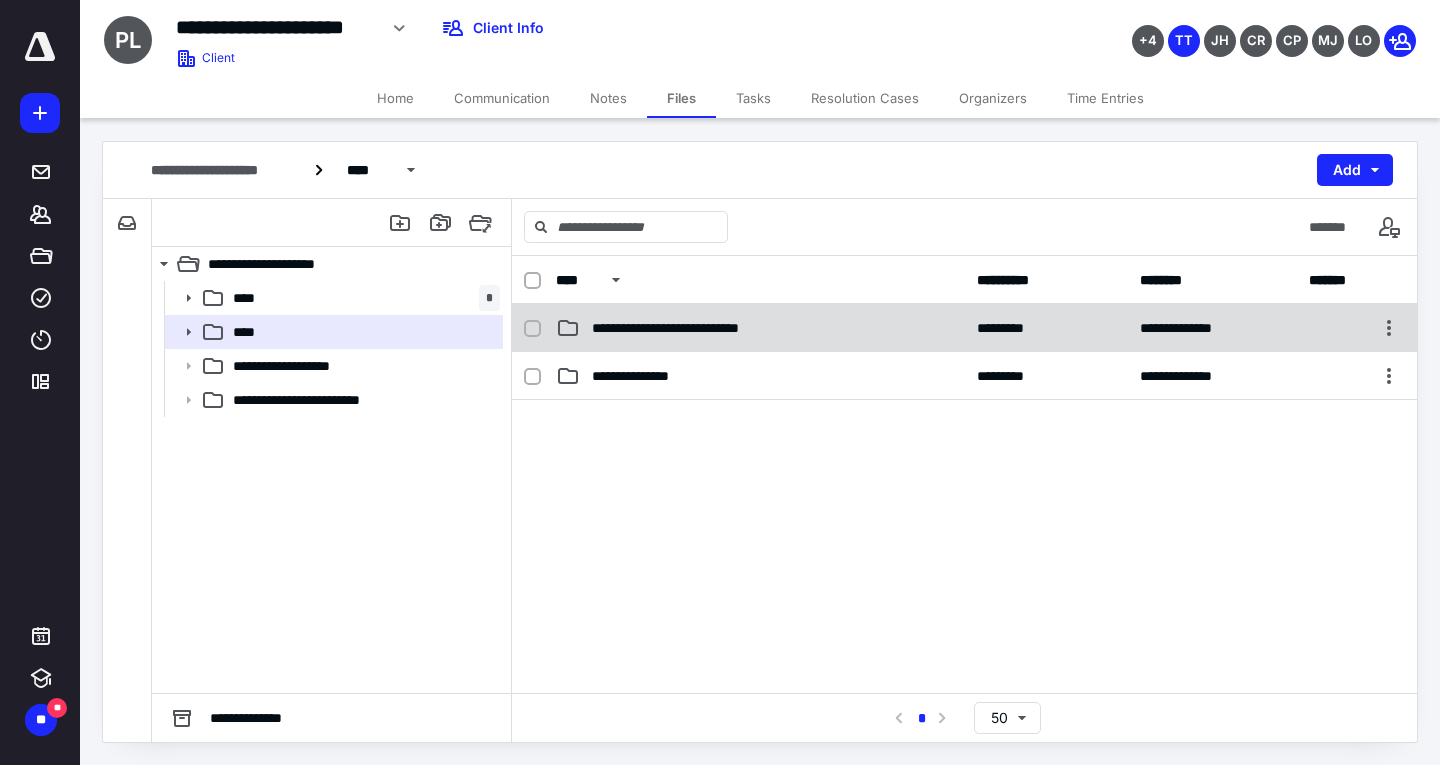 click on "**********" at bounding box center (701, 328) 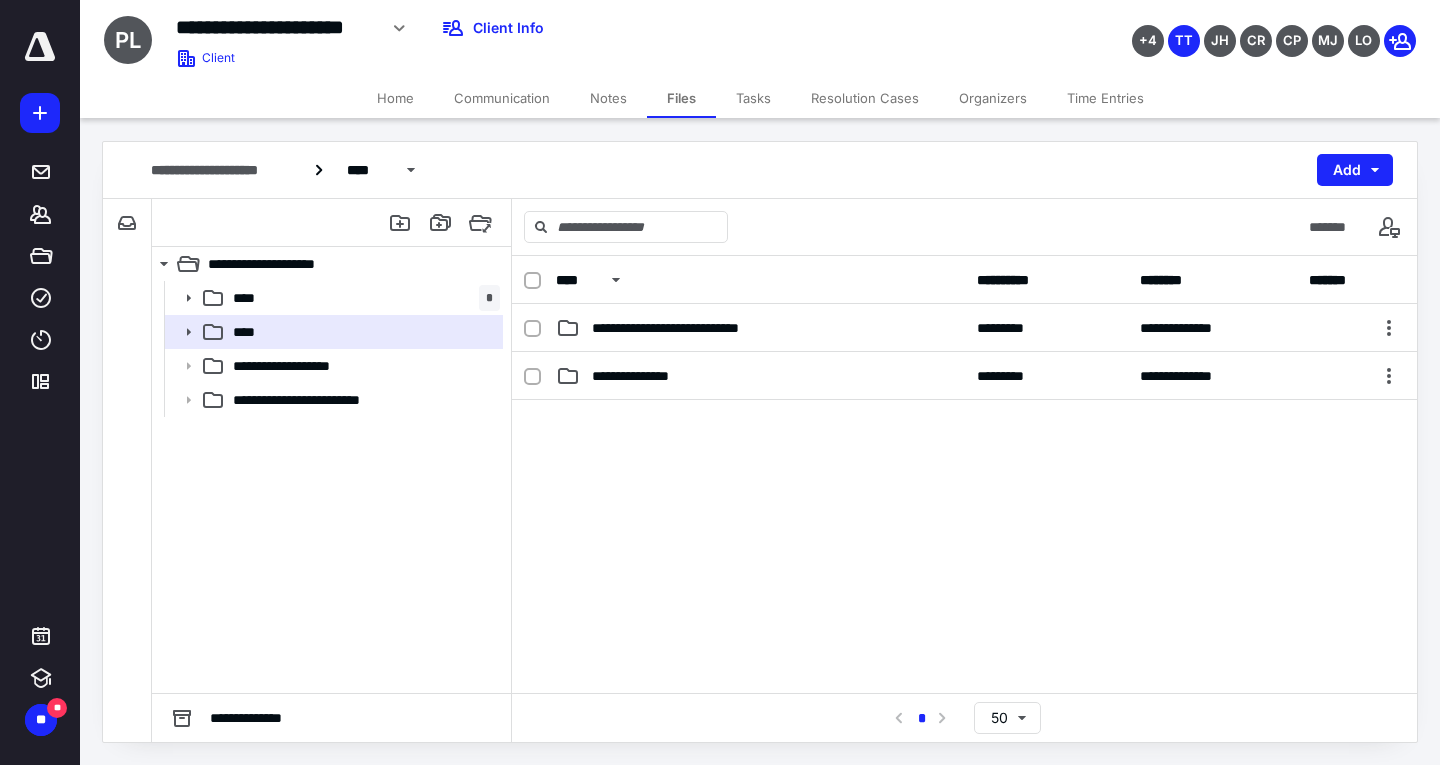 click on "**********" at bounding box center [701, 328] 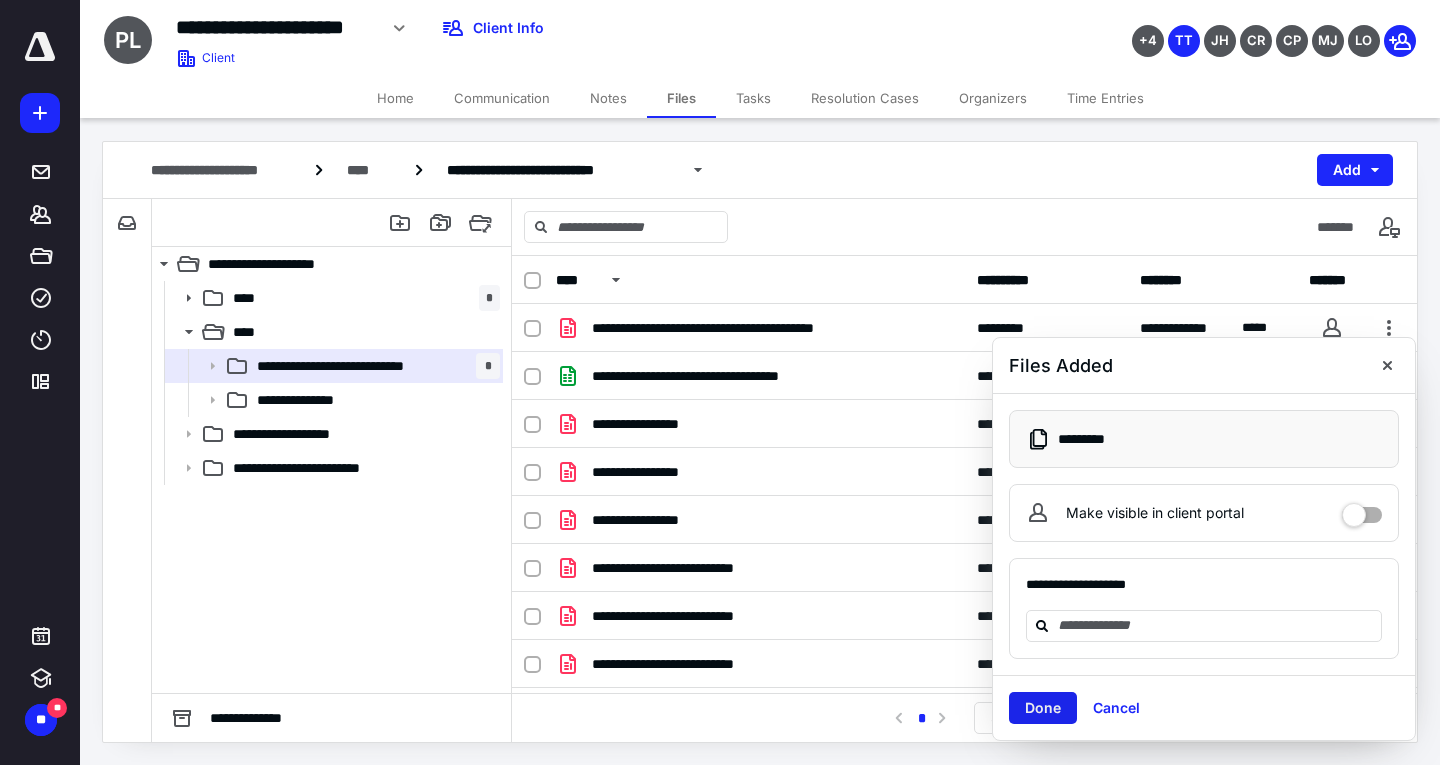 click on "Done" at bounding box center [1043, 708] 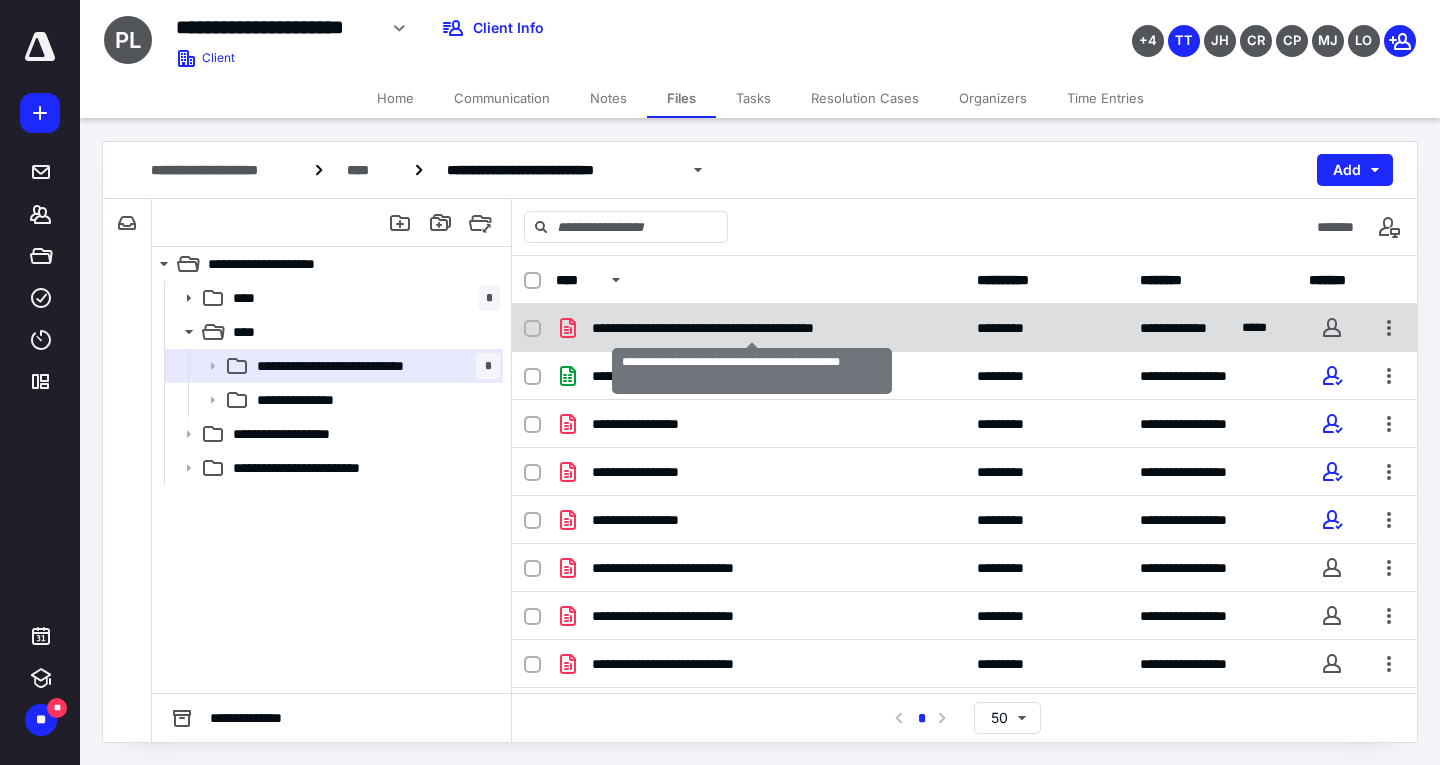 click on "**********" at bounding box center (752, 328) 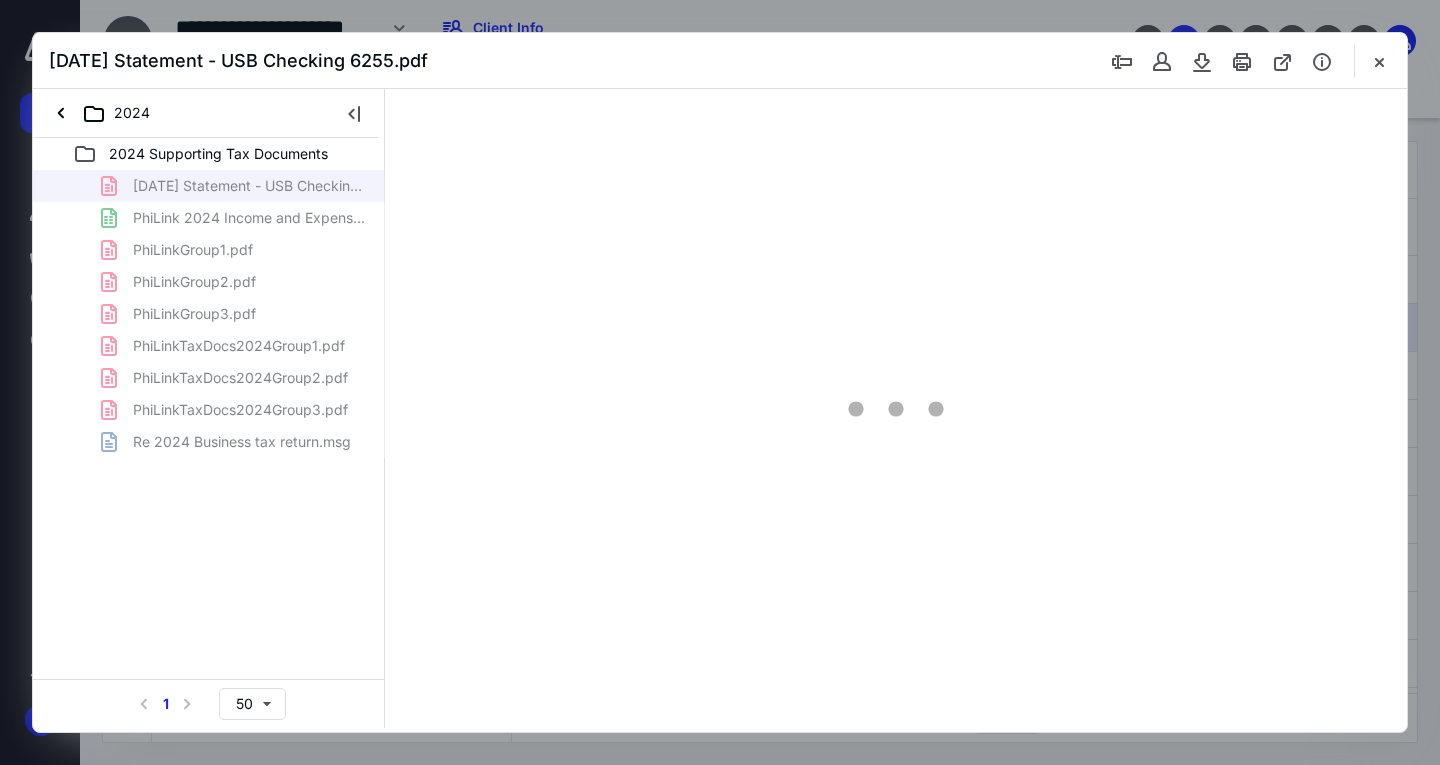 scroll, scrollTop: 0, scrollLeft: 0, axis: both 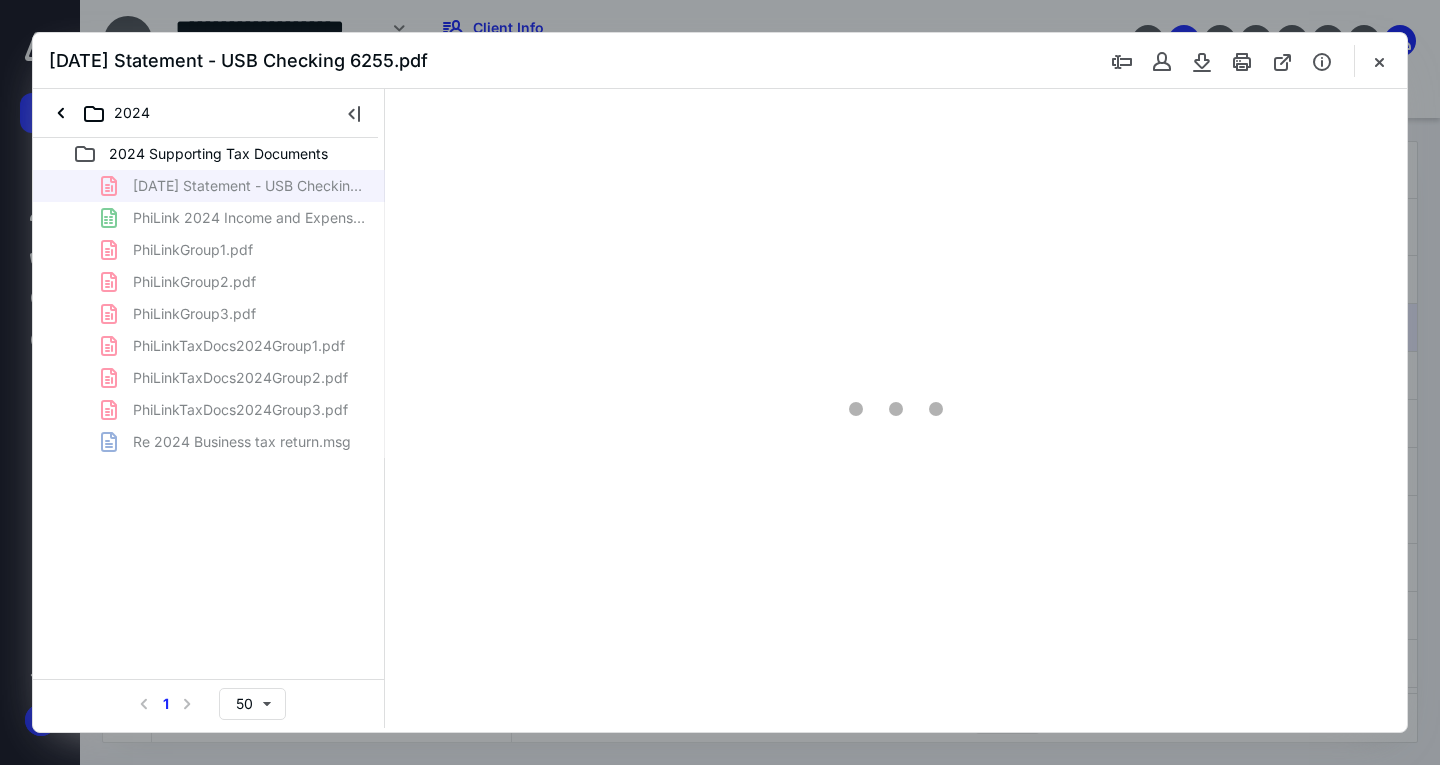 type on "163" 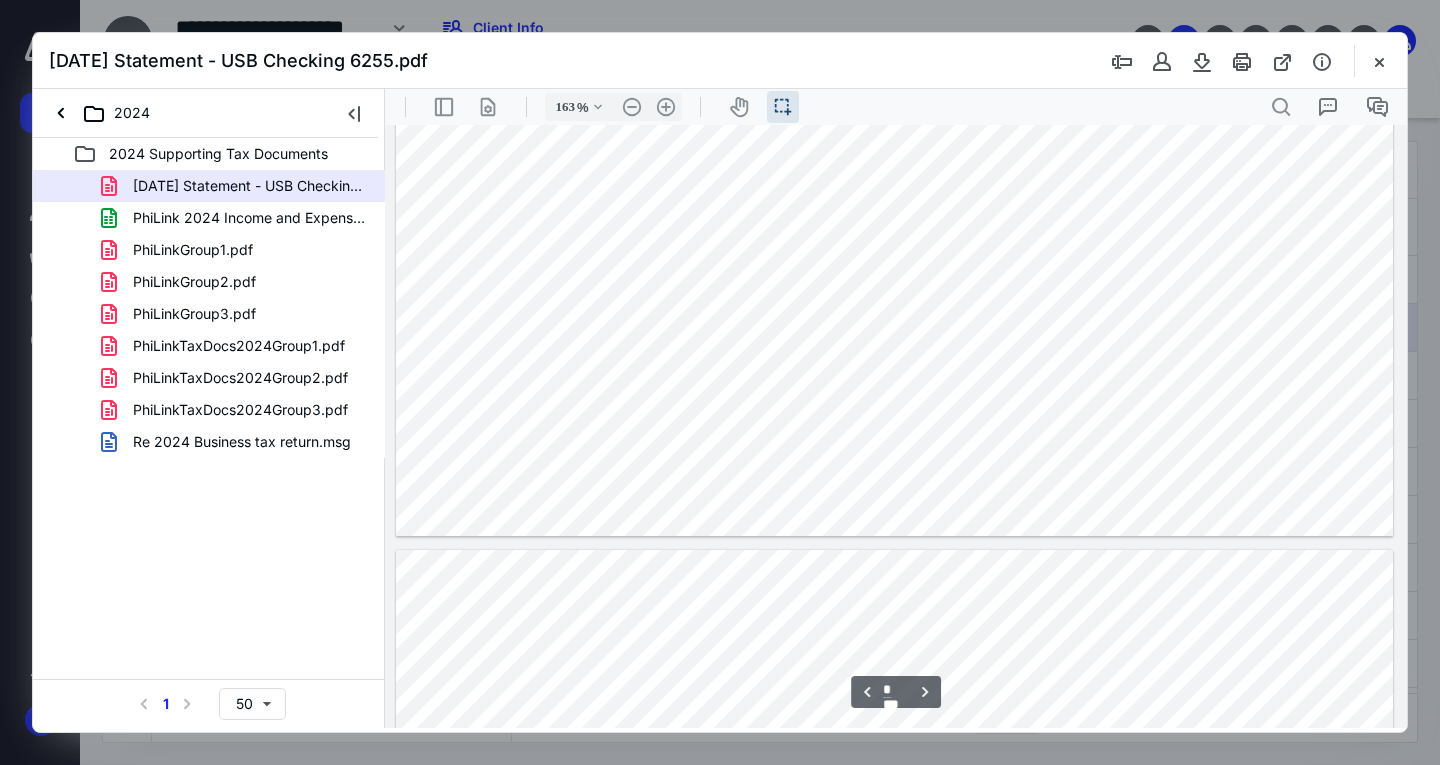 scroll, scrollTop: 5100, scrollLeft: 0, axis: vertical 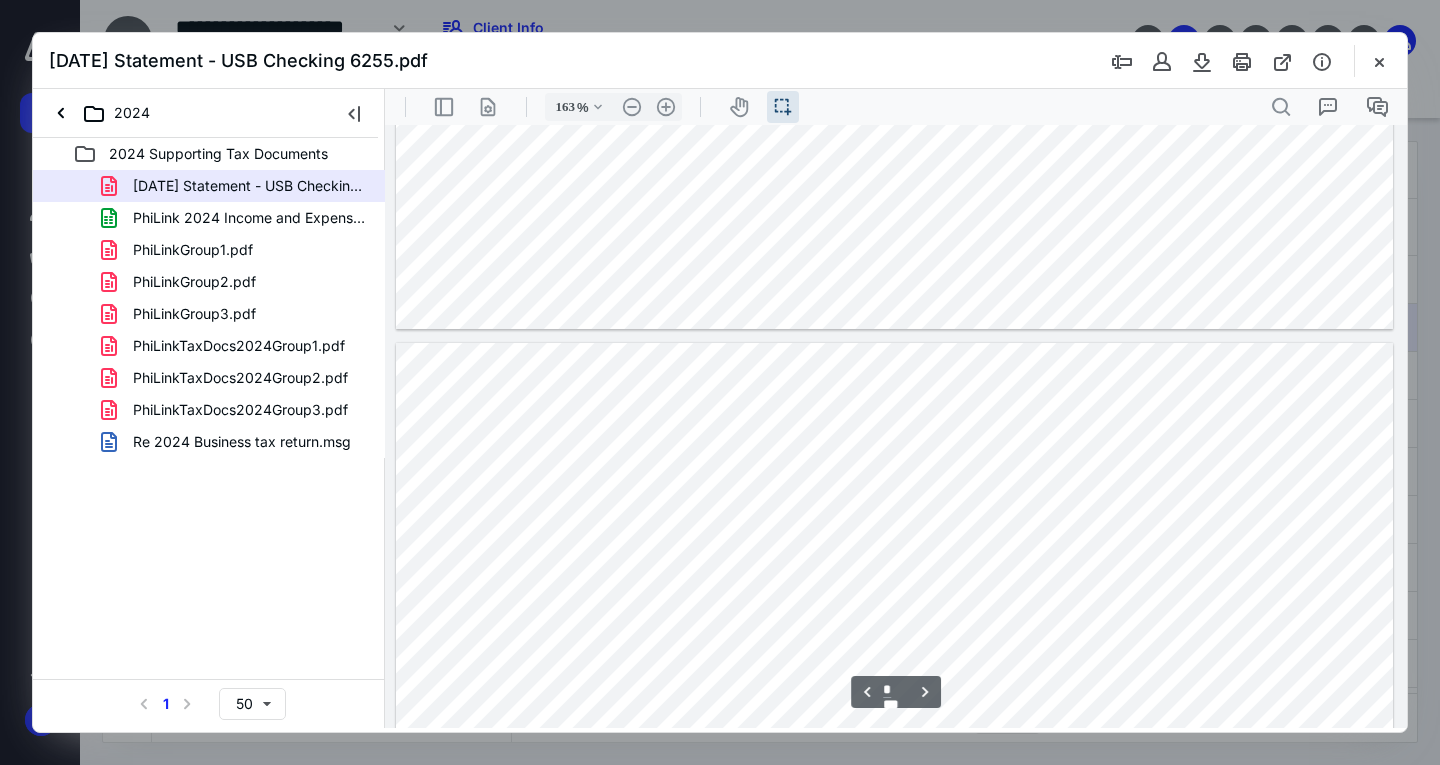 type on "*" 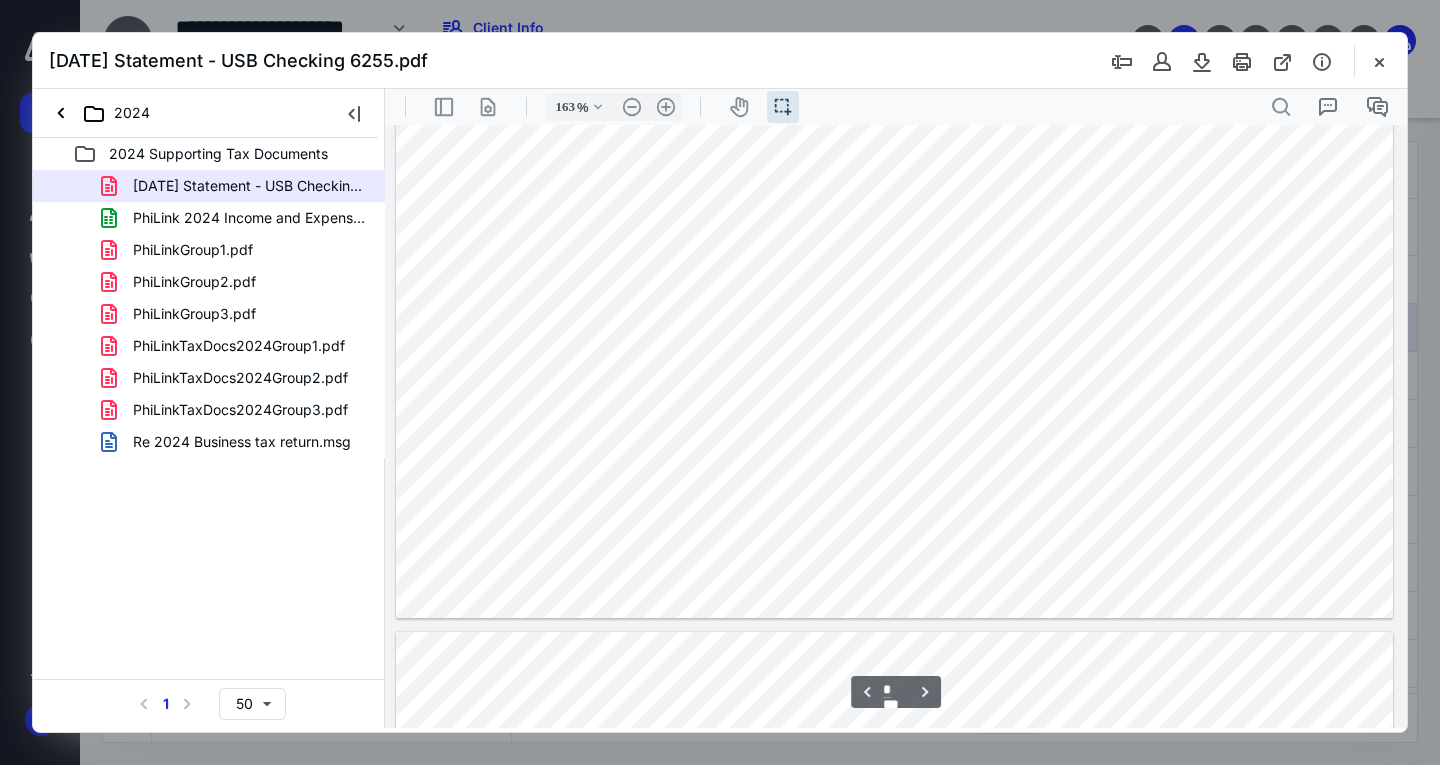 scroll, scrollTop: 3601, scrollLeft: 0, axis: vertical 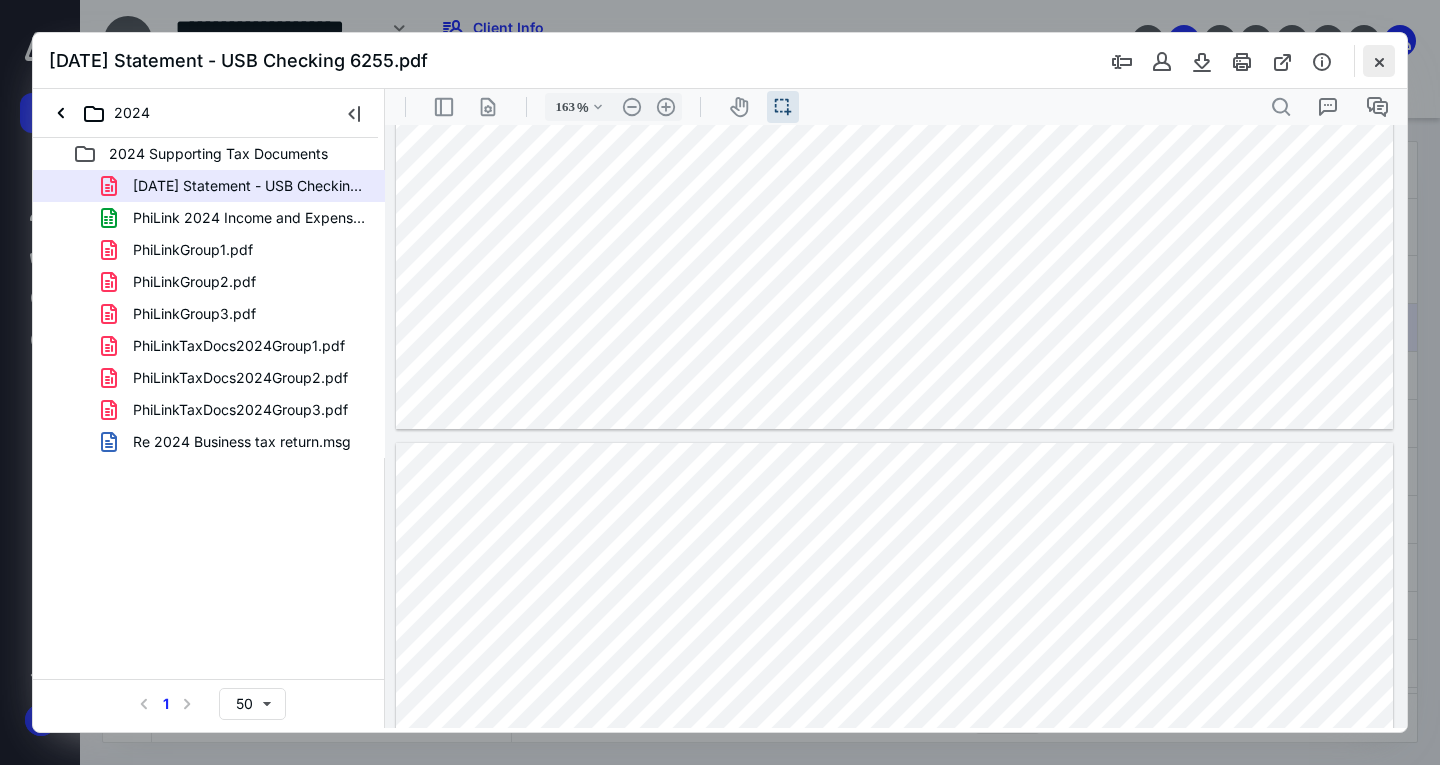 click at bounding box center [1379, 61] 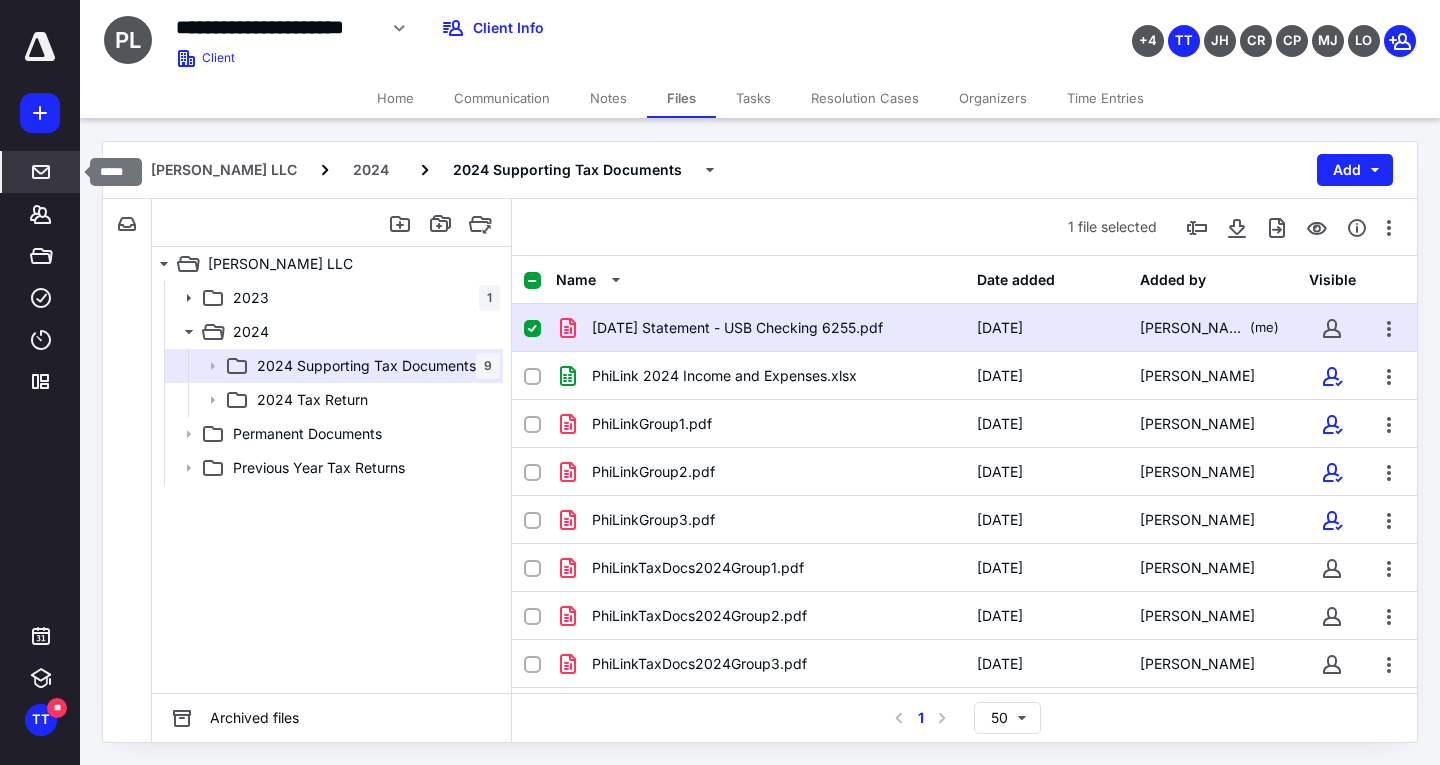 click on "*****" at bounding box center [41, 172] 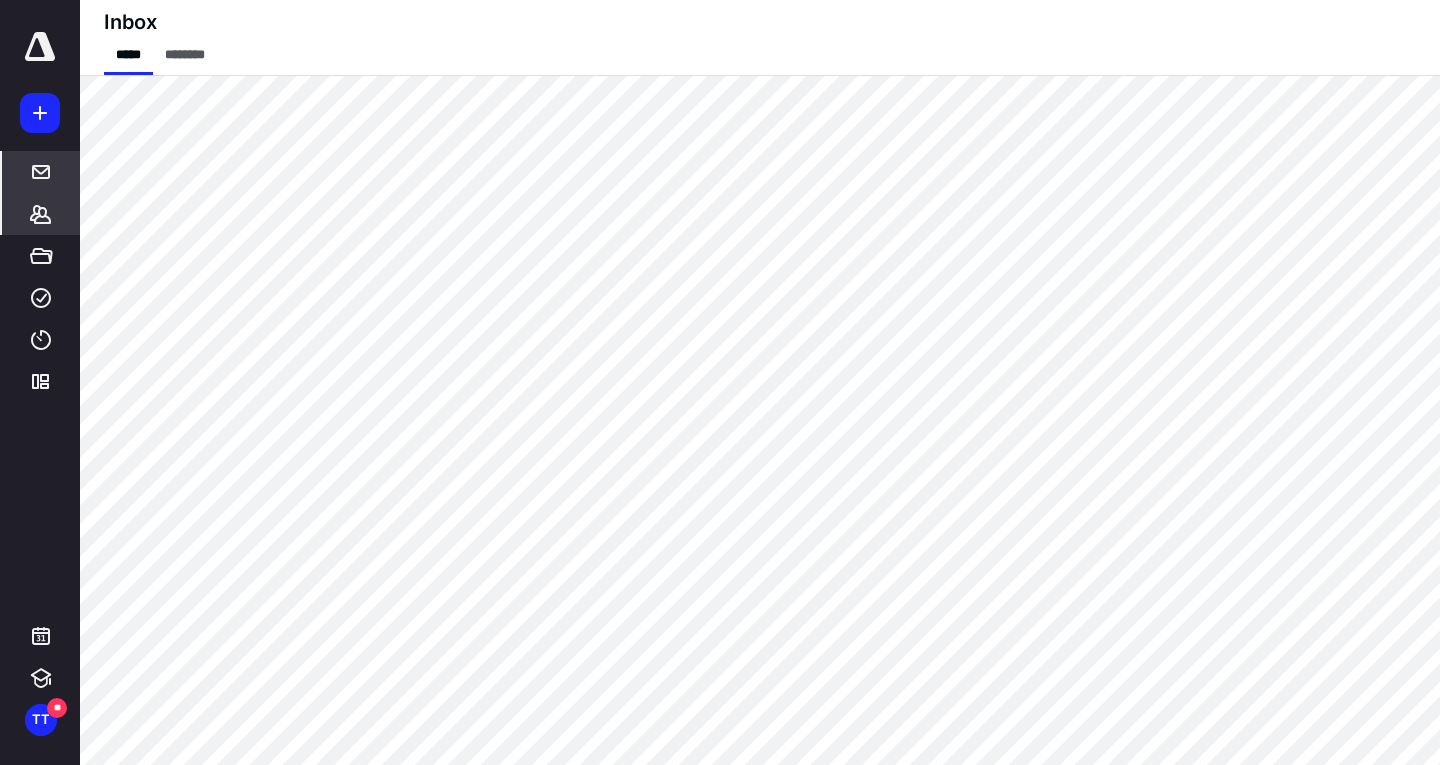 click 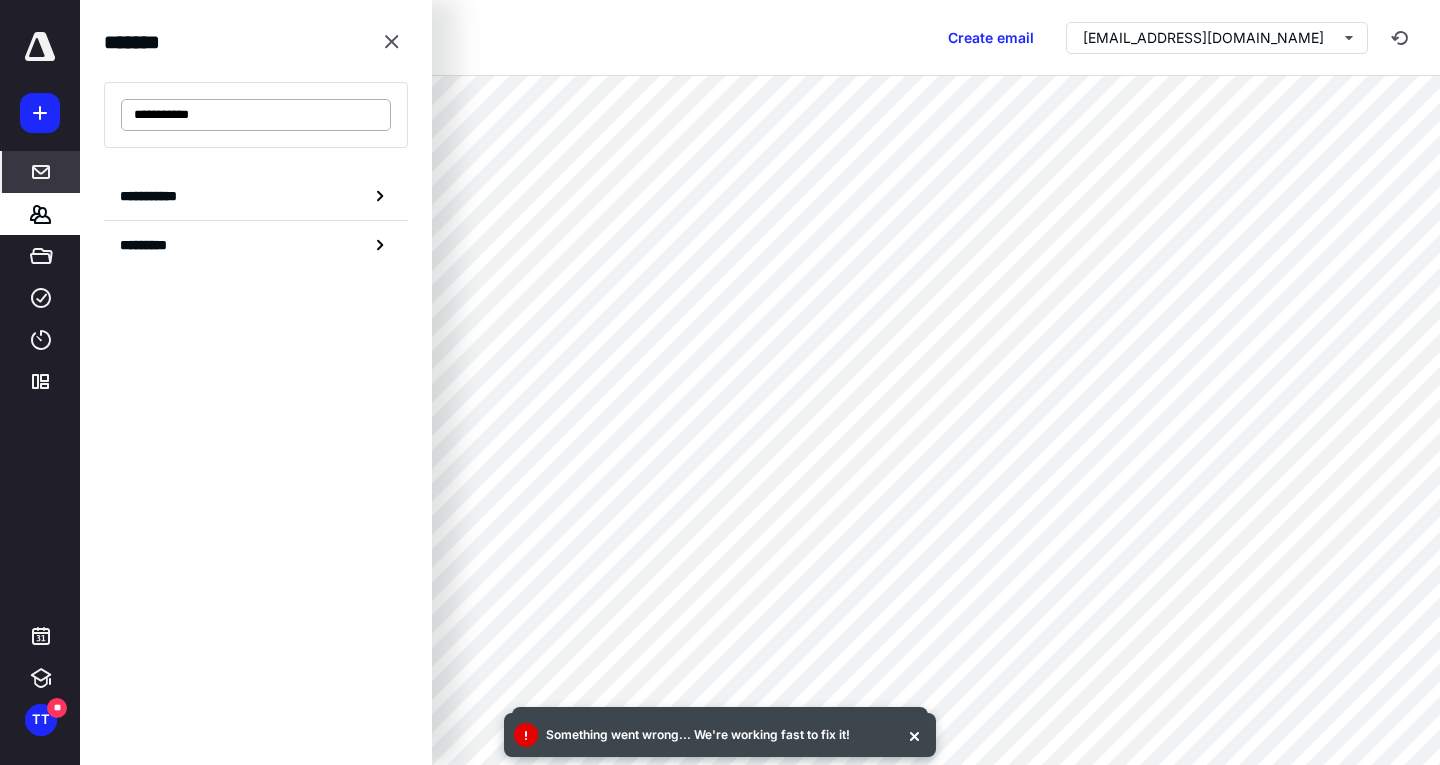 drag, startPoint x: 228, startPoint y: 118, endPoint x: 154, endPoint y: 116, distance: 74.02702 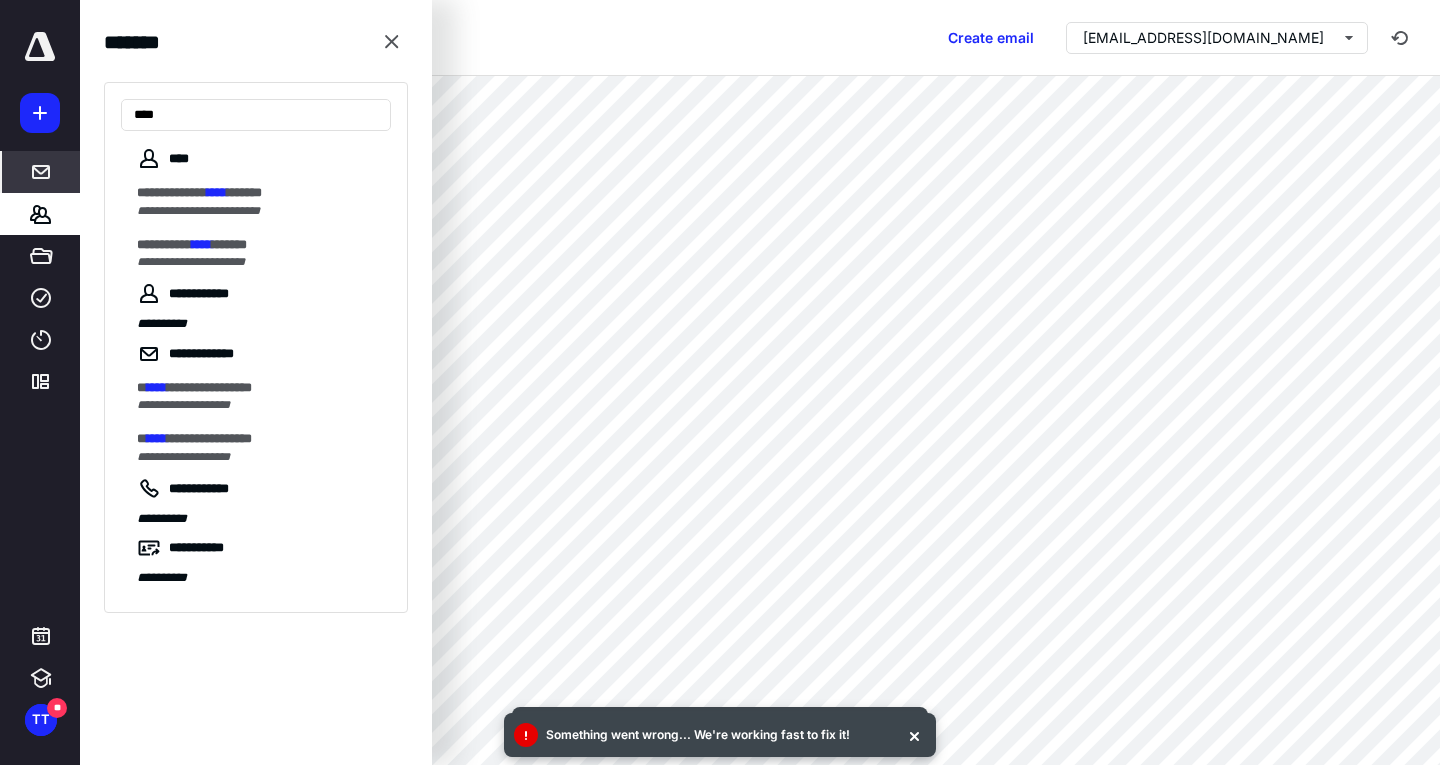 type on "****" 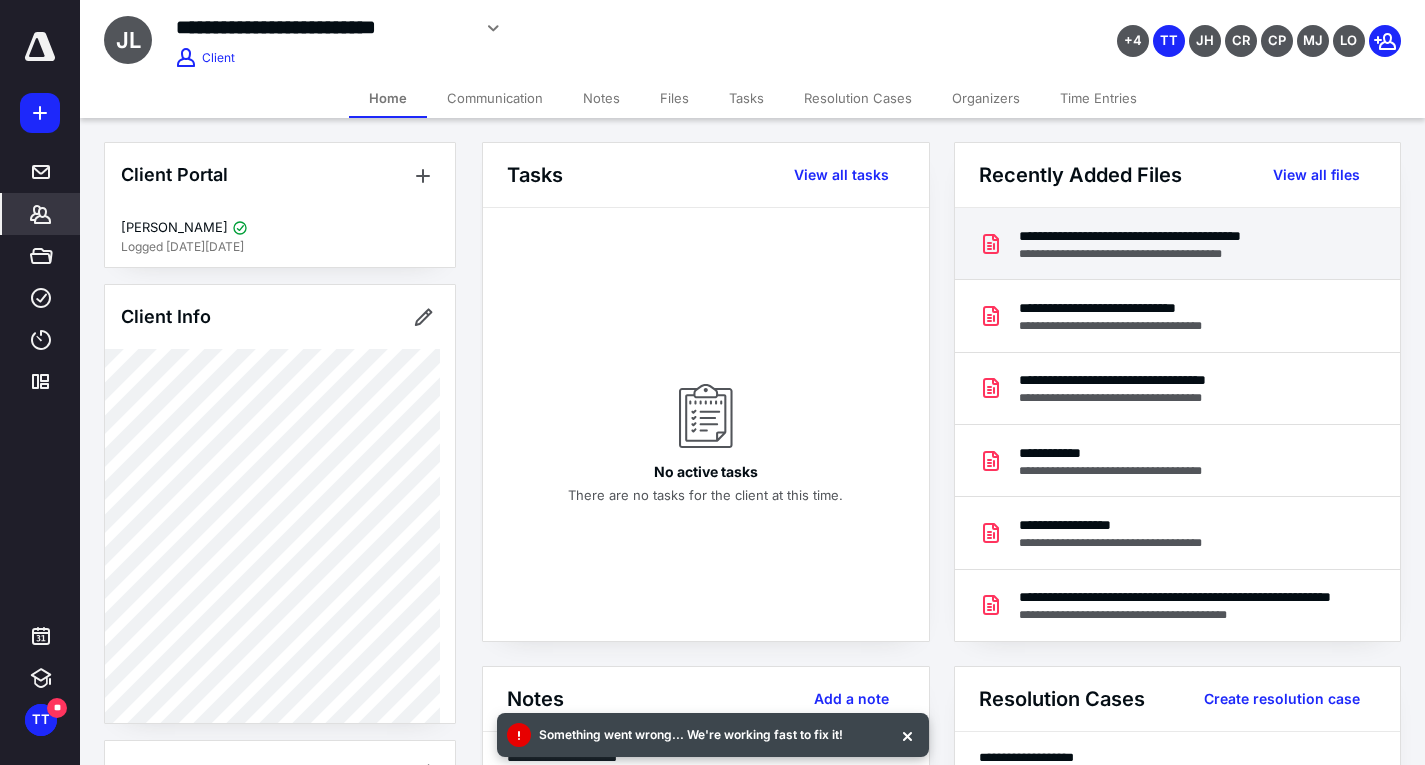 click on "**********" at bounding box center (1169, 254) 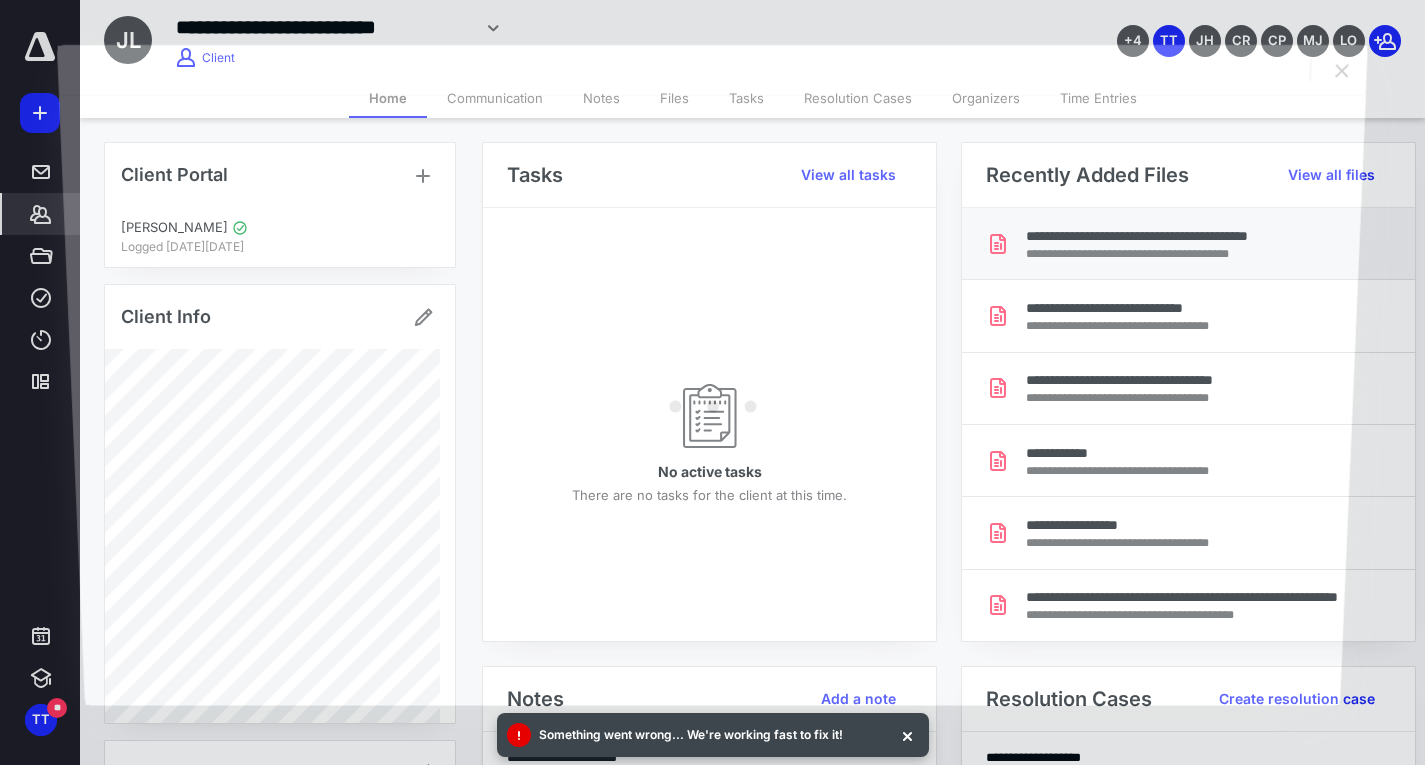 click at bounding box center [713, 400] 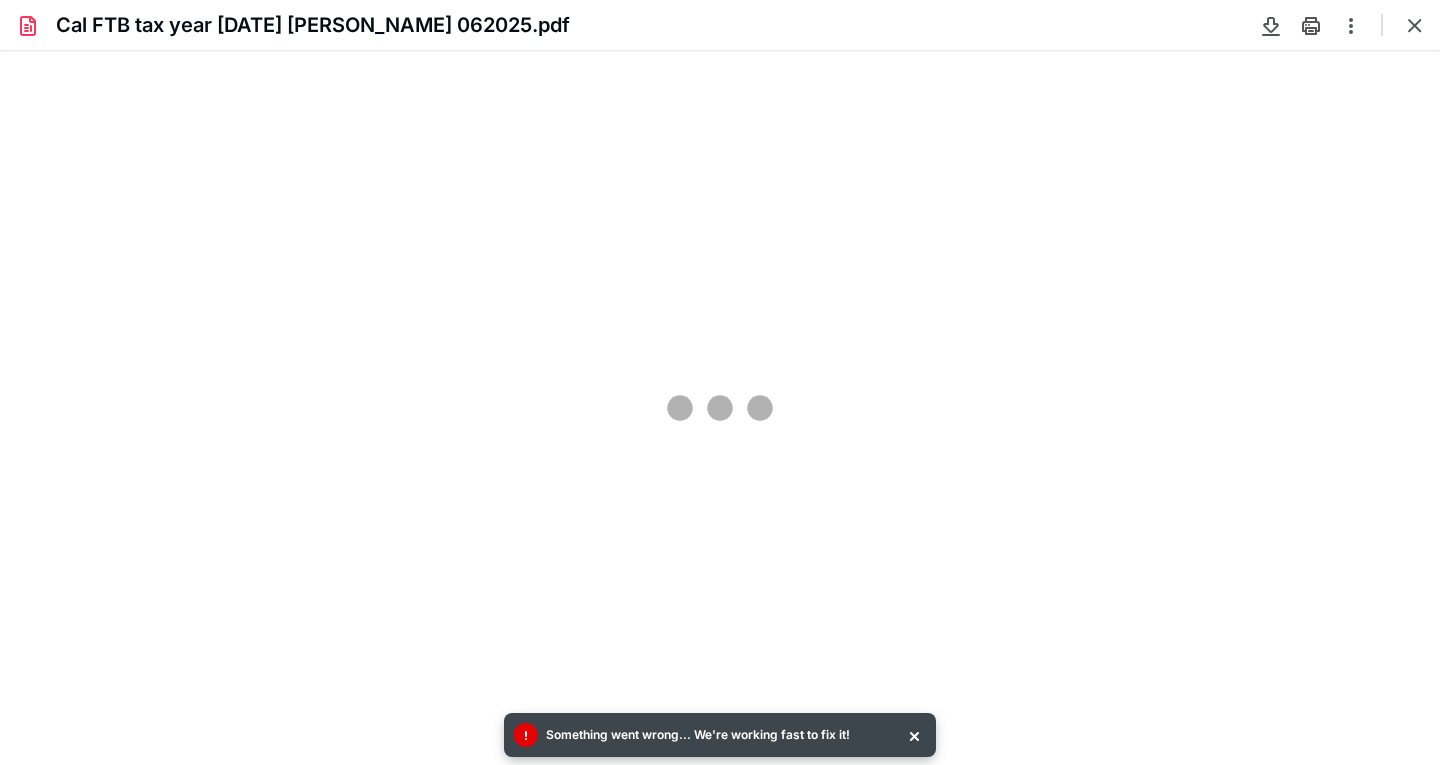 scroll, scrollTop: 0, scrollLeft: 0, axis: both 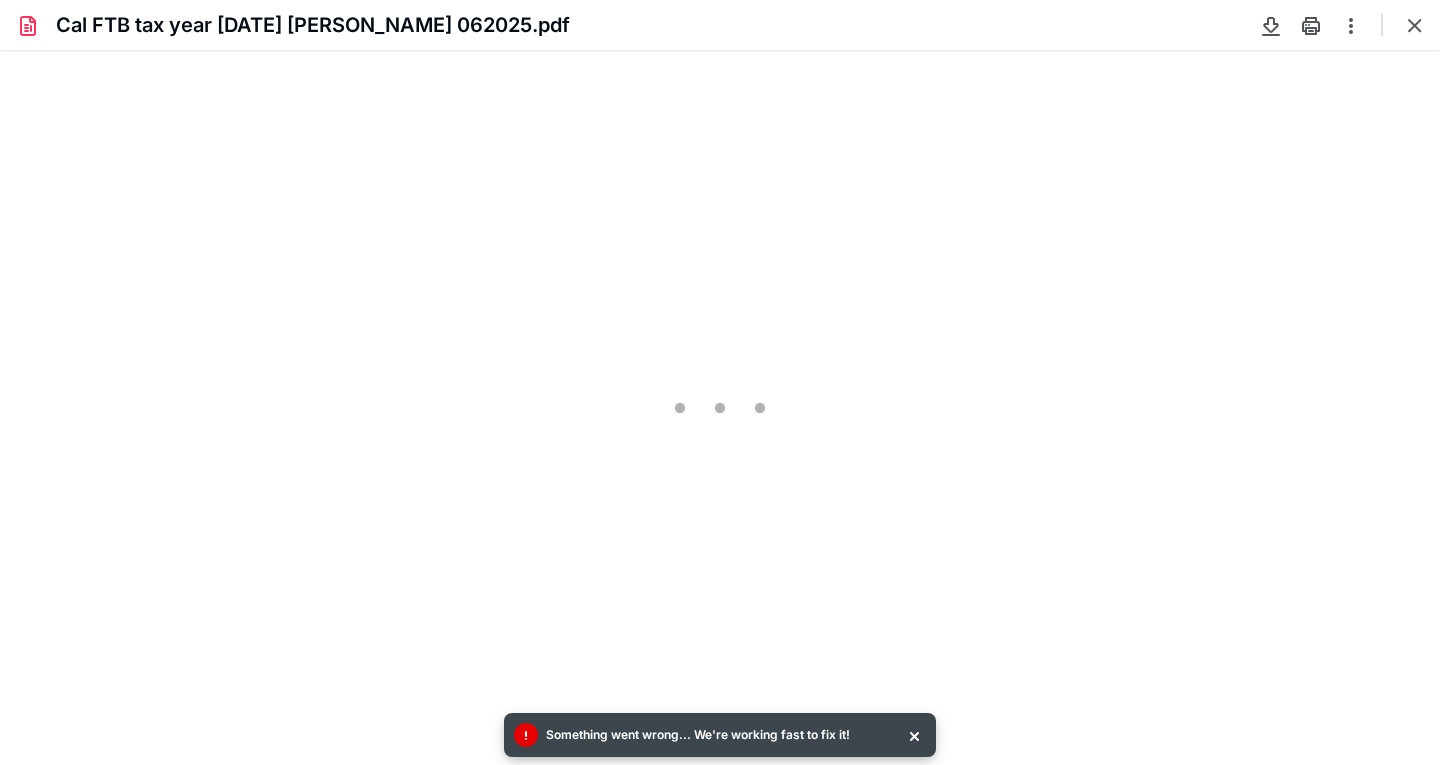 type on "231" 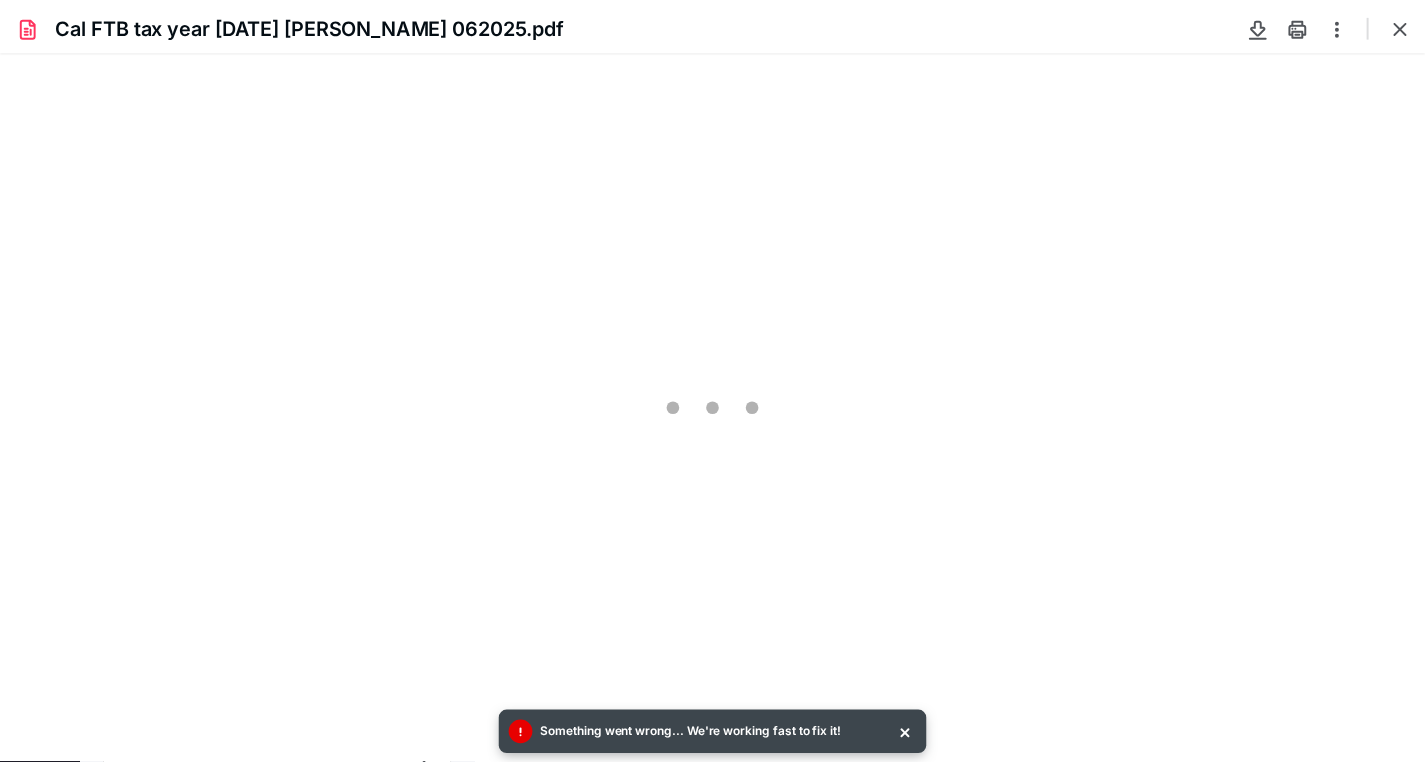 scroll, scrollTop: 45, scrollLeft: 0, axis: vertical 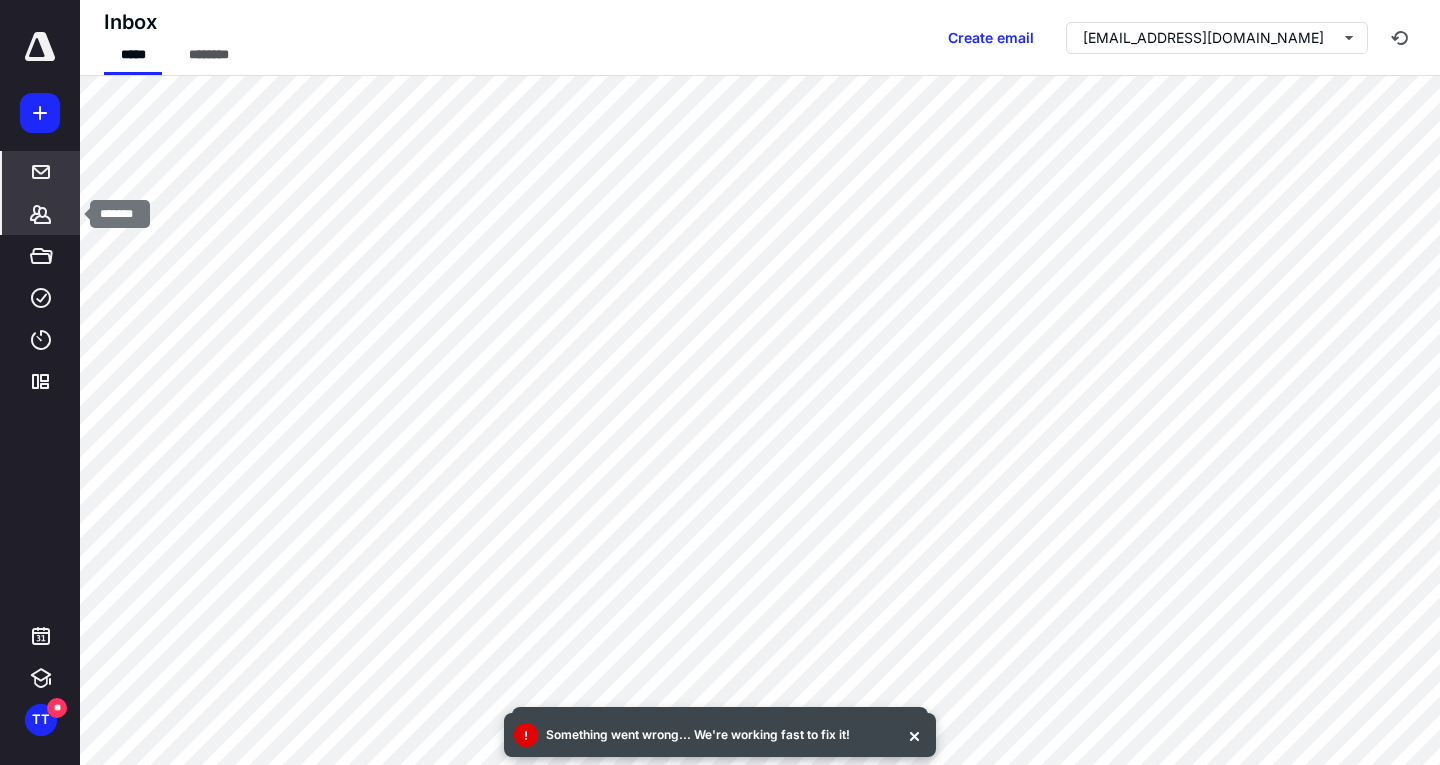 click 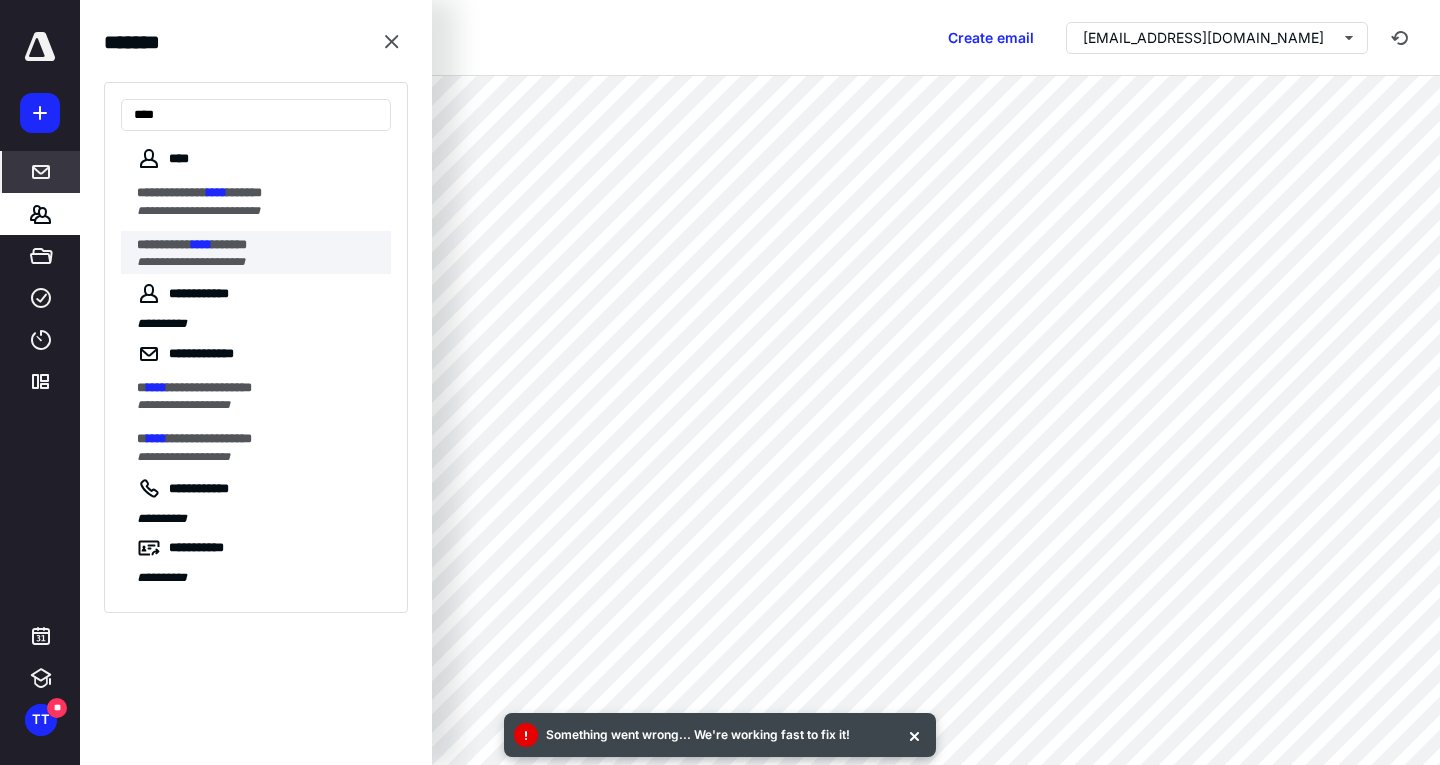 type on "****" 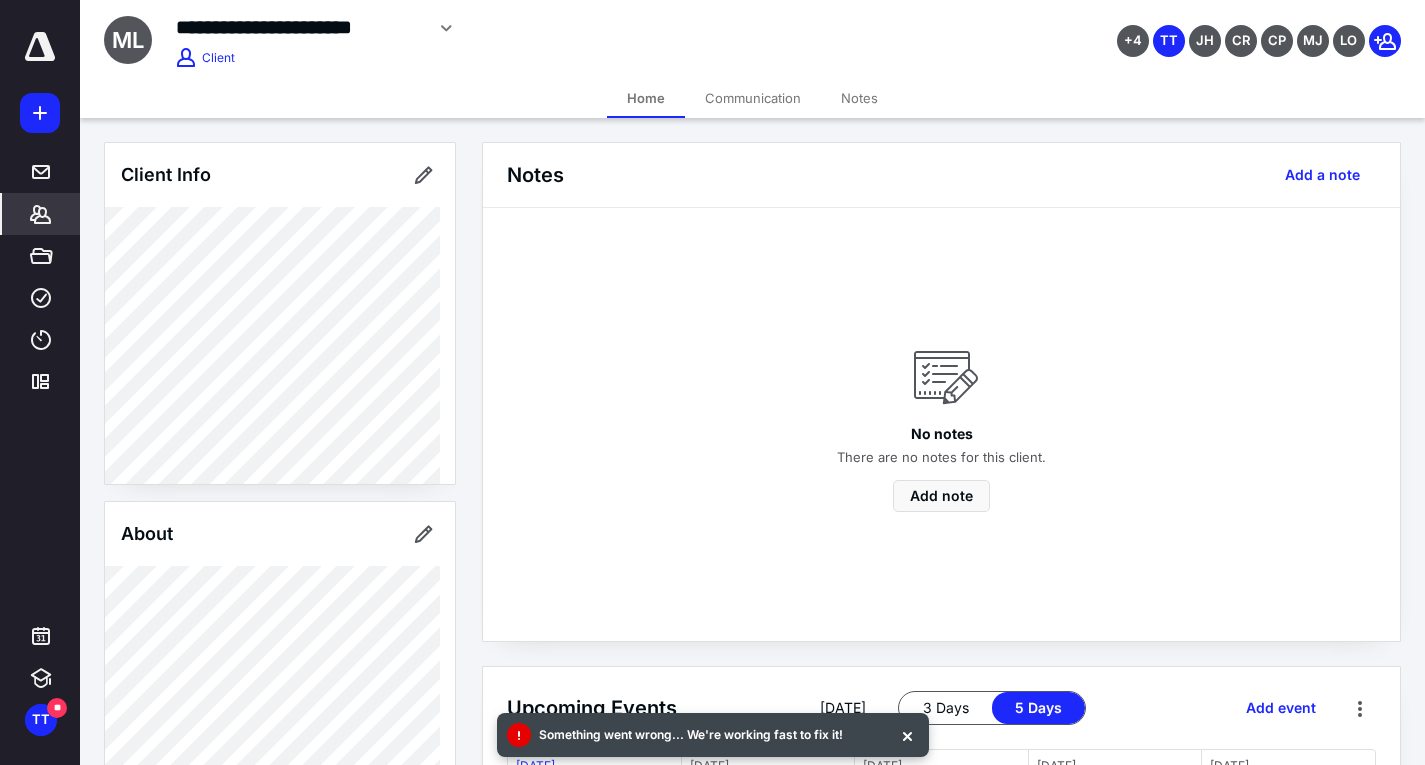 scroll, scrollTop: 478, scrollLeft: 0, axis: vertical 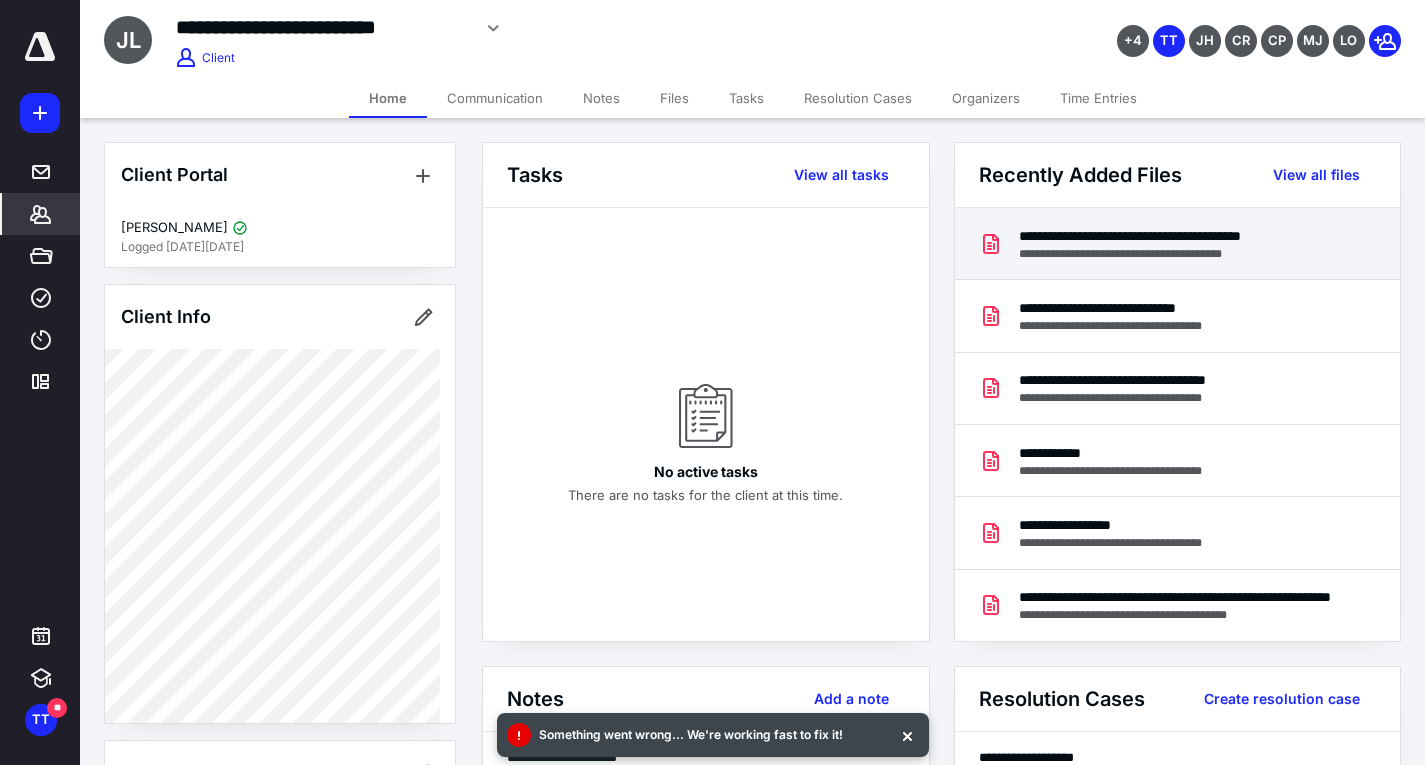 click on "**********" at bounding box center (1169, 254) 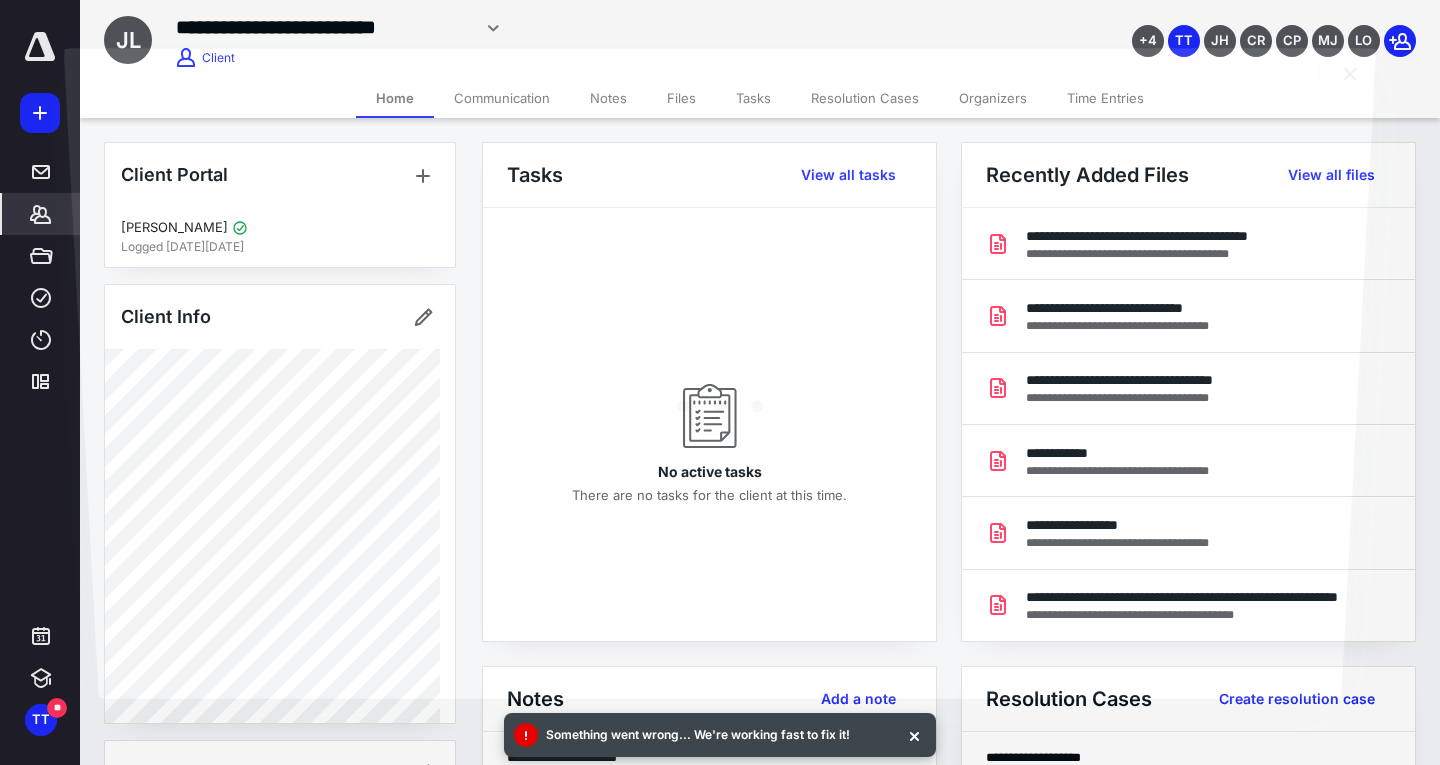 click at bounding box center (720, 398) 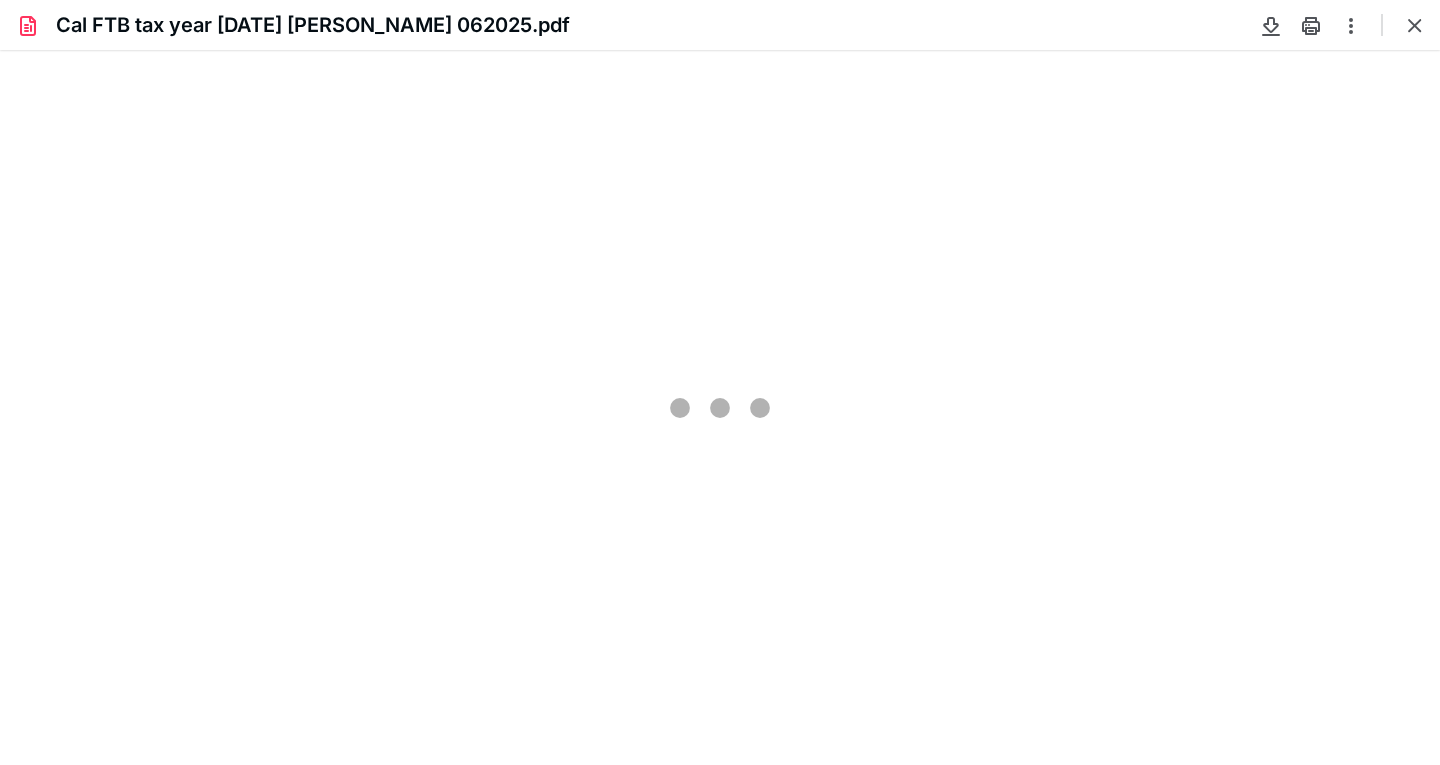 scroll, scrollTop: 0, scrollLeft: 0, axis: both 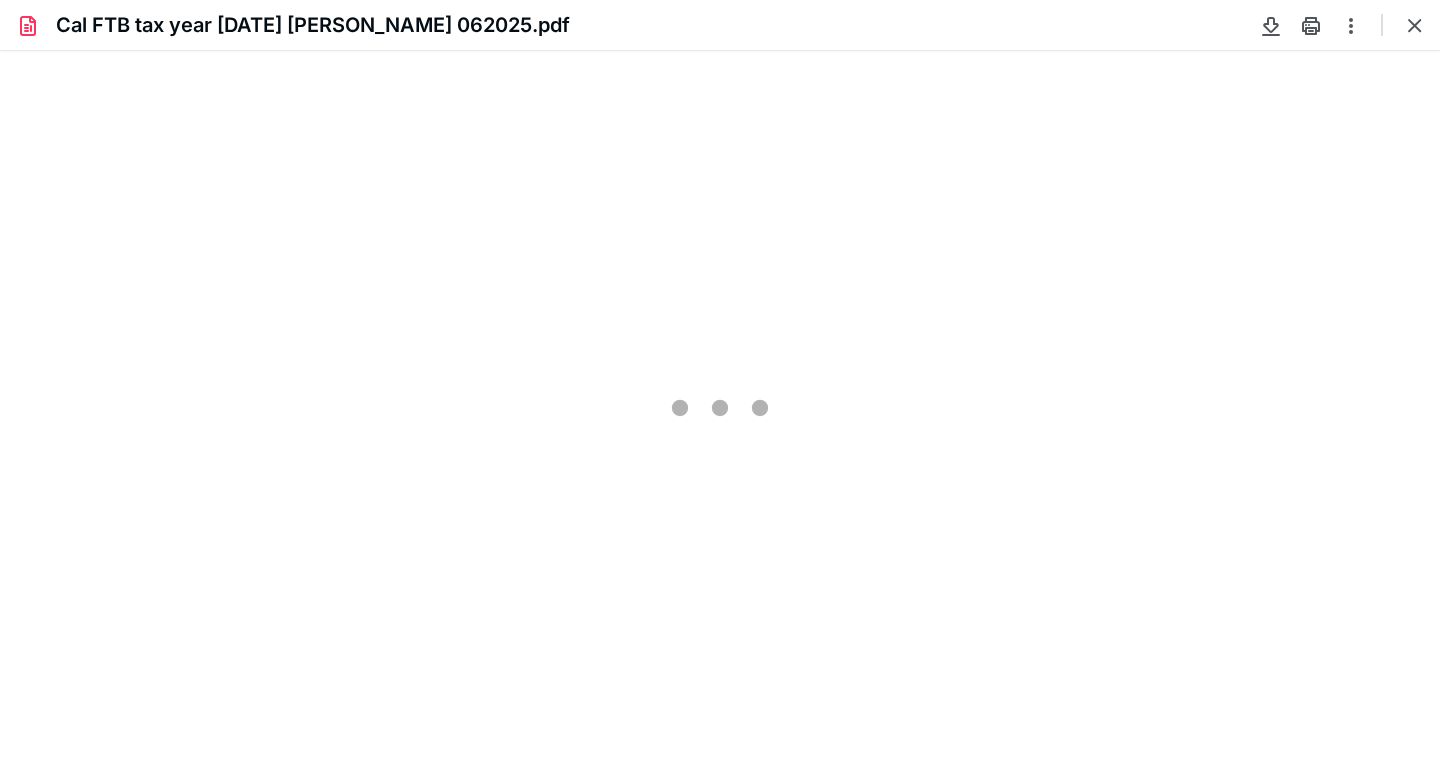 type on "230" 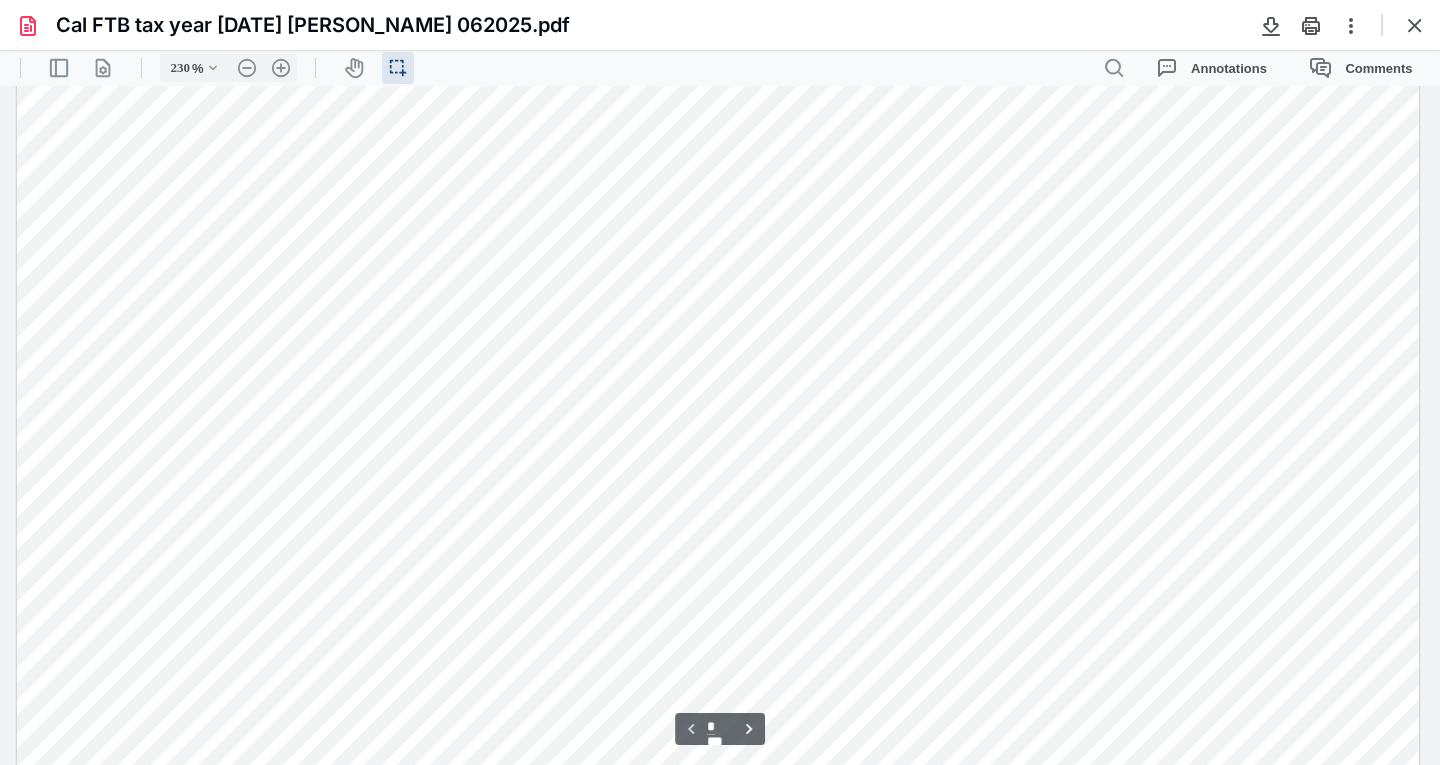 scroll, scrollTop: 600, scrollLeft: 0, axis: vertical 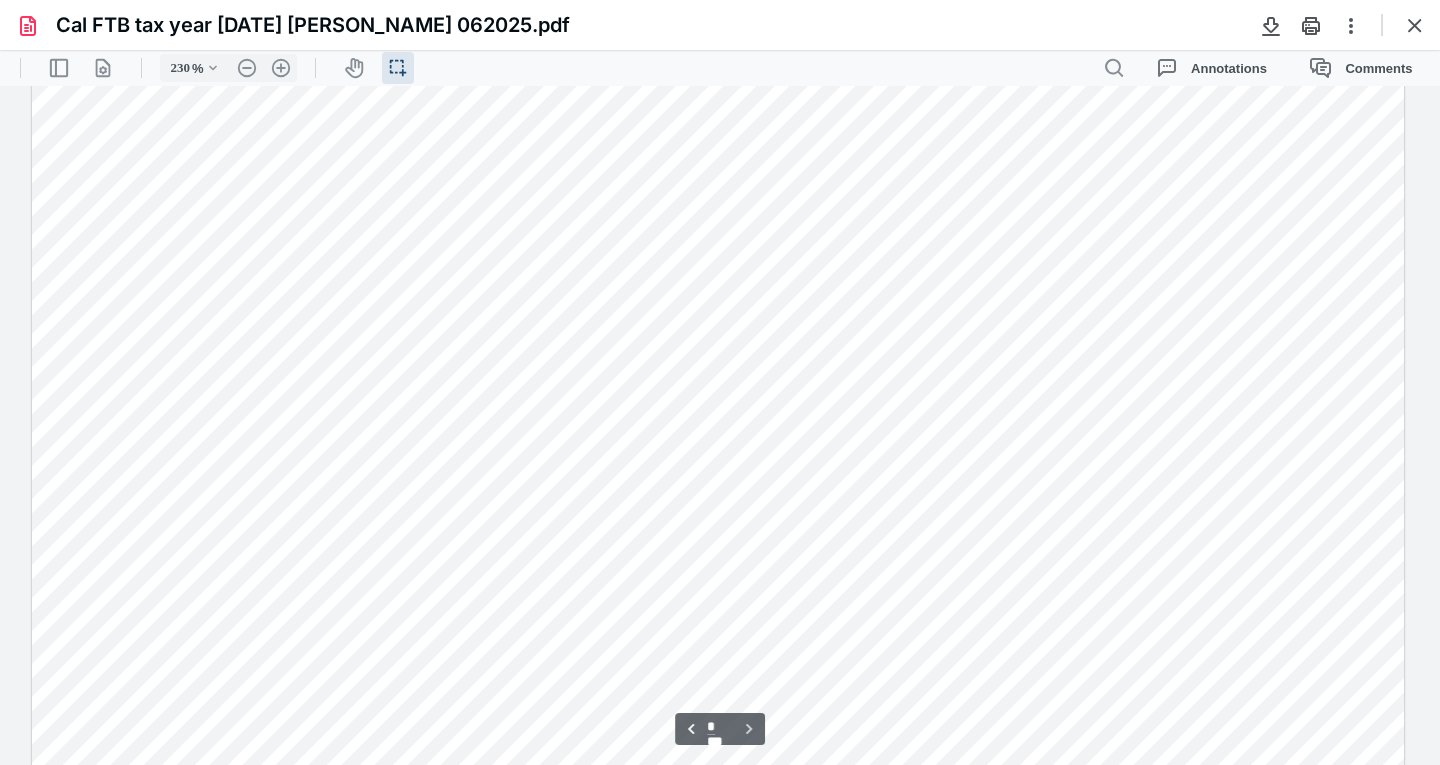 type on "*" 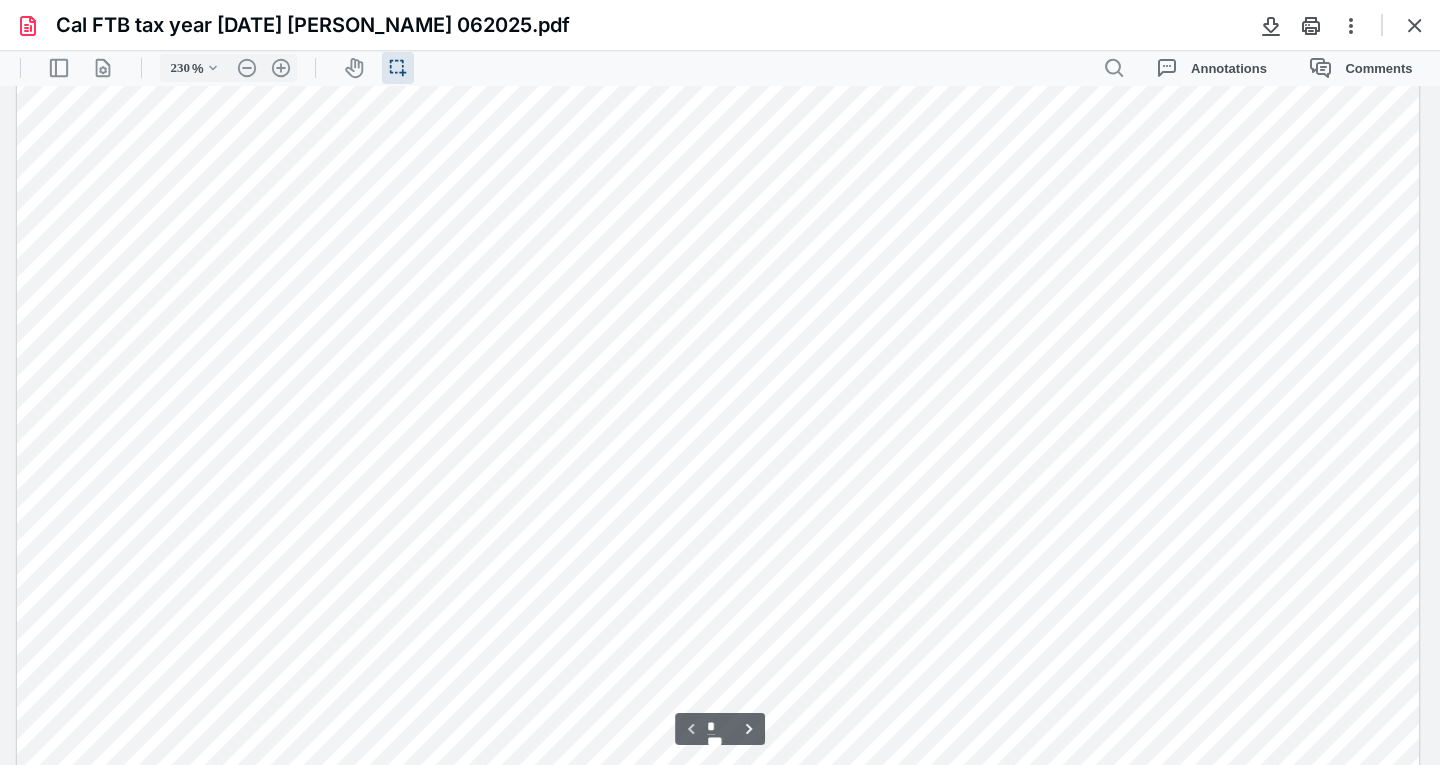 scroll, scrollTop: 0, scrollLeft: 0, axis: both 